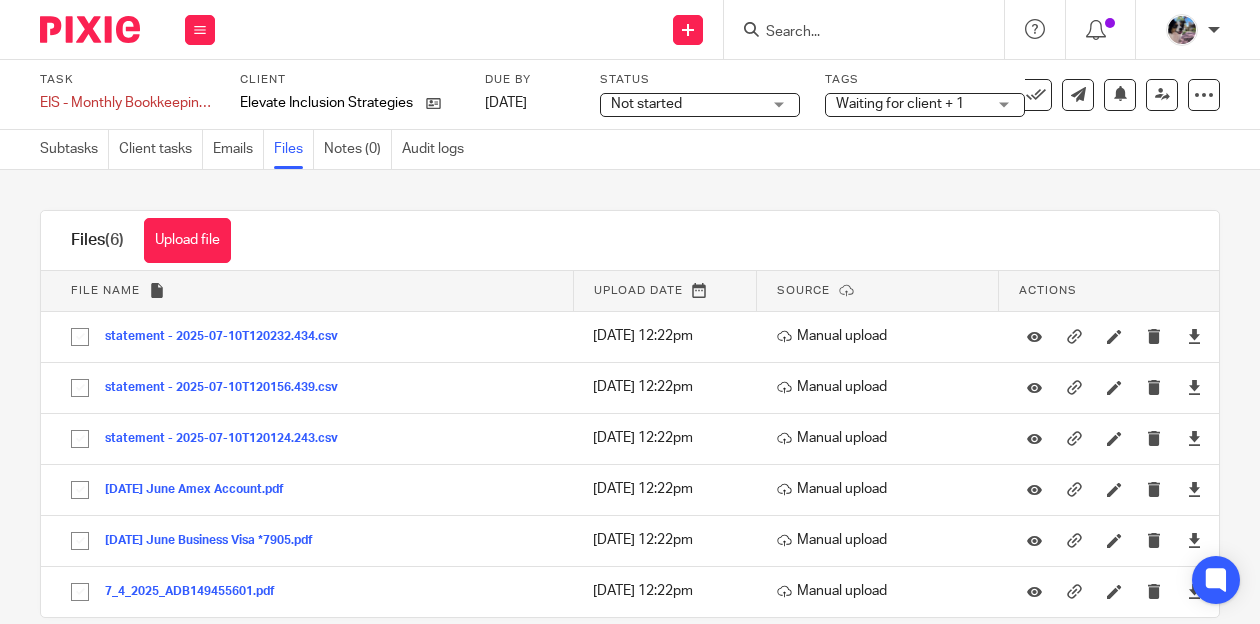scroll, scrollTop: 0, scrollLeft: 0, axis: both 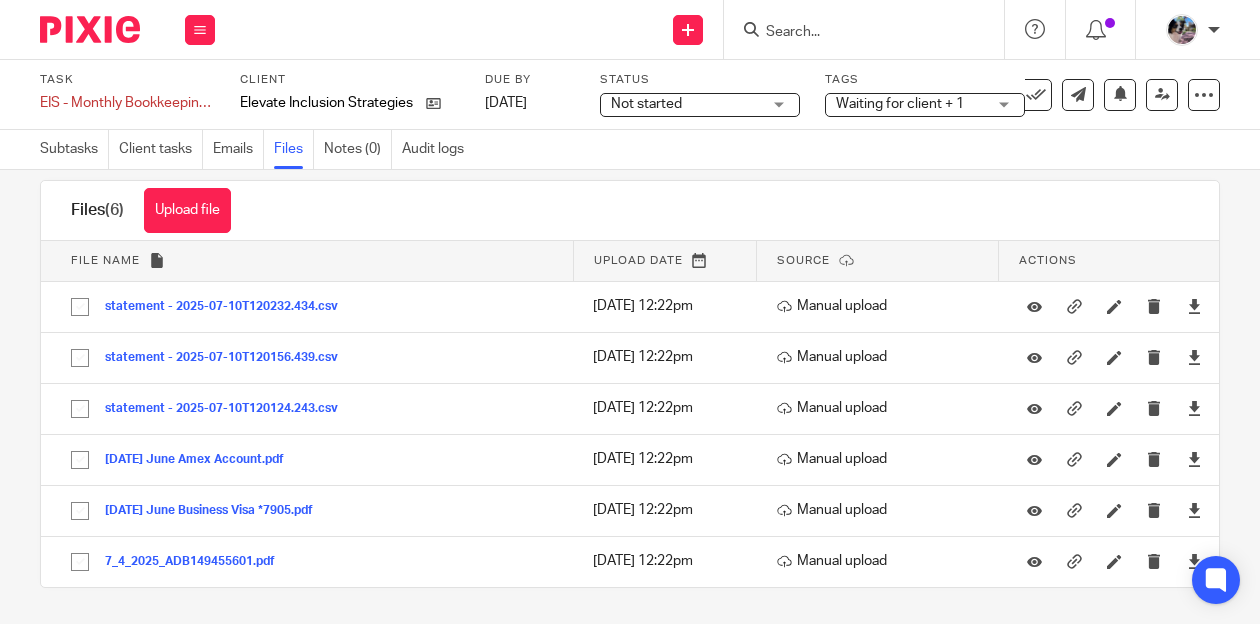 click at bounding box center (854, 33) 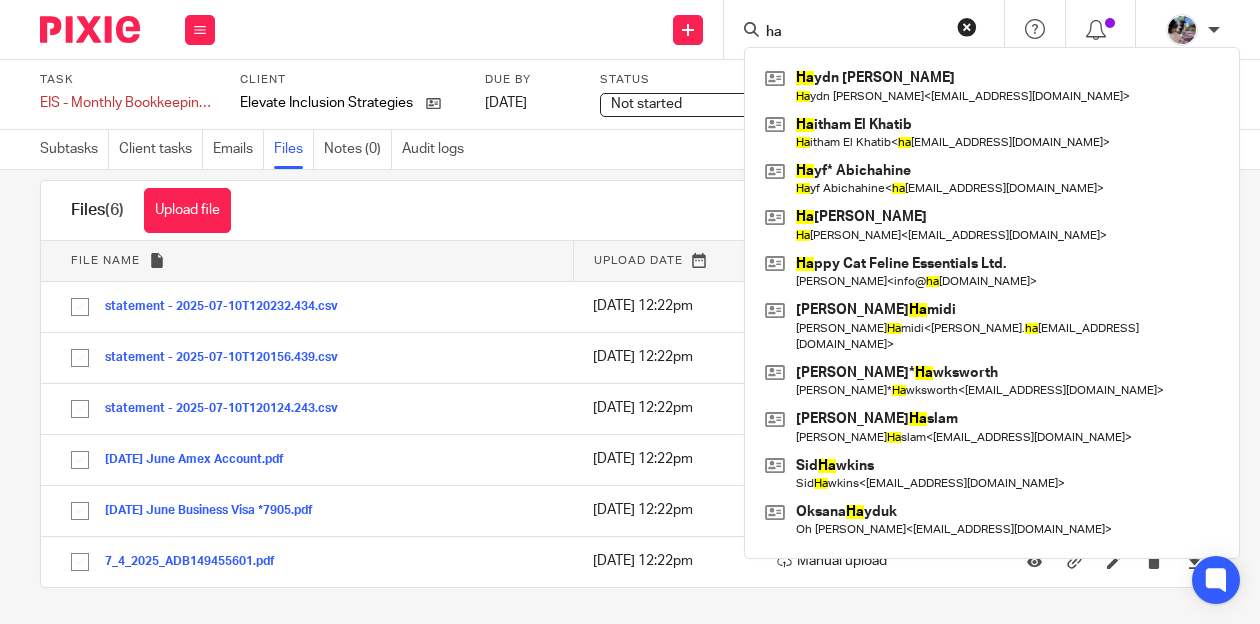 type on "h" 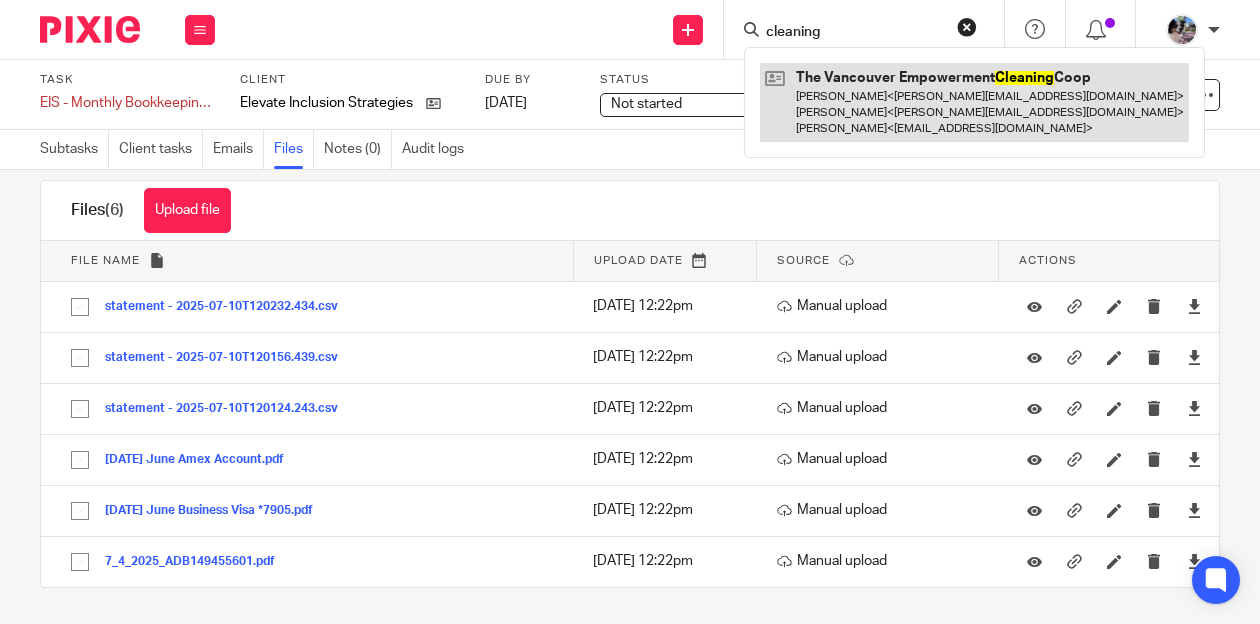 type on "cleaning" 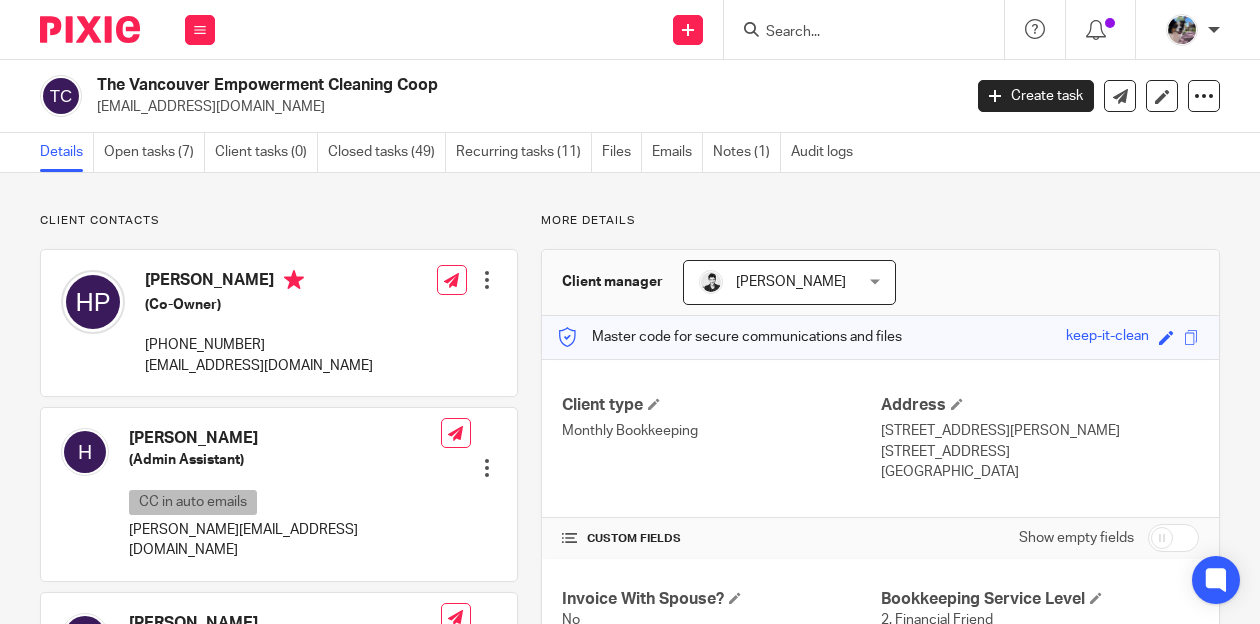 scroll, scrollTop: 0, scrollLeft: 0, axis: both 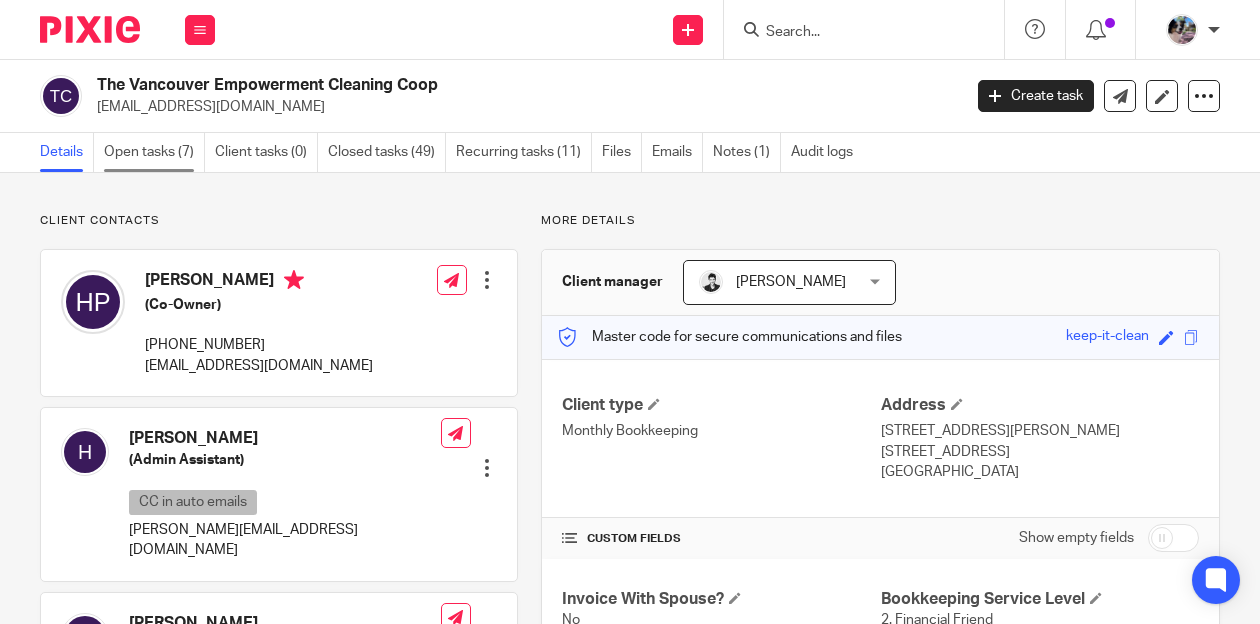 click on "Open tasks (7)" at bounding box center [154, 152] 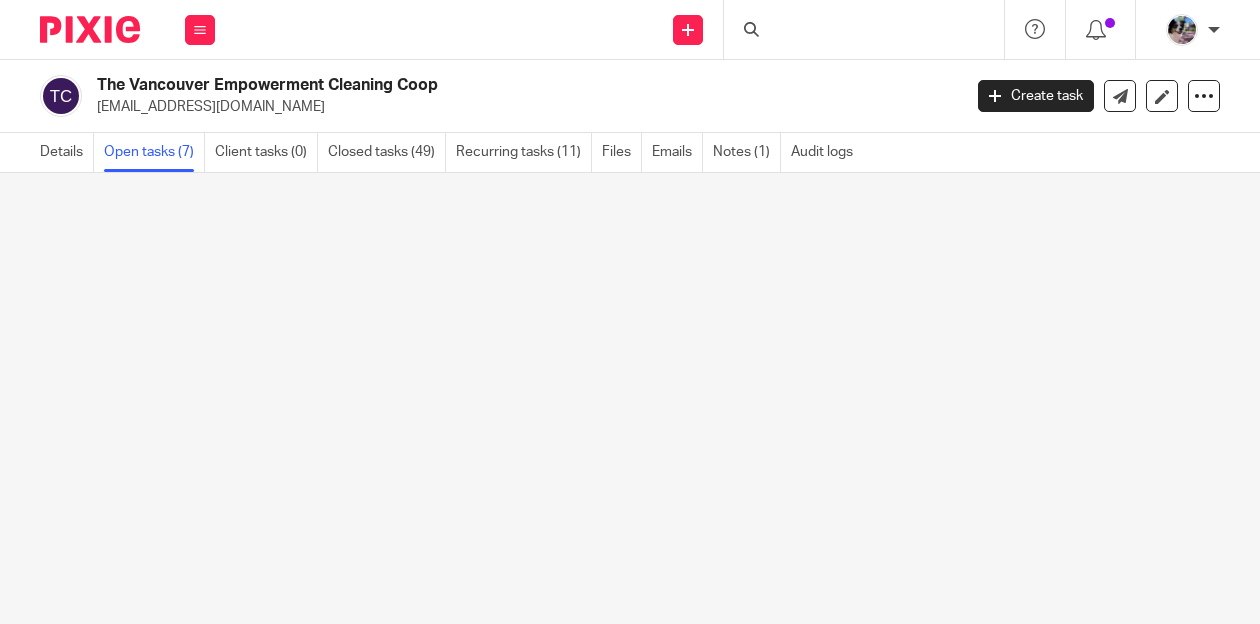 scroll, scrollTop: 0, scrollLeft: 0, axis: both 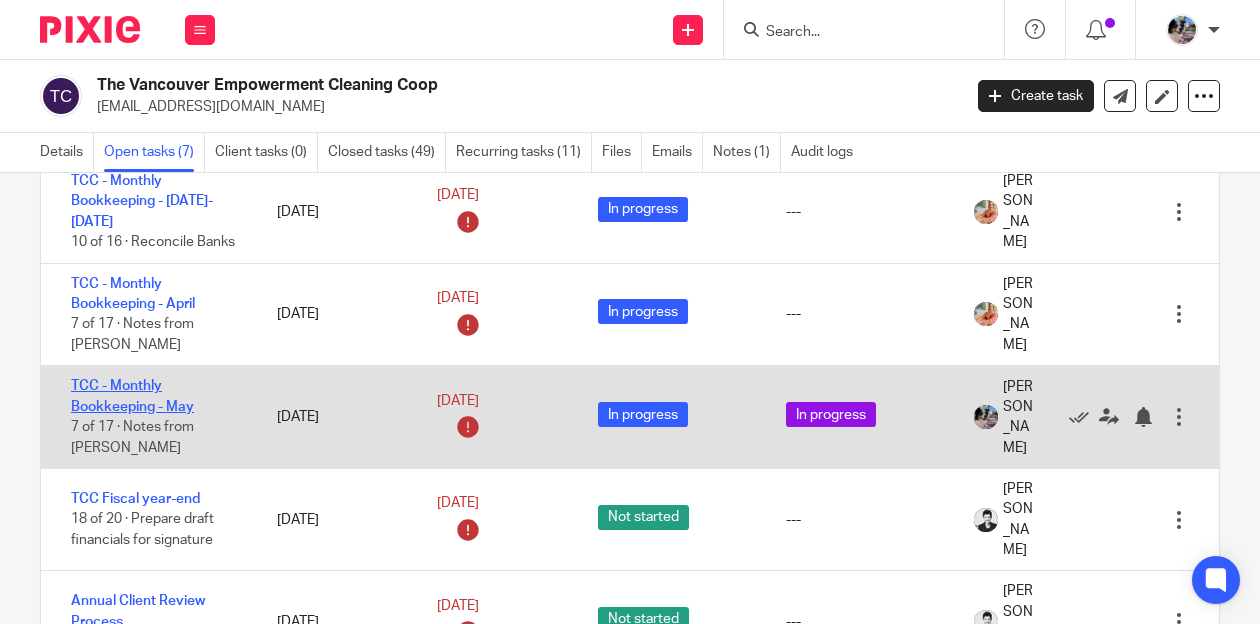 click on "TCC - Monthly Bookkeeping - May" at bounding box center (132, 396) 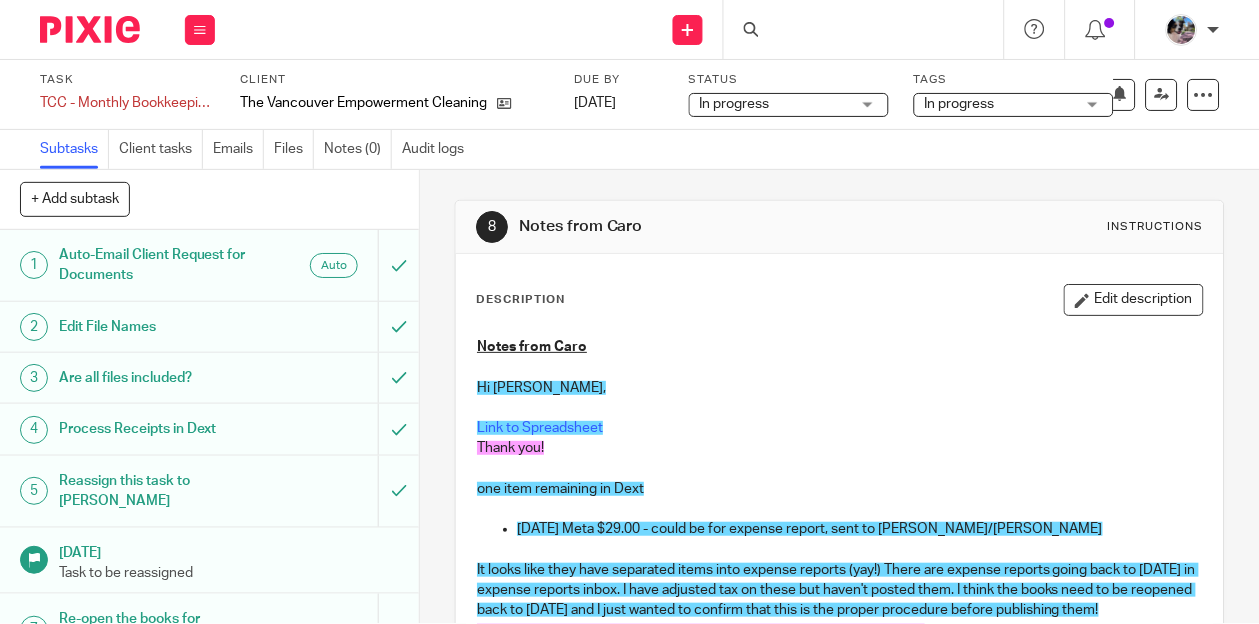 scroll, scrollTop: 0, scrollLeft: 0, axis: both 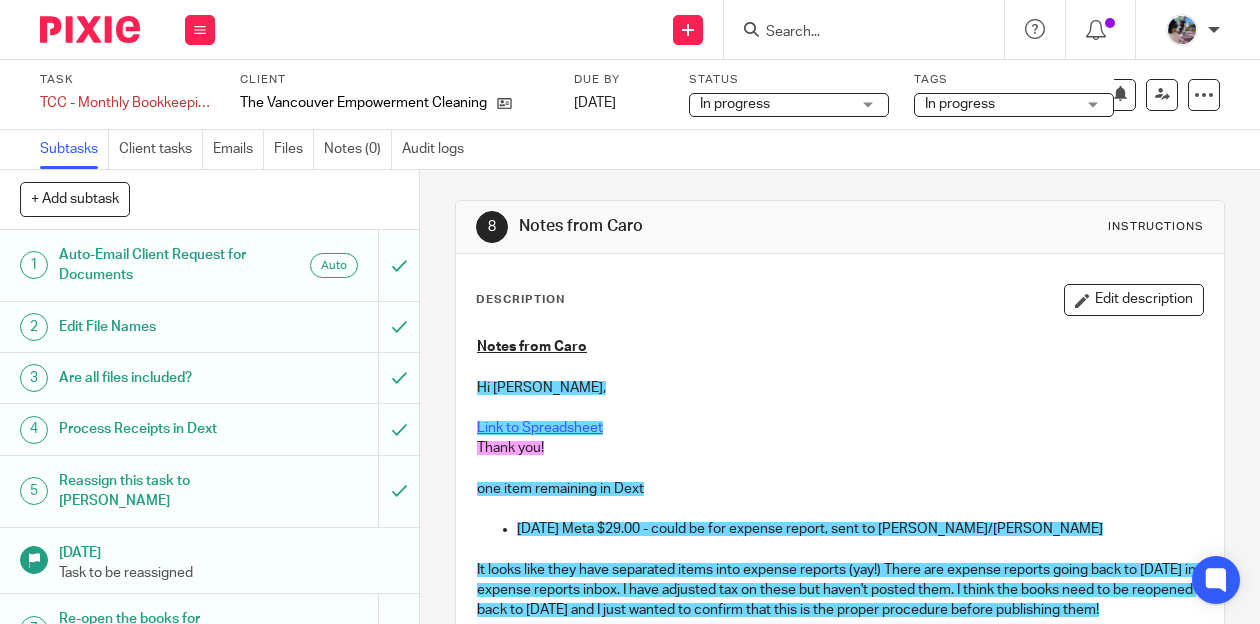 click on "Link to Spreadsheet" at bounding box center (540, 428) 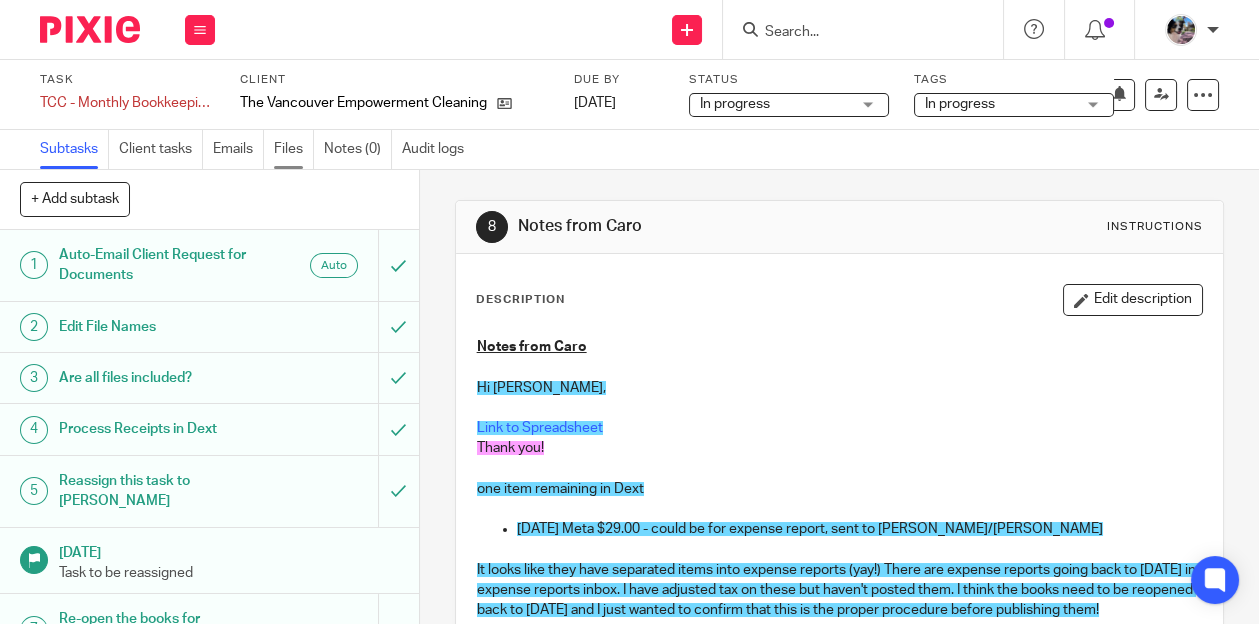 click on "Files" at bounding box center [294, 149] 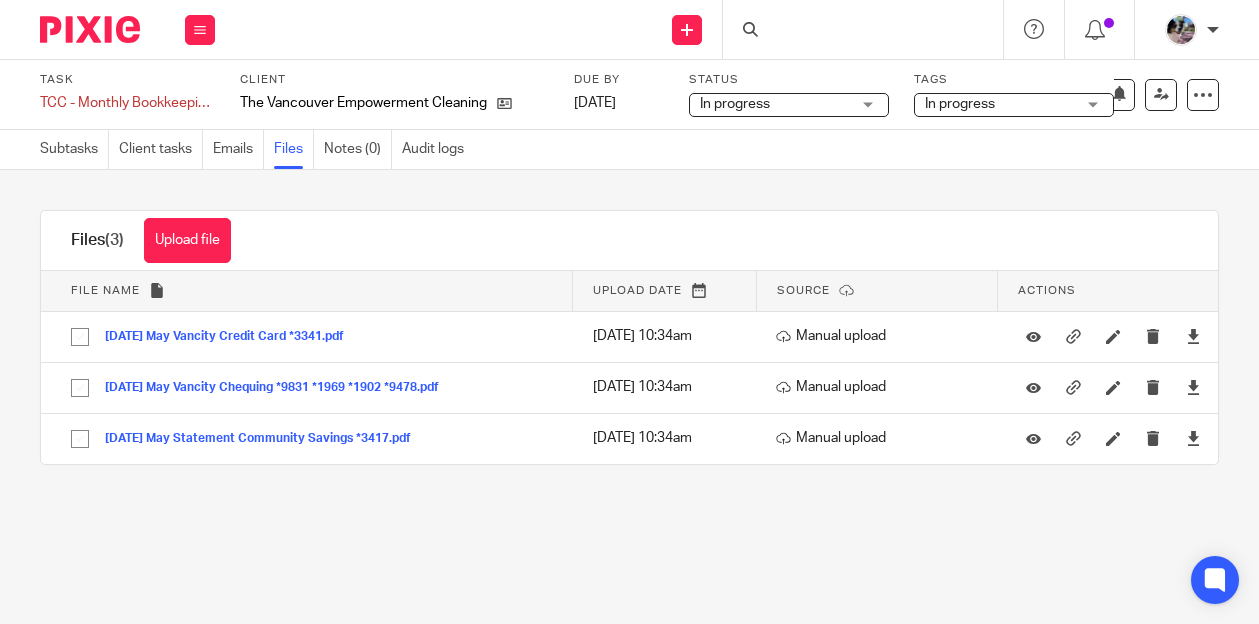 scroll, scrollTop: 0, scrollLeft: 0, axis: both 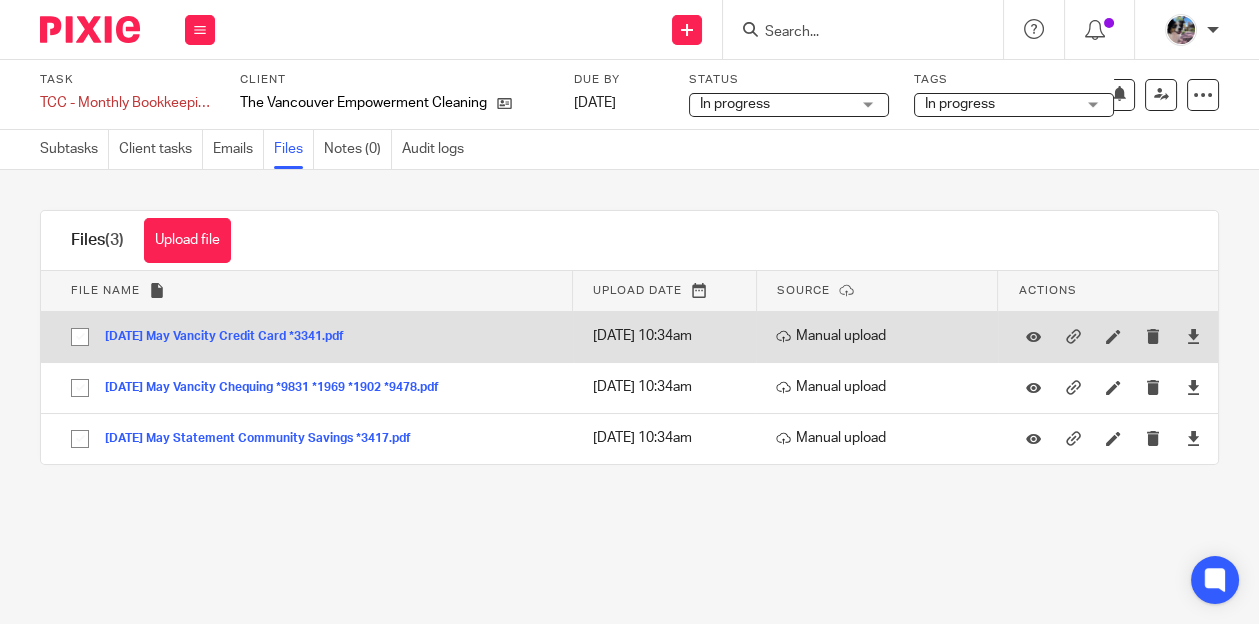 click on "2025-06-03 May Vancity Credit Card *3341.pdf" at bounding box center (232, 337) 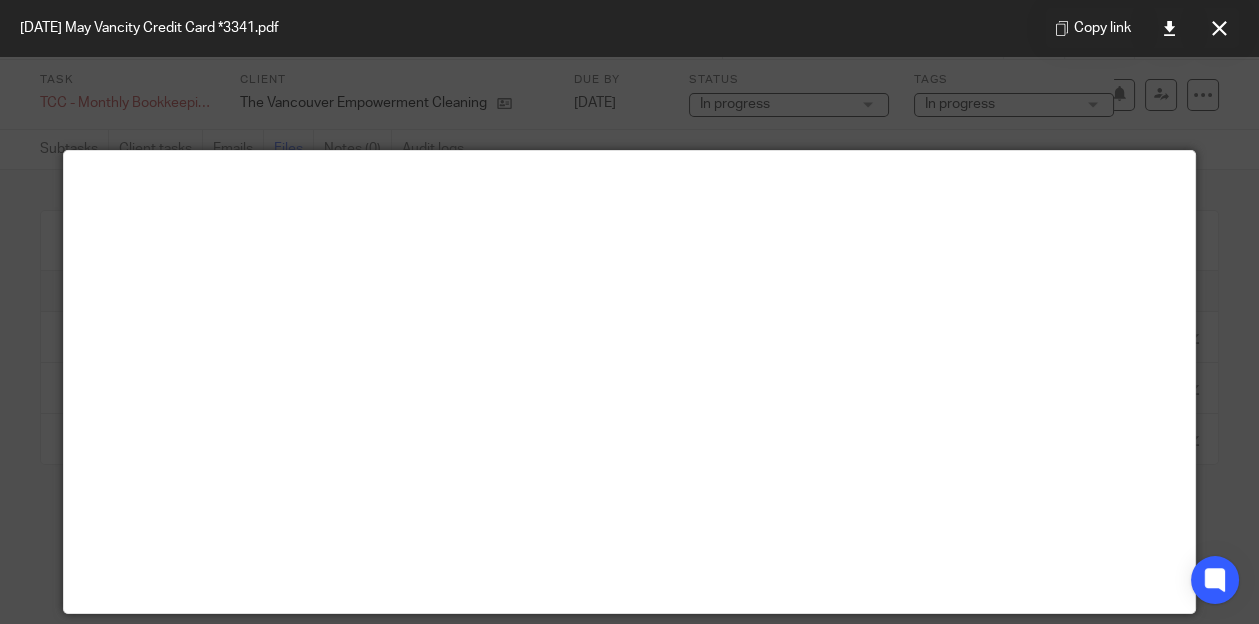 click at bounding box center (629, 312) 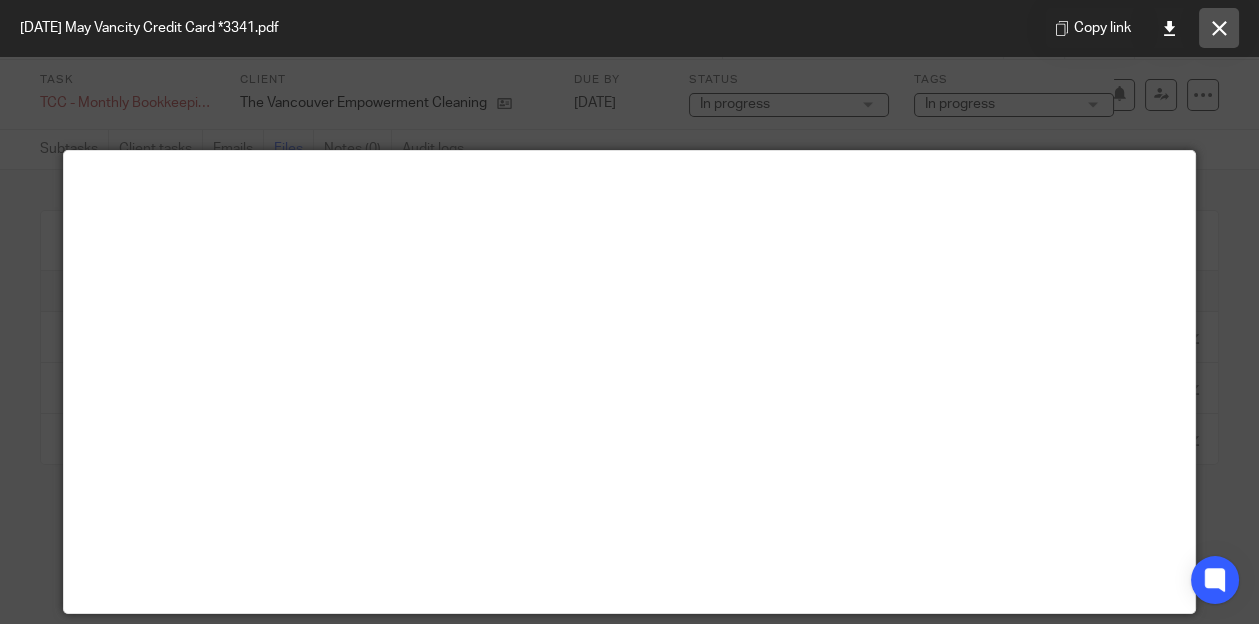 click at bounding box center (1219, 28) 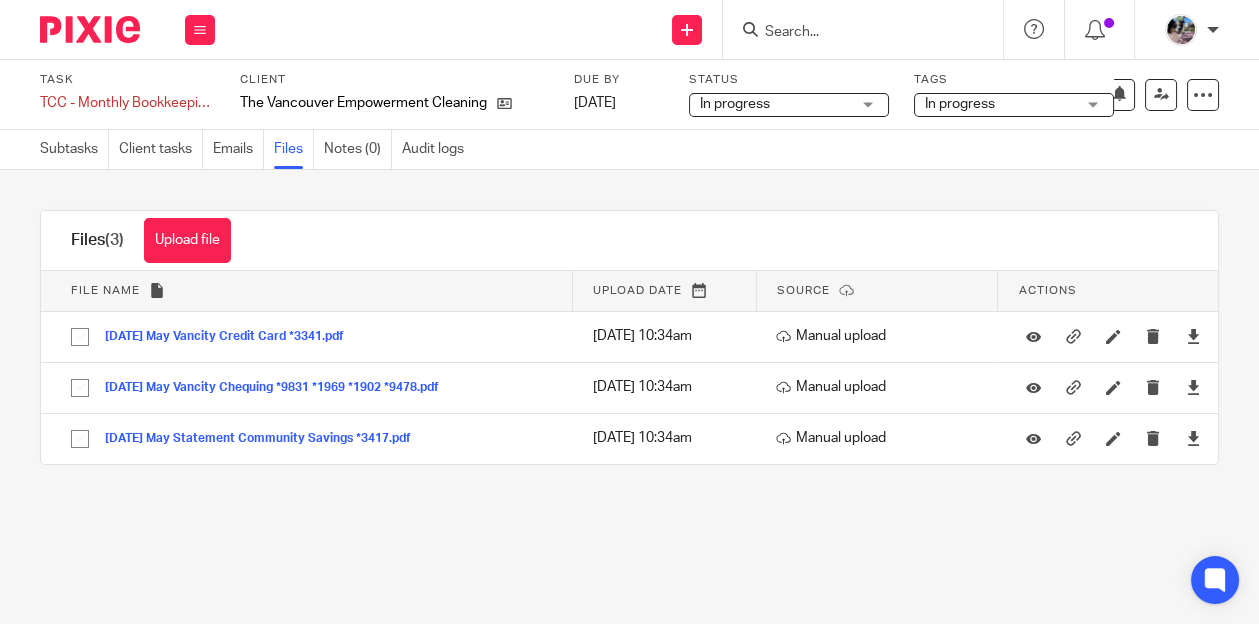 click at bounding box center [853, 33] 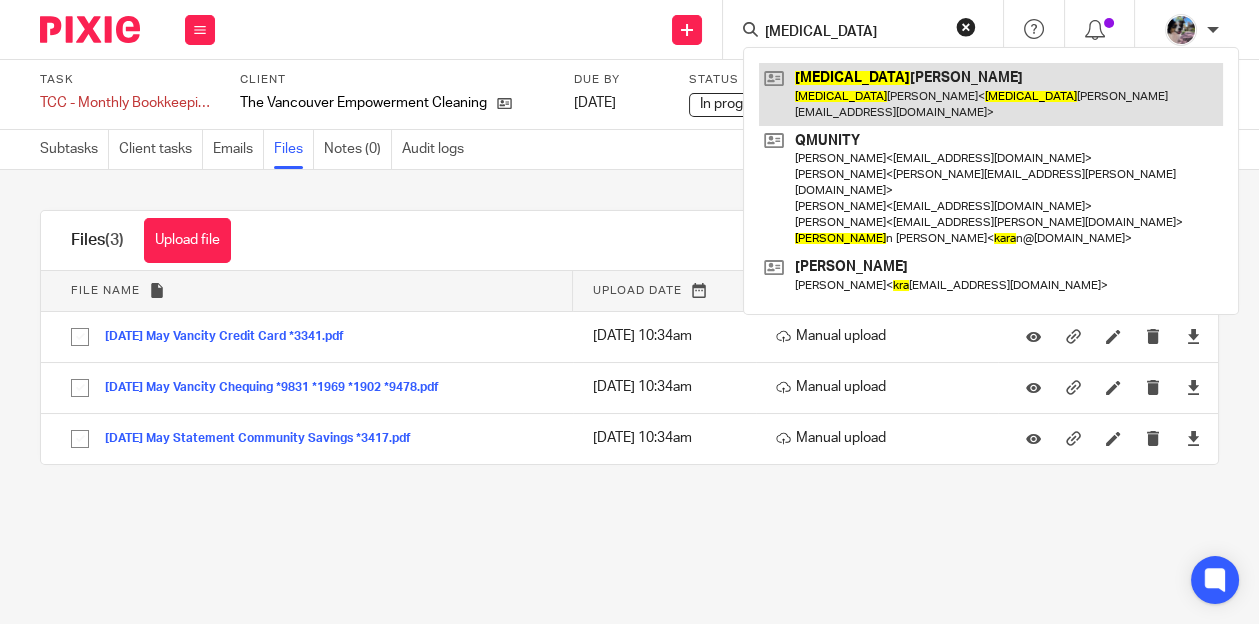 type on "kyra" 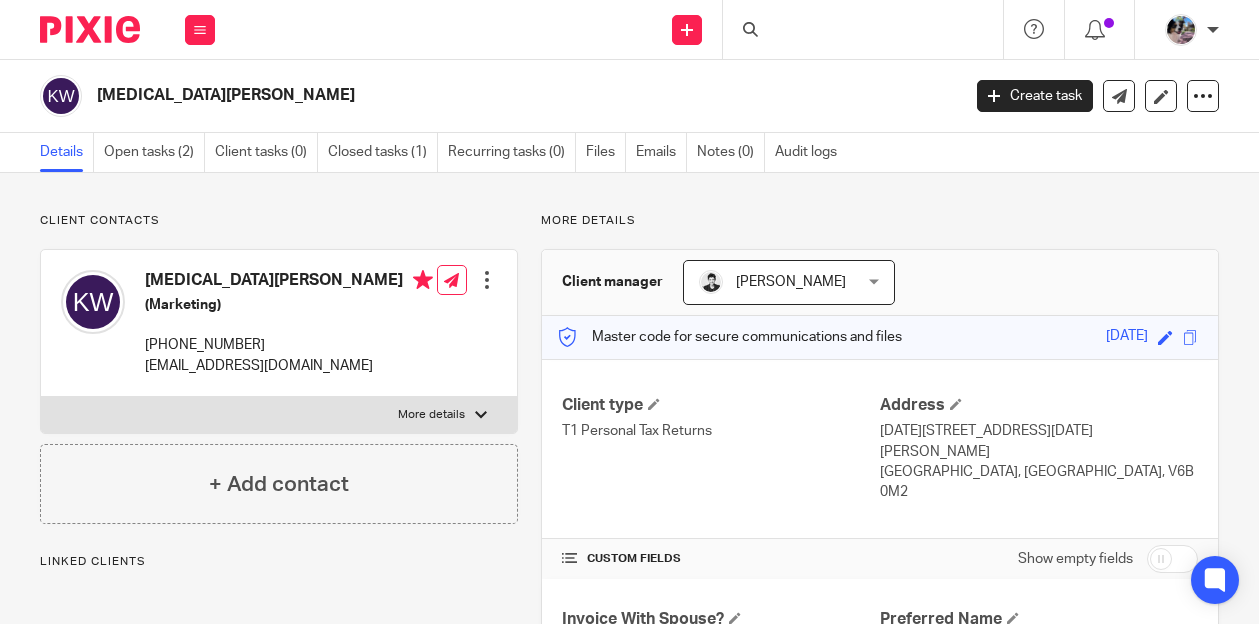 scroll, scrollTop: 0, scrollLeft: 0, axis: both 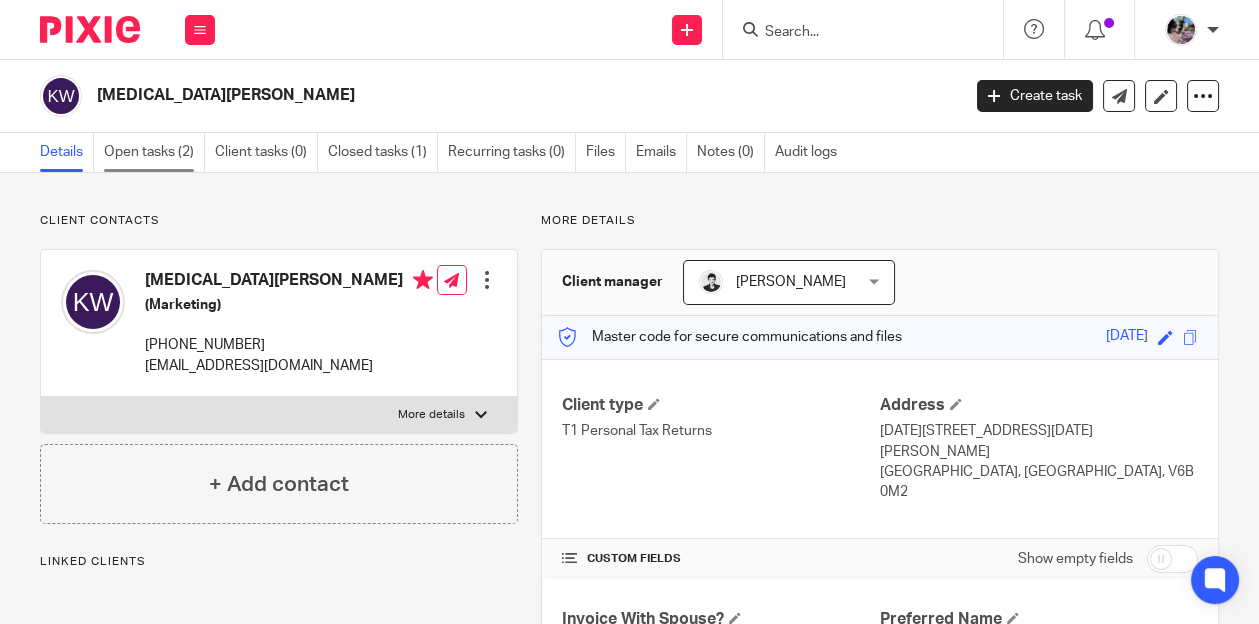 click on "Open tasks (2)" at bounding box center [154, 152] 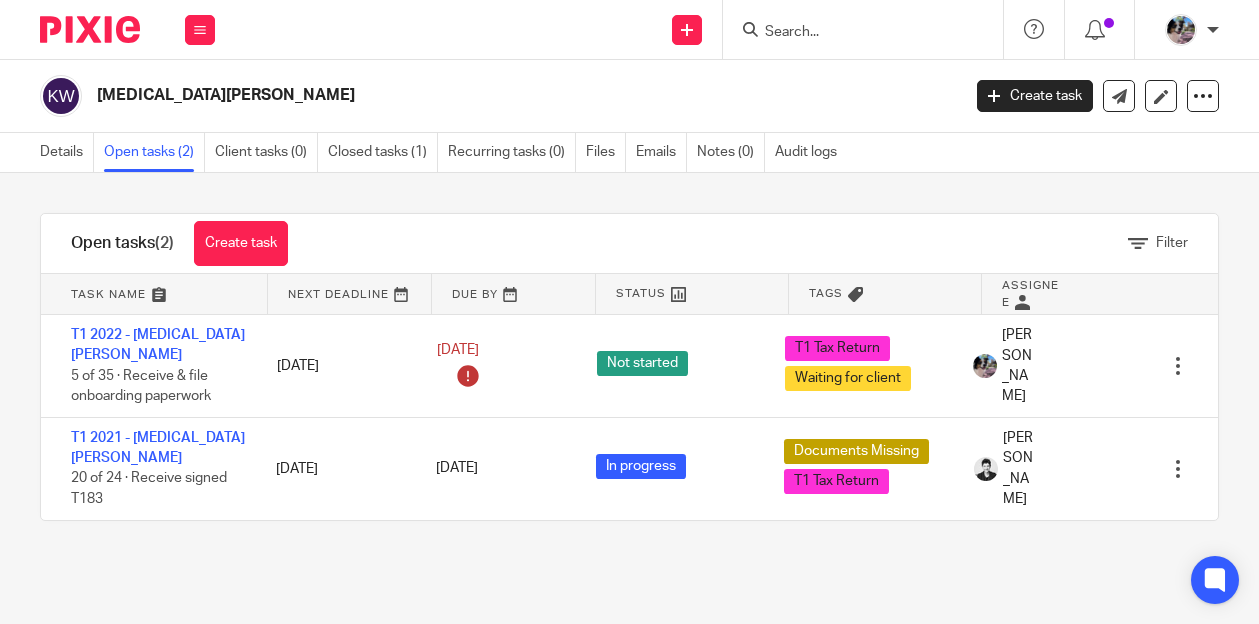 scroll, scrollTop: 0, scrollLeft: 0, axis: both 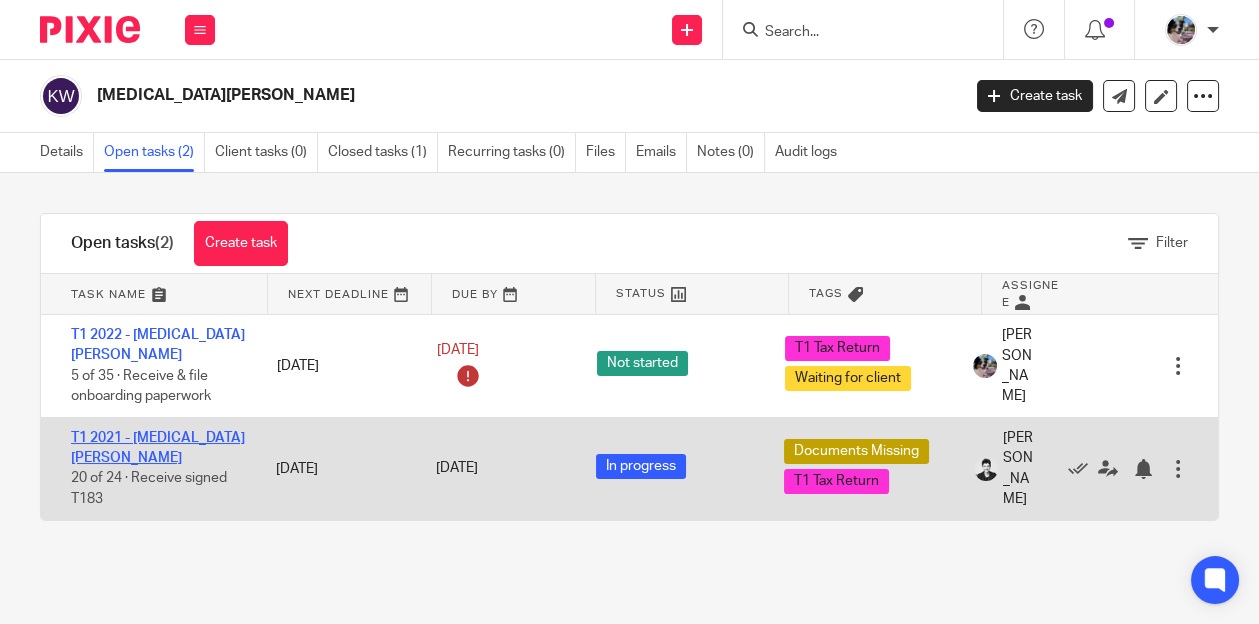click on "T1 2021 - [MEDICAL_DATA][PERSON_NAME]" at bounding box center [158, 448] 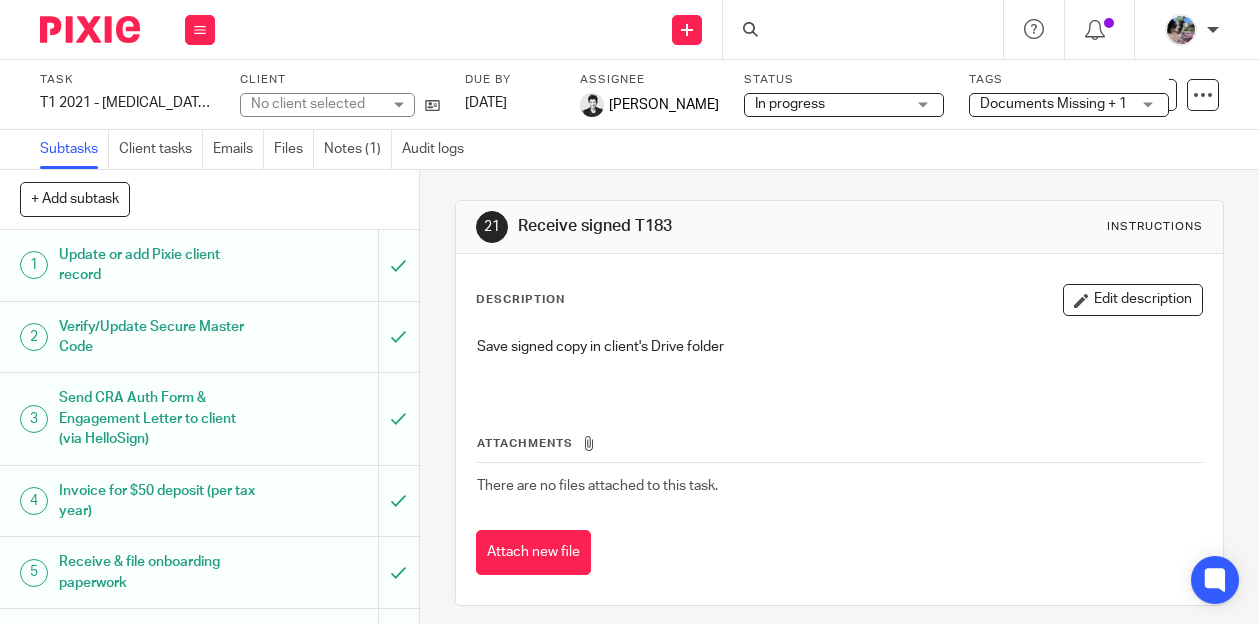 scroll, scrollTop: 0, scrollLeft: 0, axis: both 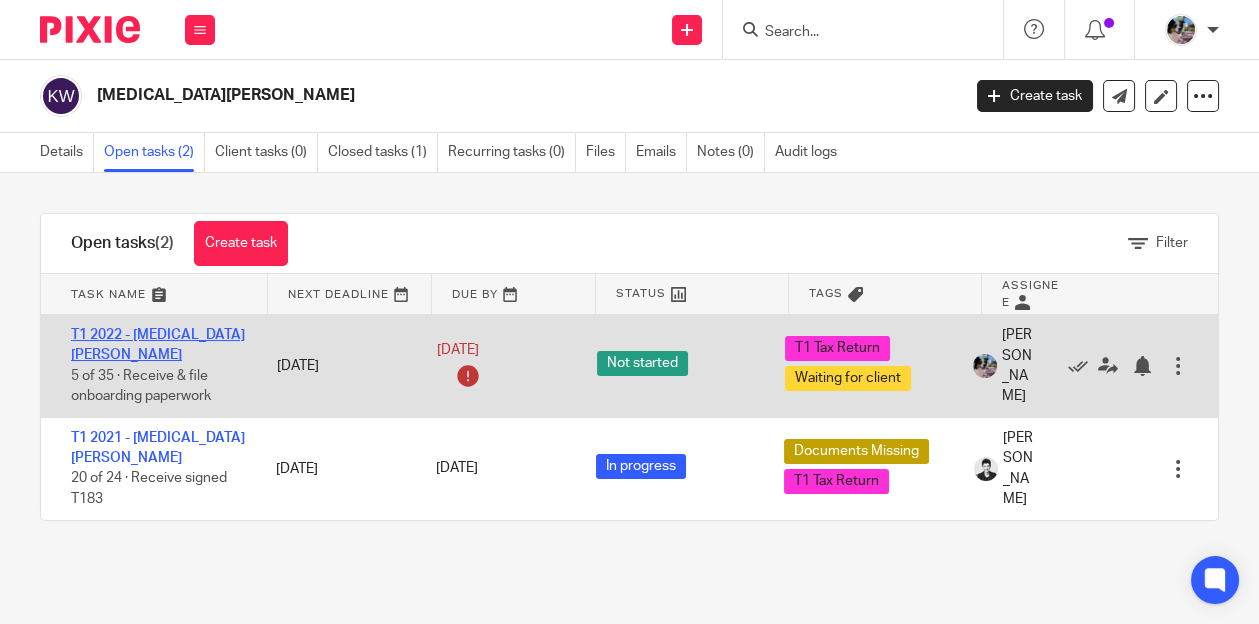 click on "T1 2022 - [MEDICAL_DATA][PERSON_NAME]" at bounding box center (158, 345) 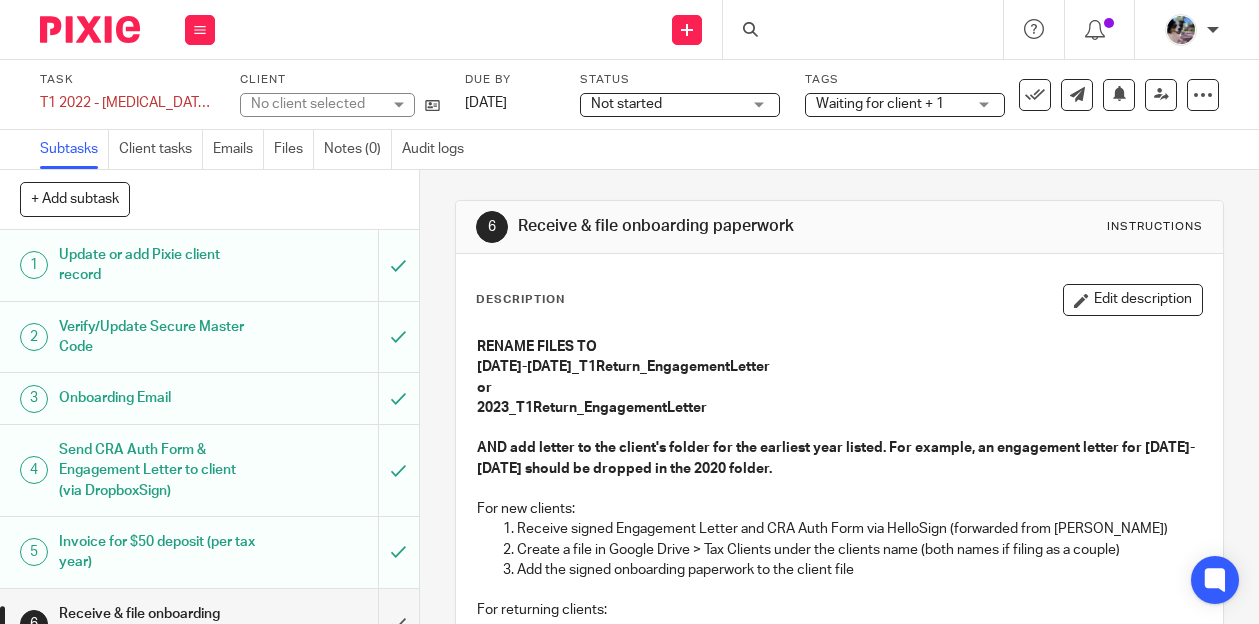 scroll, scrollTop: 0, scrollLeft: 0, axis: both 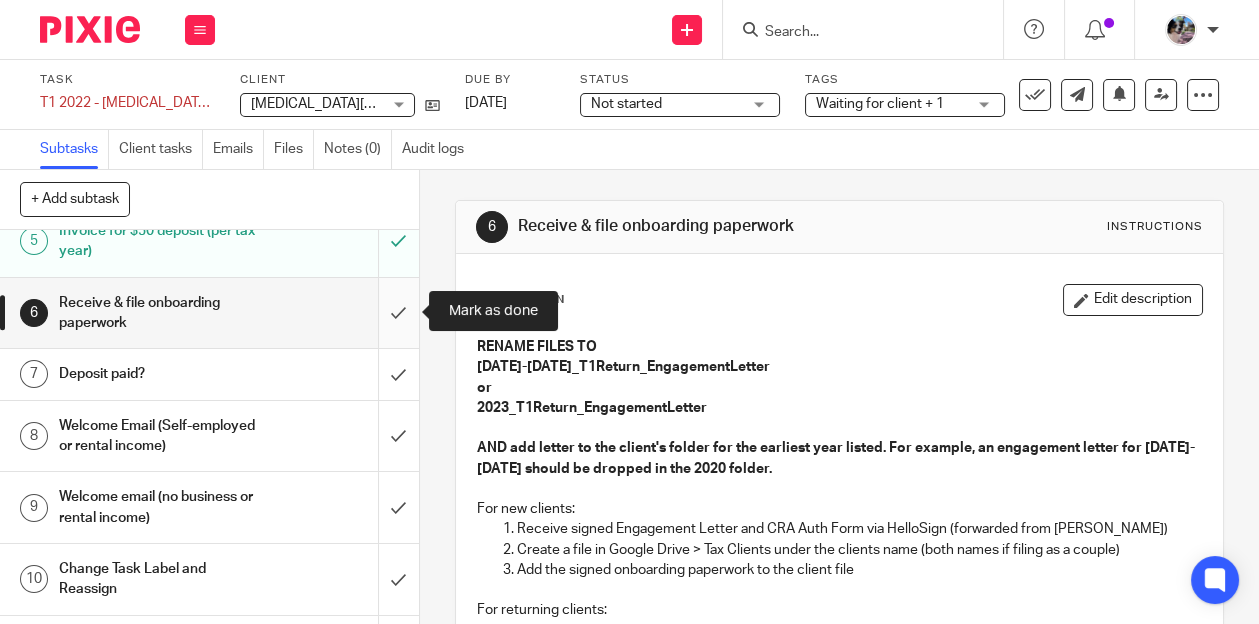 click at bounding box center [209, 313] 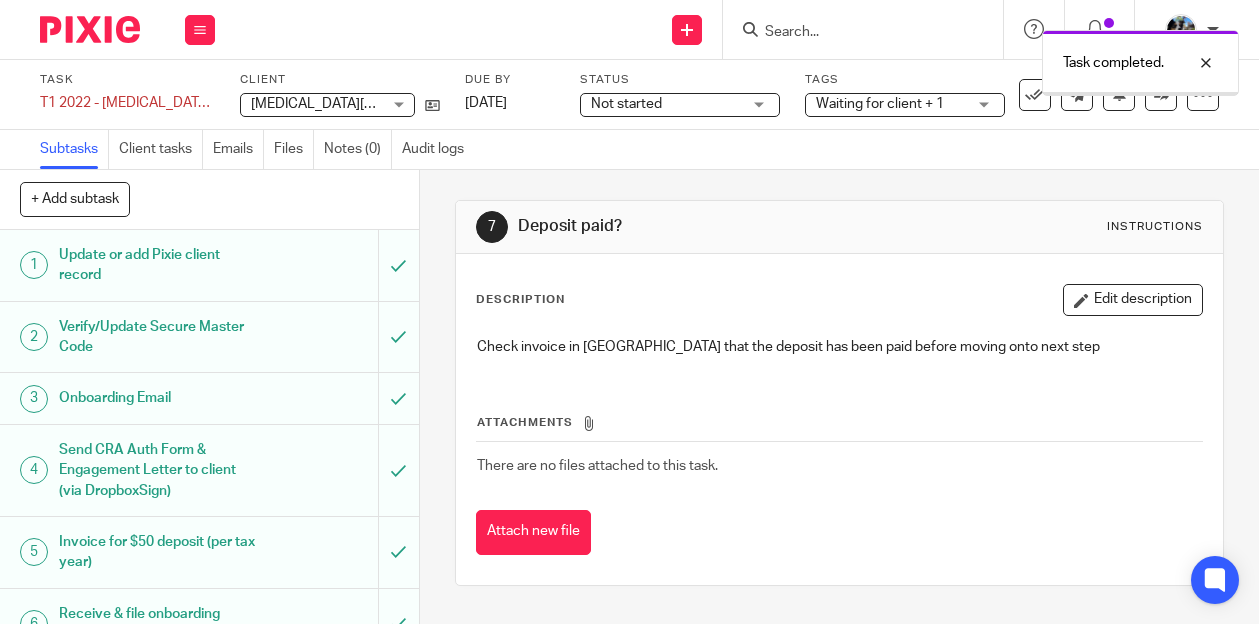 scroll, scrollTop: 0, scrollLeft: 0, axis: both 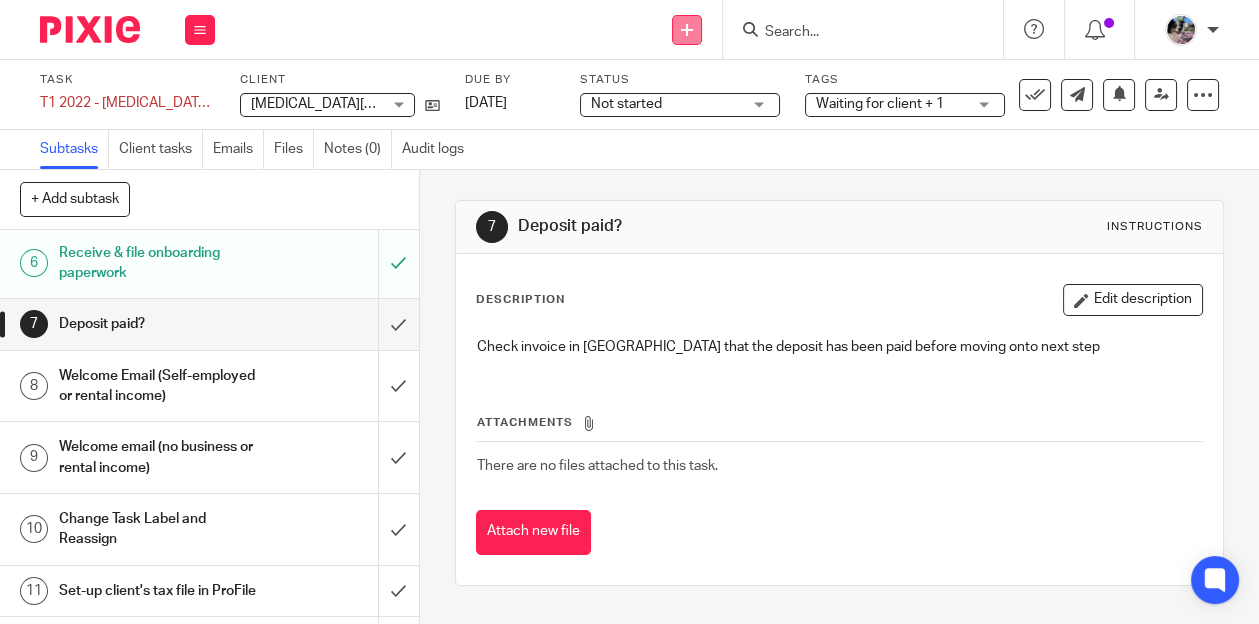 click at bounding box center [687, 30] 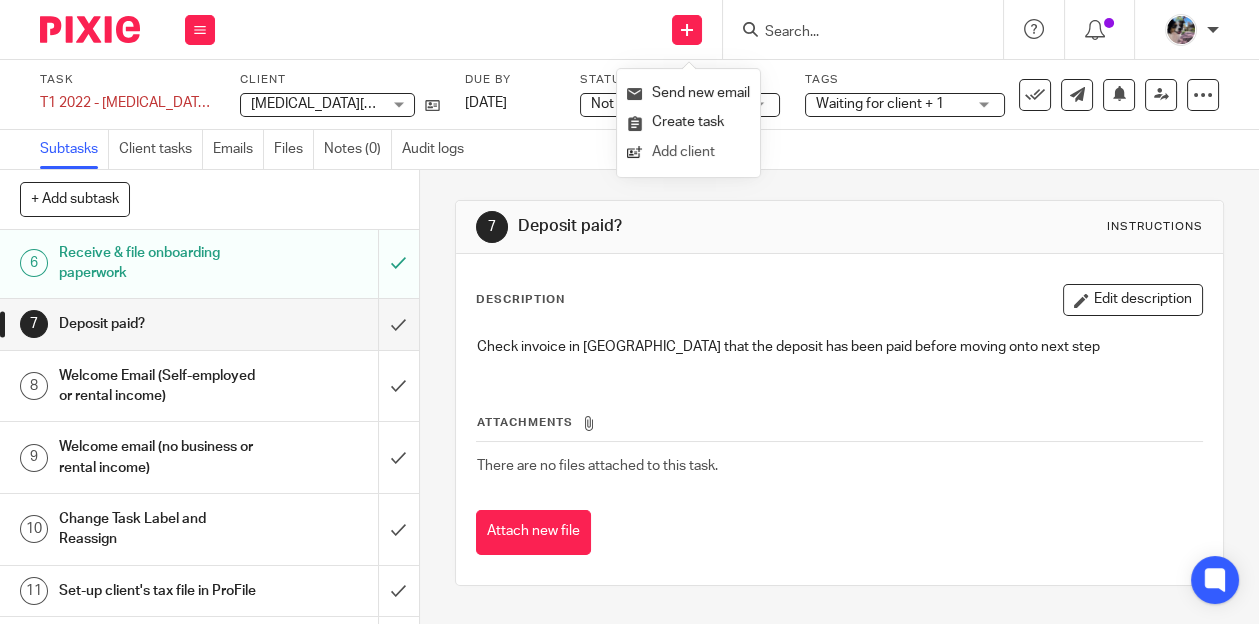 click on "Add client" at bounding box center [688, 152] 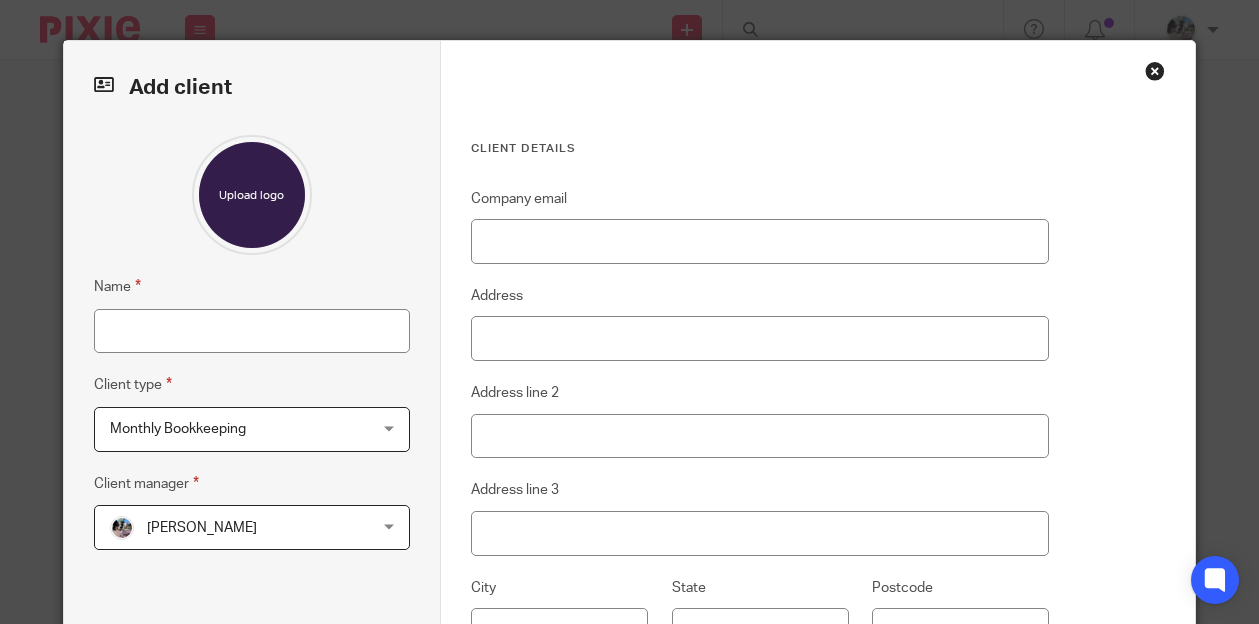 scroll, scrollTop: 0, scrollLeft: 0, axis: both 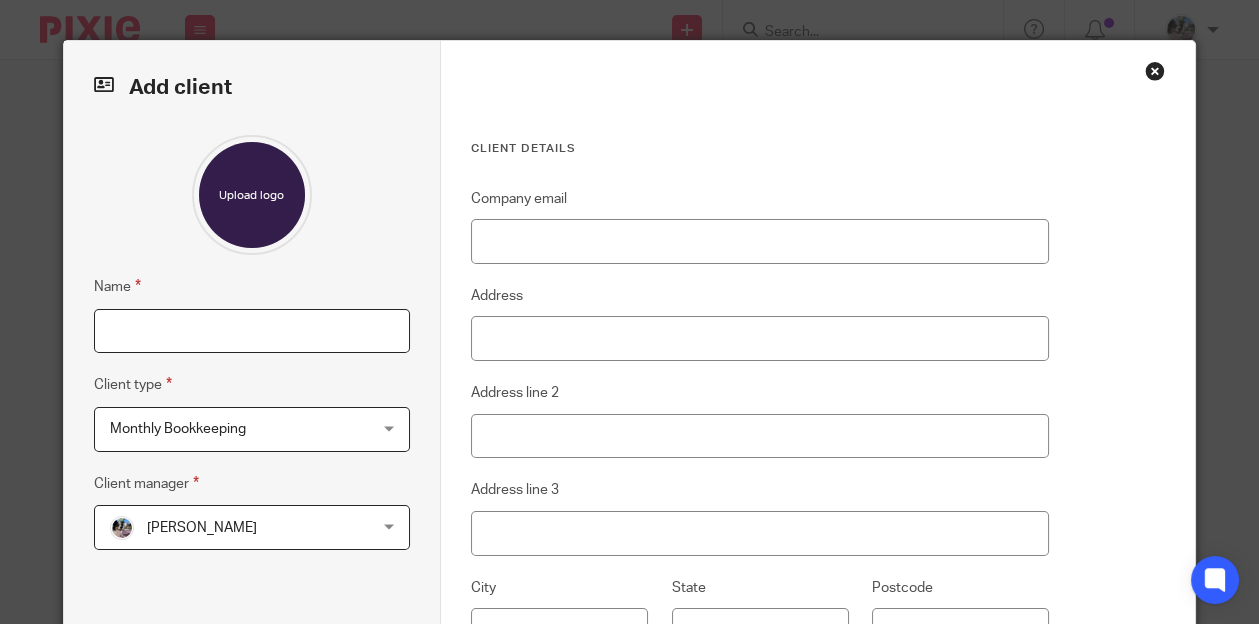 click on "Name" at bounding box center [252, 331] 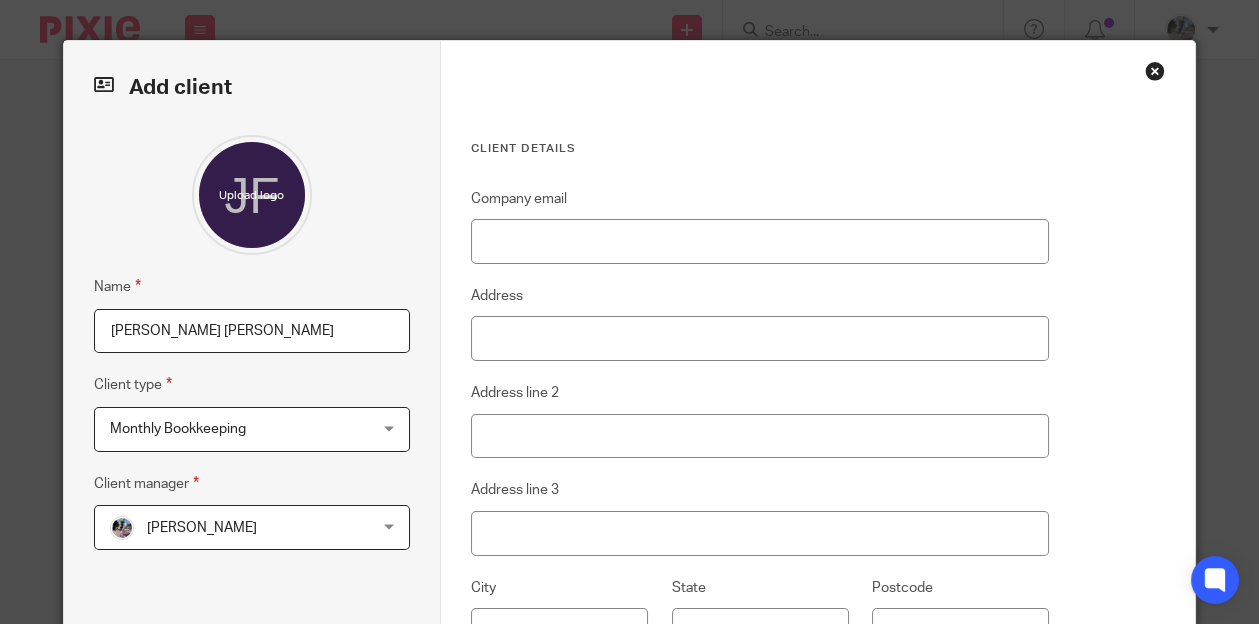 click on "Jessica Fey Goldman" at bounding box center [252, 331] 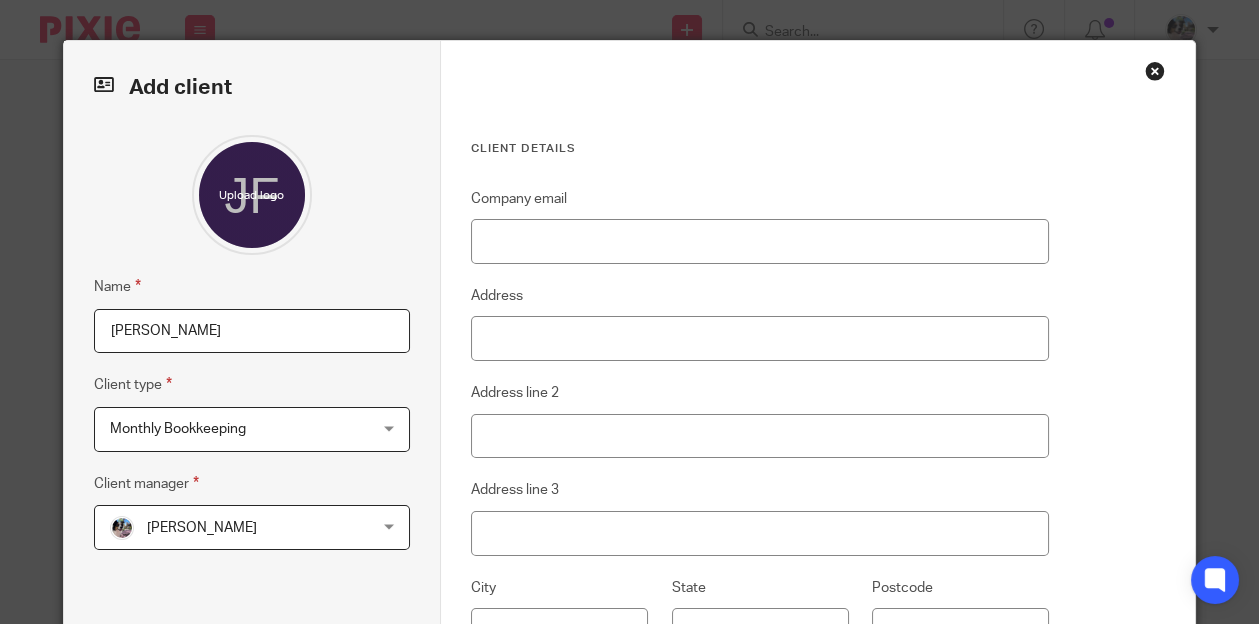 type on "Jessica Fay Goldman" 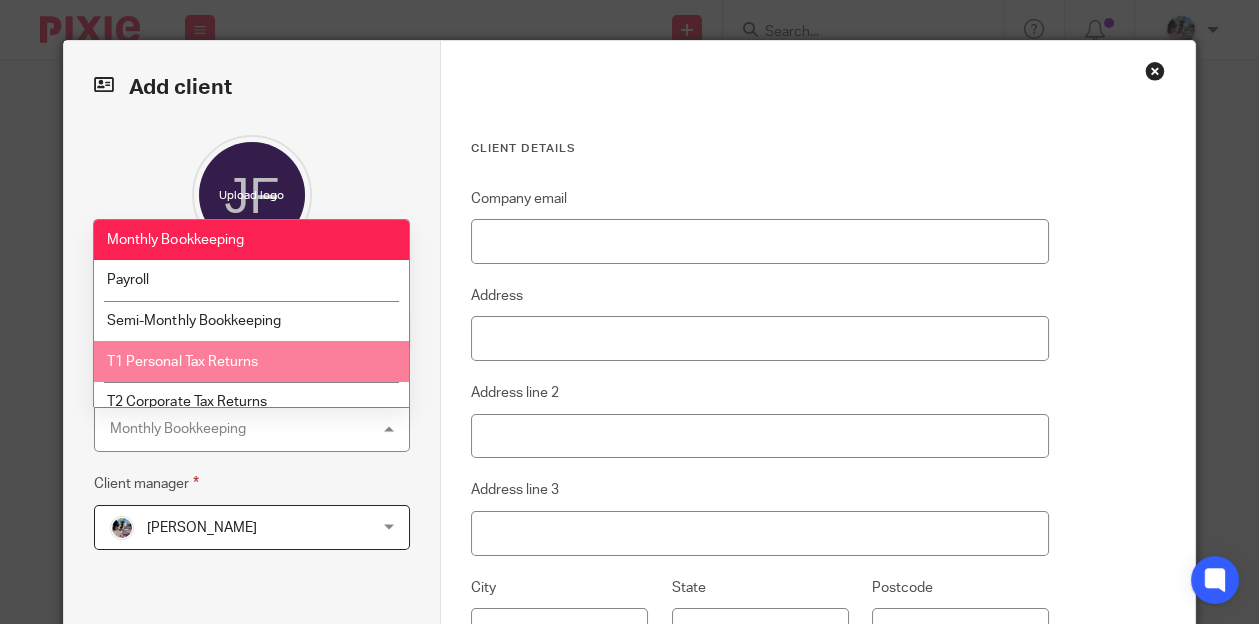click on "T1 Personal Tax Returns" at bounding box center [182, 362] 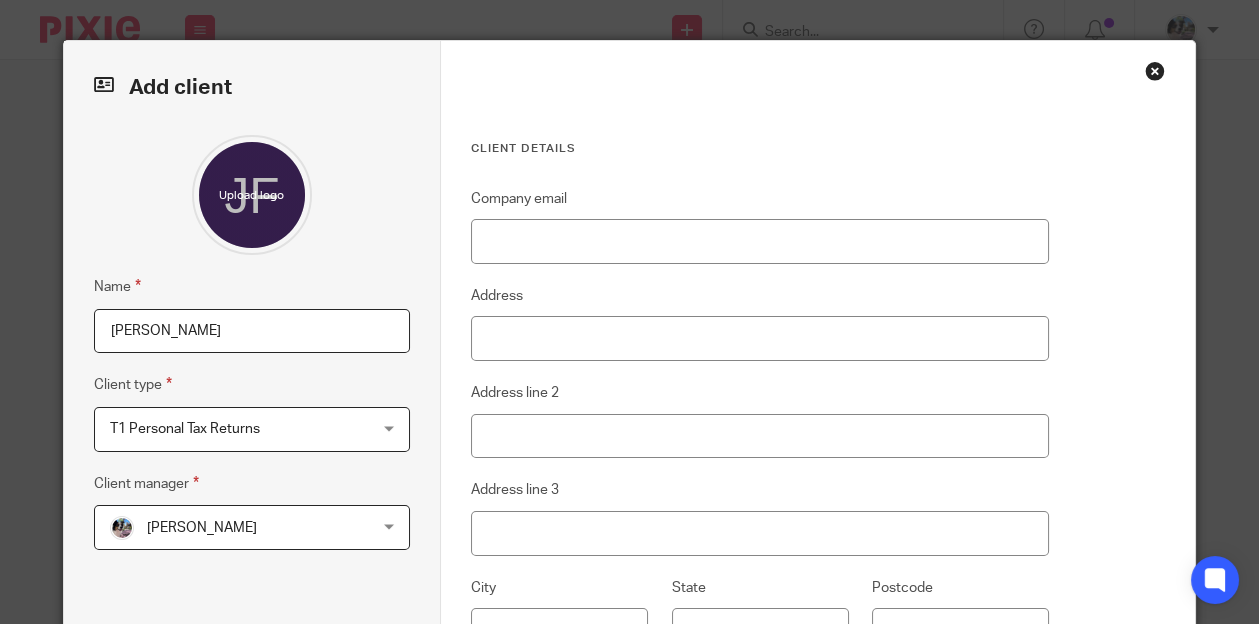 click on "[PERSON_NAME]" at bounding box center (229, 527) 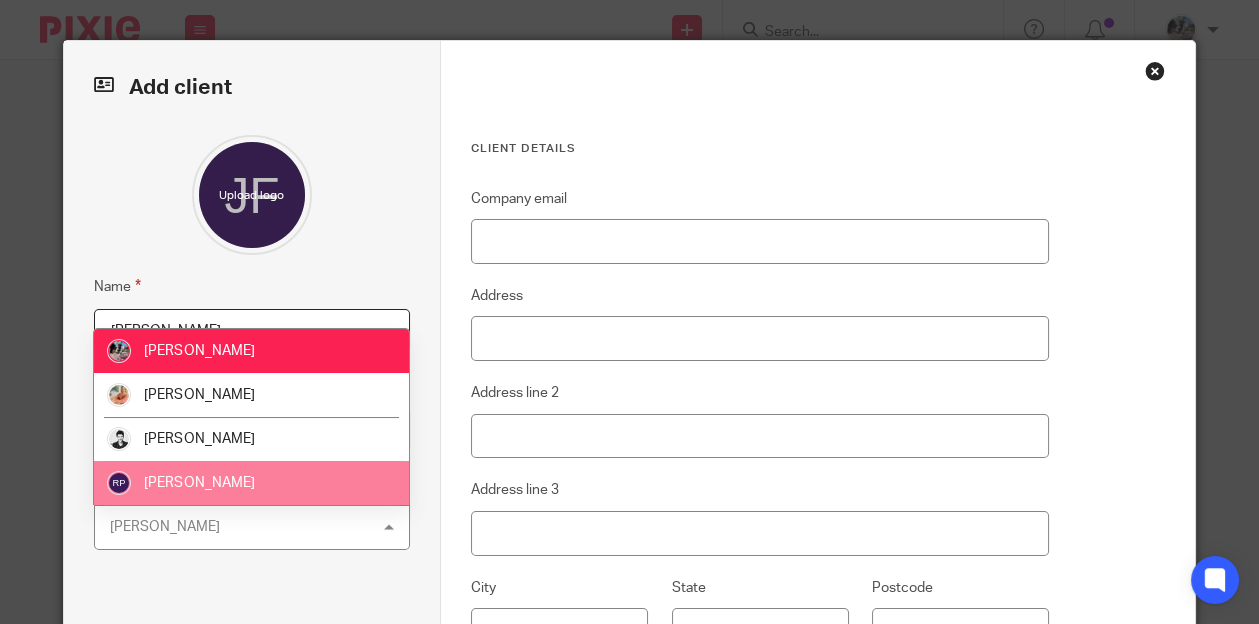 click on "[PERSON_NAME]" at bounding box center [251, 439] 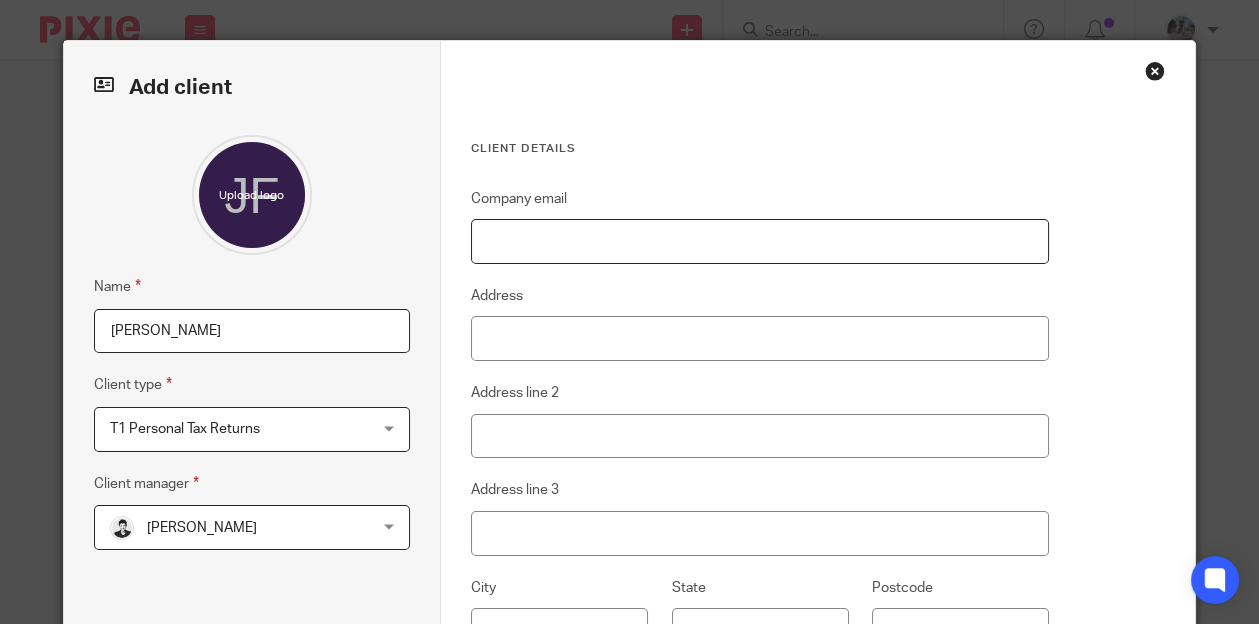 click on "Company email" at bounding box center (760, 241) 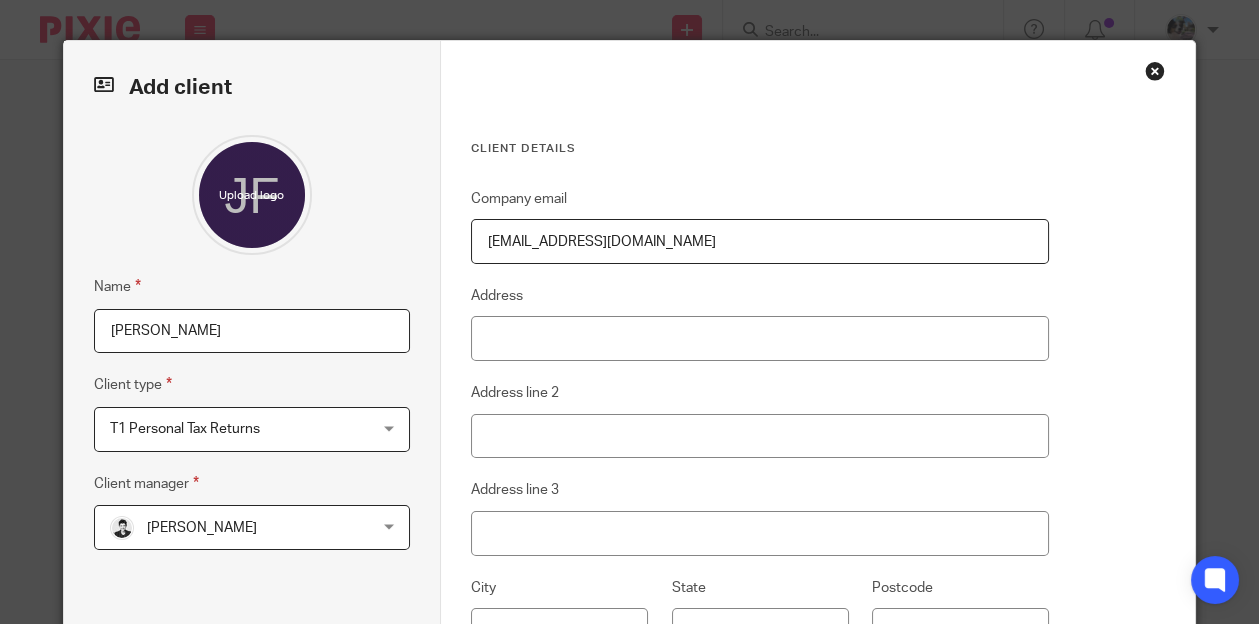 type on "[EMAIL_ADDRESS][DOMAIN_NAME]" 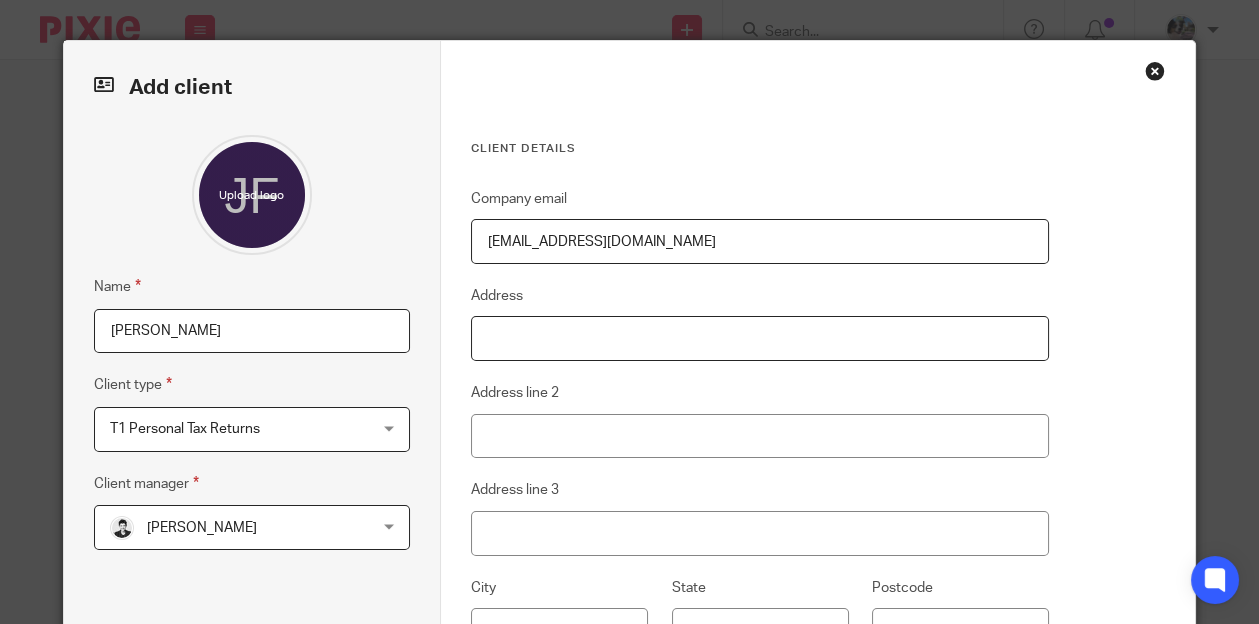 click on "Address" at bounding box center [760, 338] 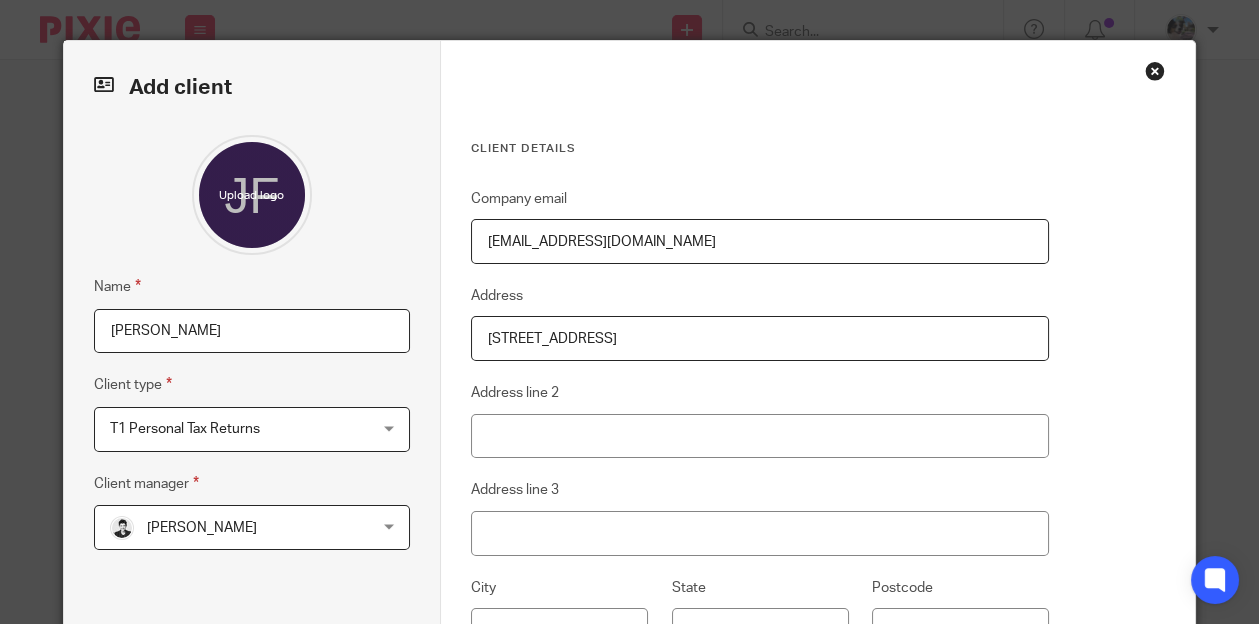 type on "[STREET_ADDRESS]" 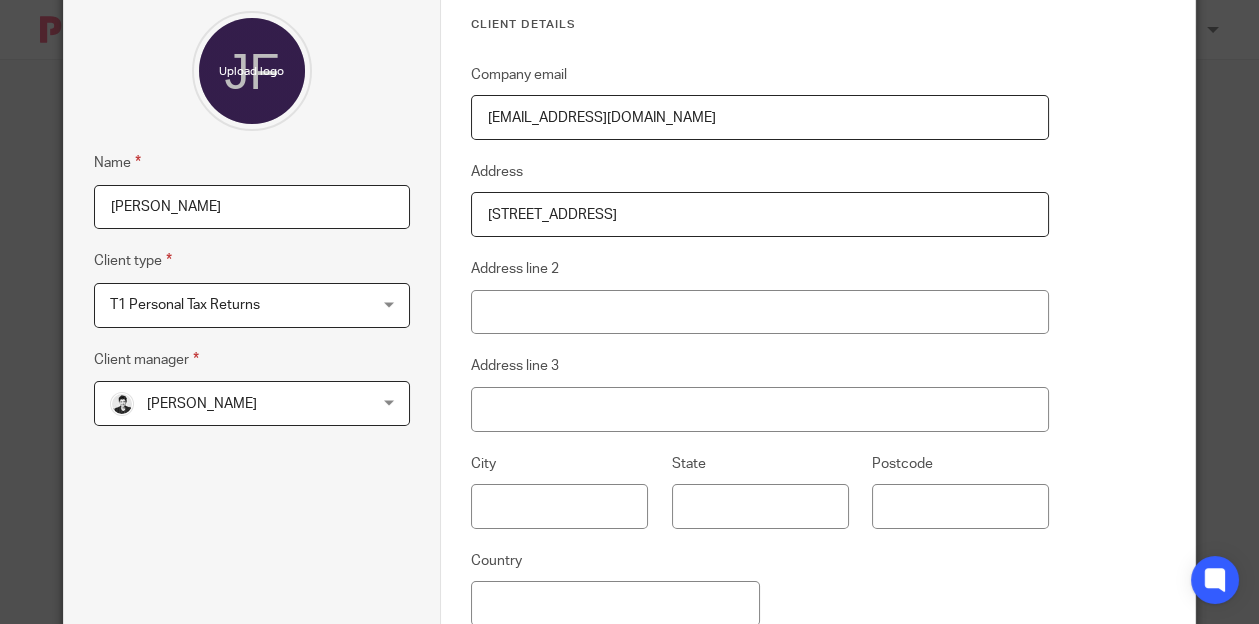 scroll, scrollTop: 165, scrollLeft: 0, axis: vertical 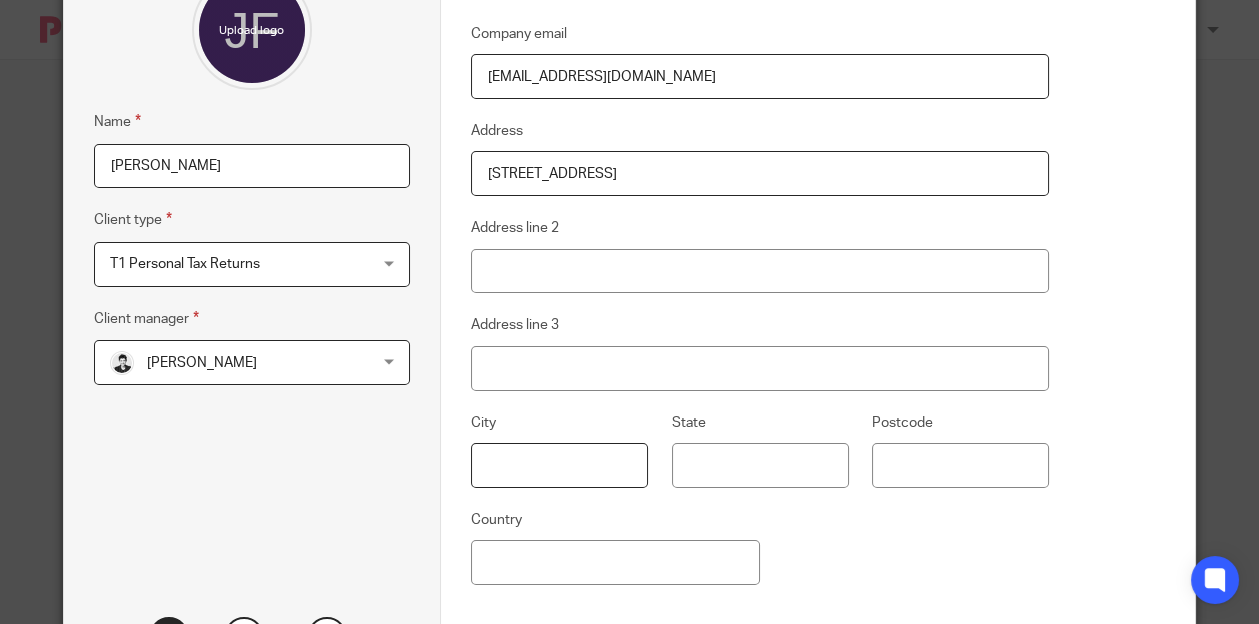 click at bounding box center (559, 465) 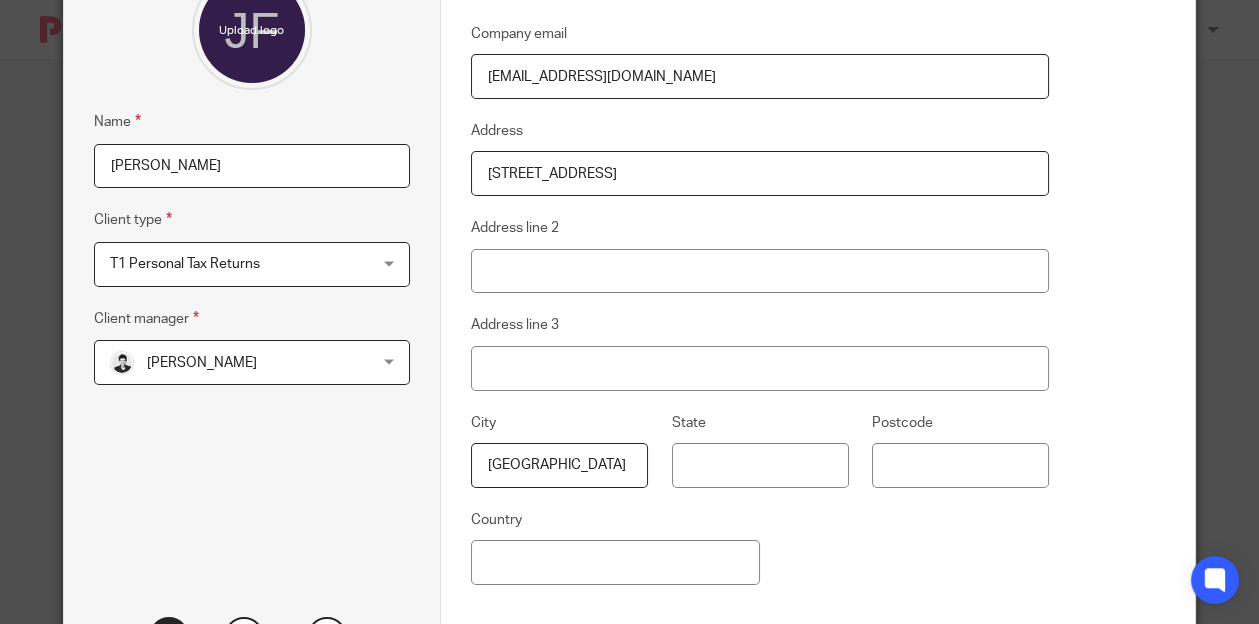 type on "Vancouver" 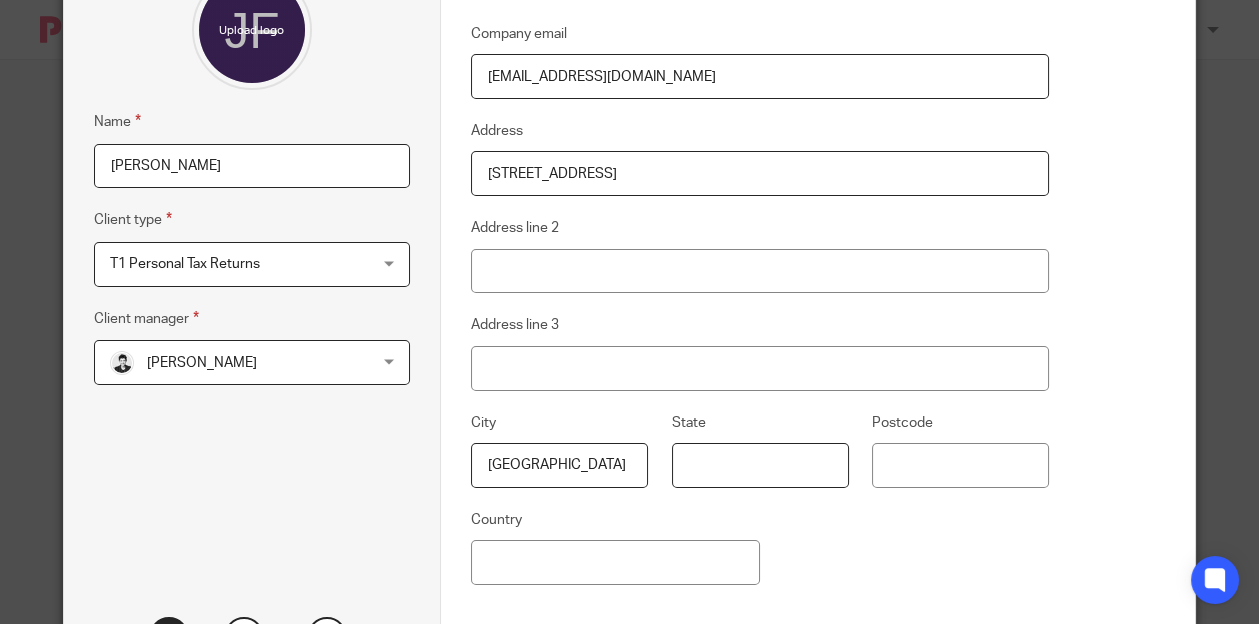 click on "State" at bounding box center (760, 465) 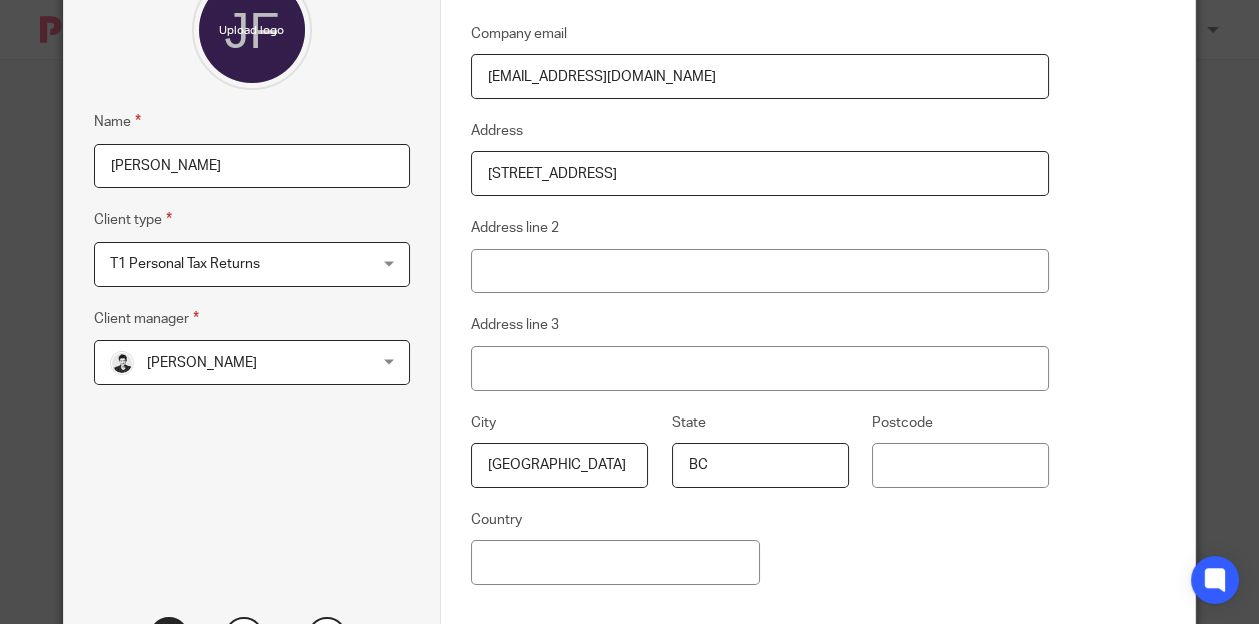 click on "Postcode" at bounding box center [949, 449] 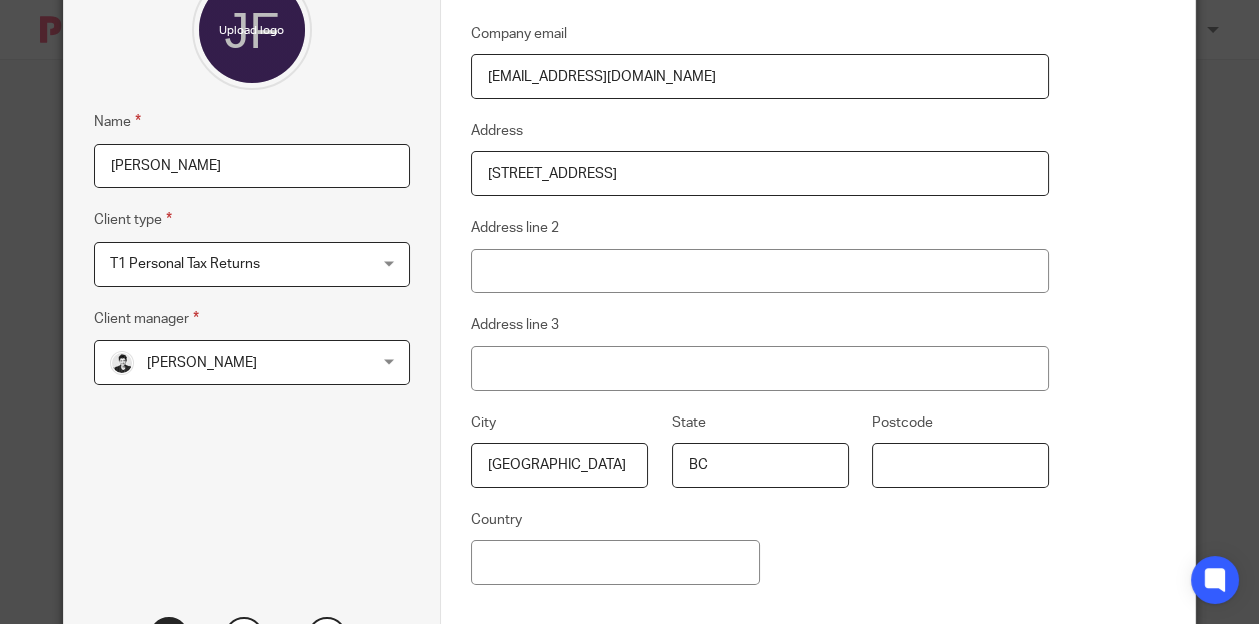 click on "Postcode" at bounding box center (960, 465) 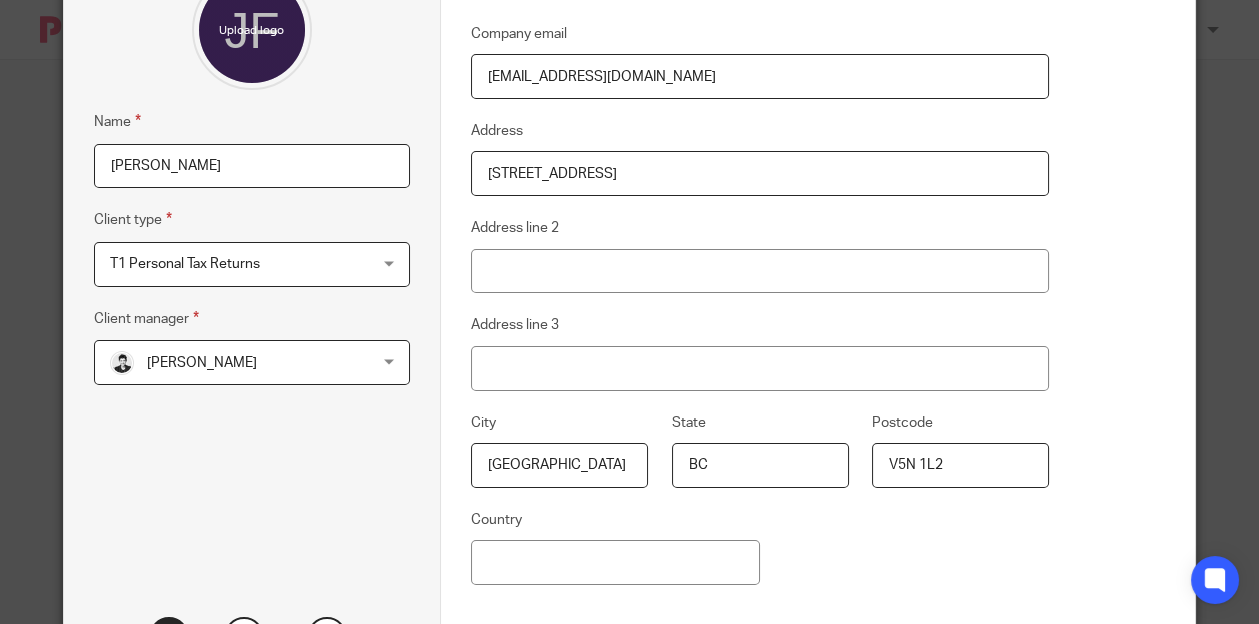 scroll, scrollTop: 312, scrollLeft: 0, axis: vertical 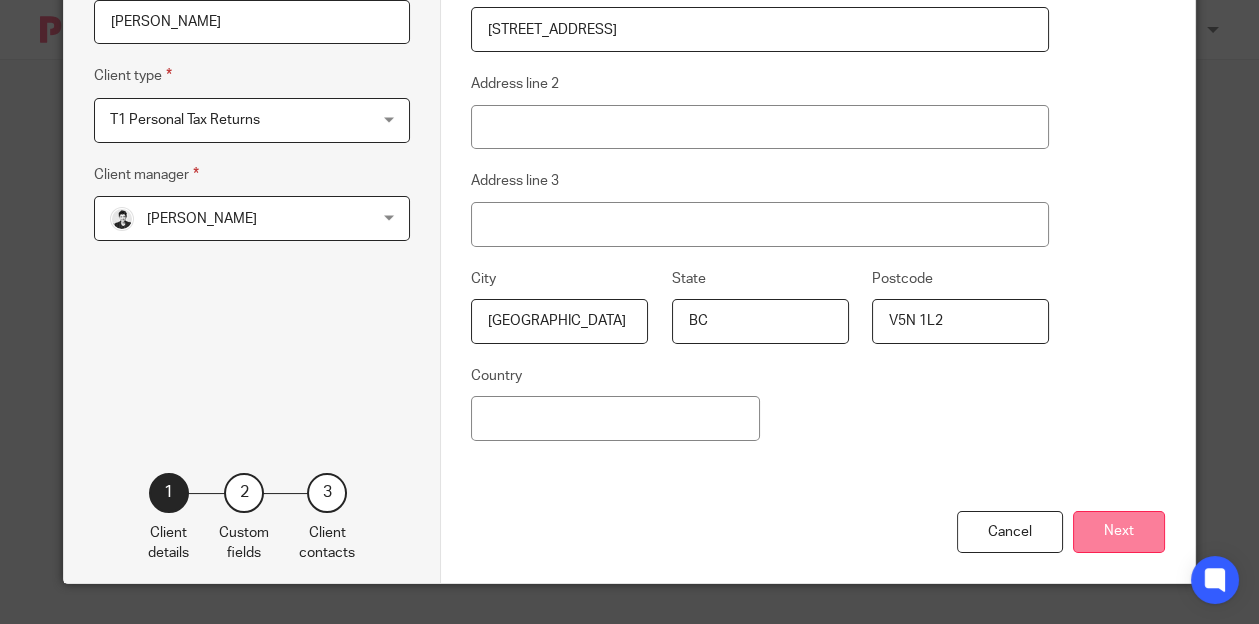 type on "V5N 1L2" 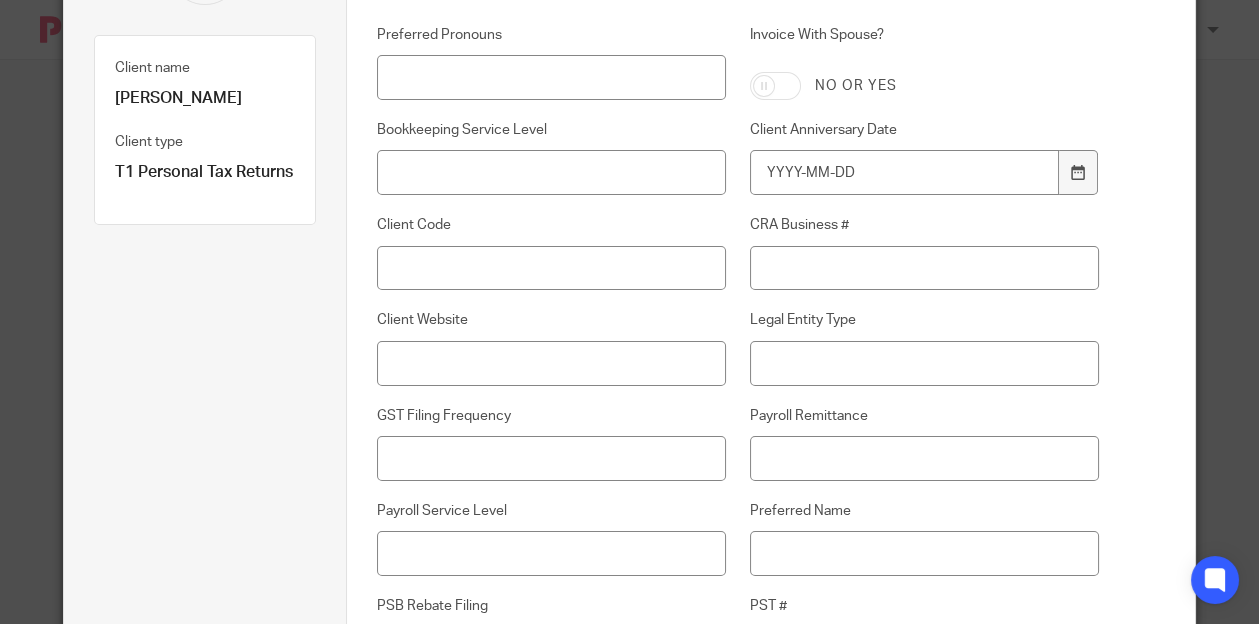 scroll, scrollTop: 208, scrollLeft: 0, axis: vertical 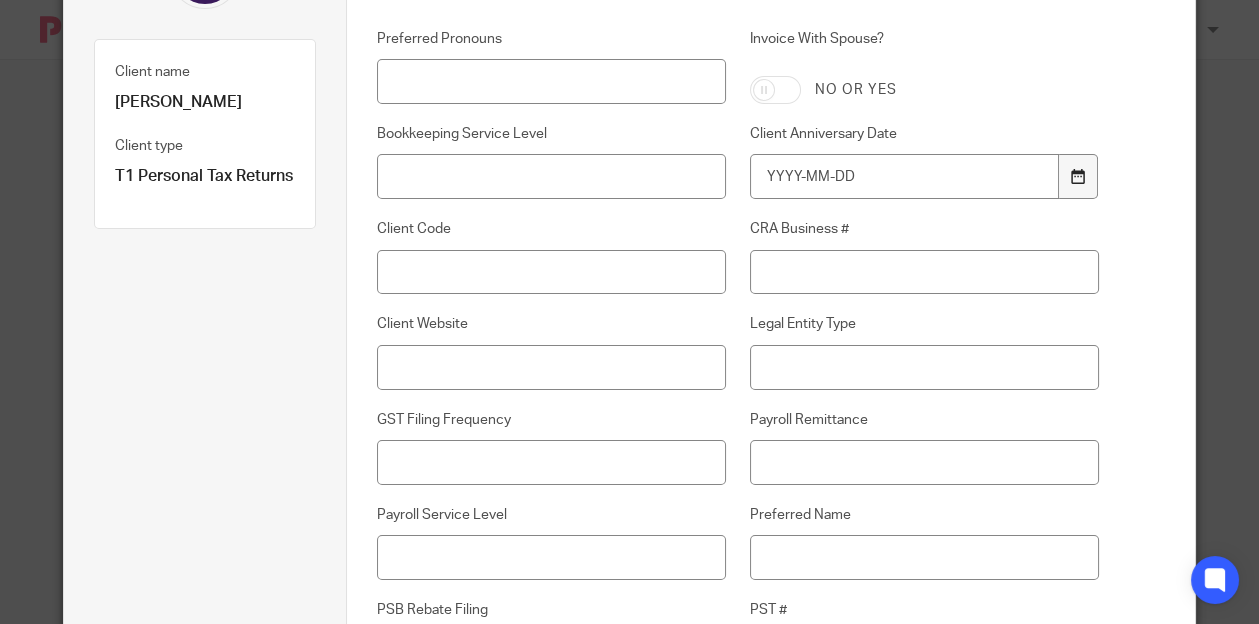 click at bounding box center [1078, 176] 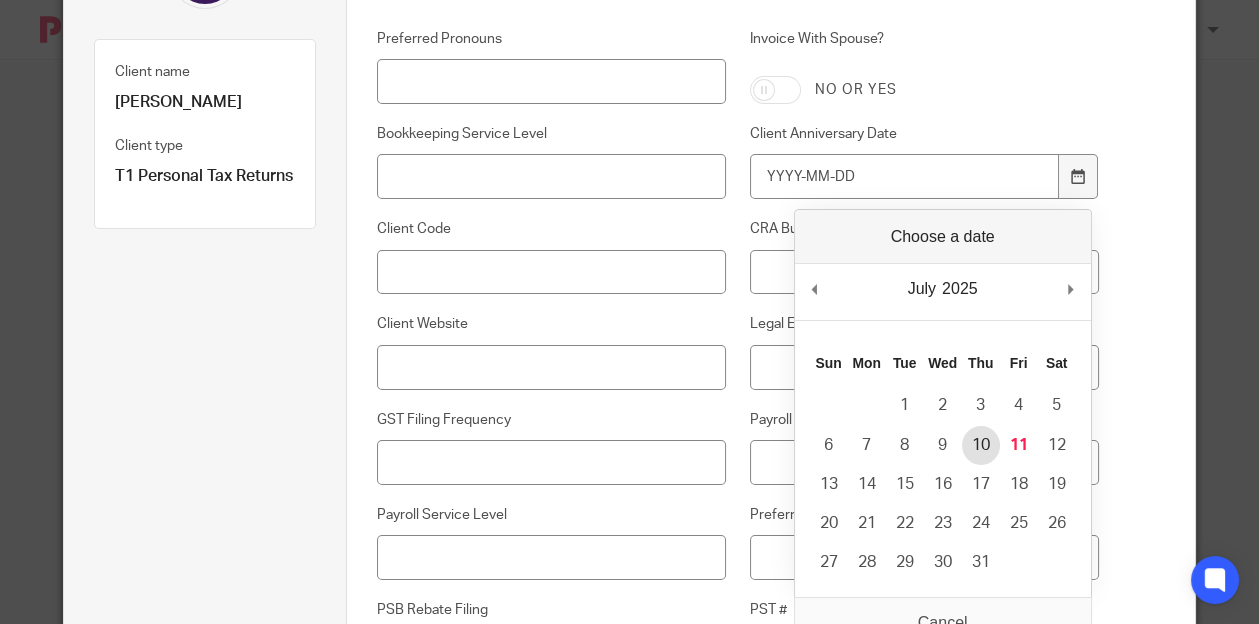 type on "2025-07-10" 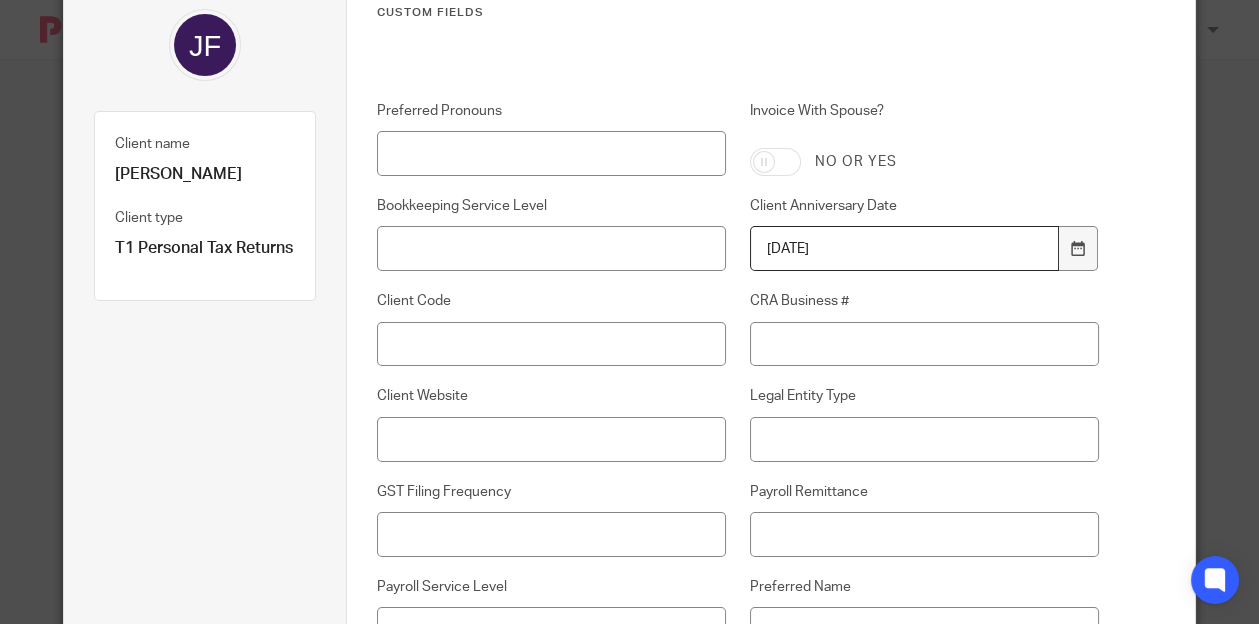 scroll, scrollTop: 133, scrollLeft: 0, axis: vertical 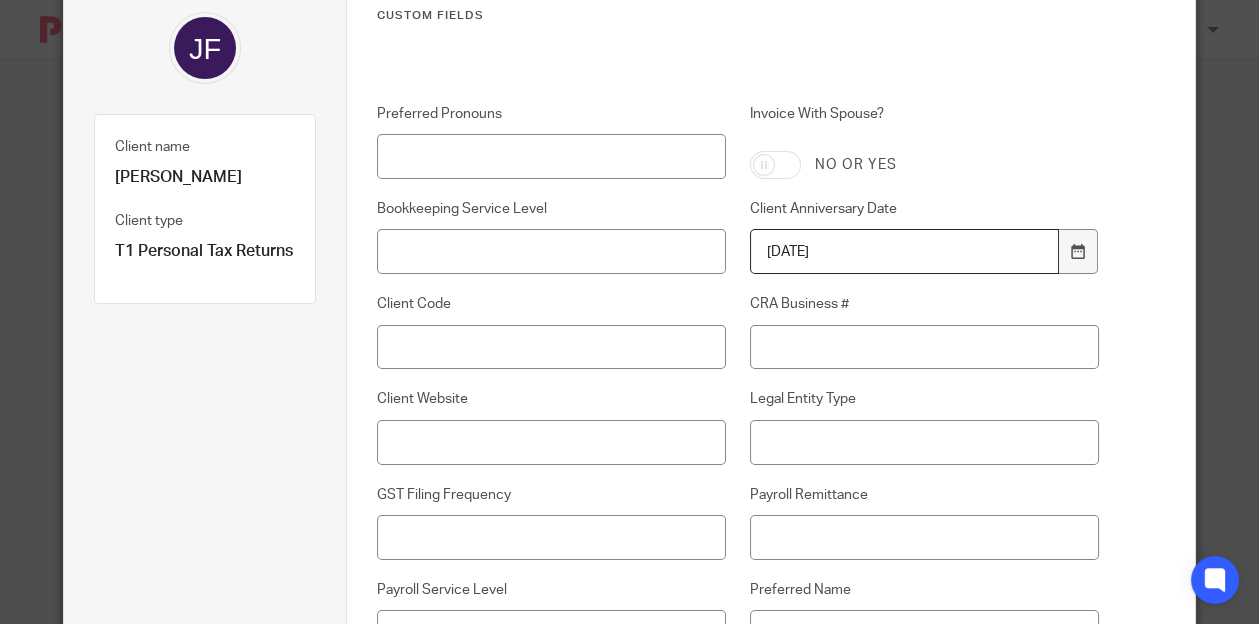 click on "Preferred Pronouns" at bounding box center [539, 141] 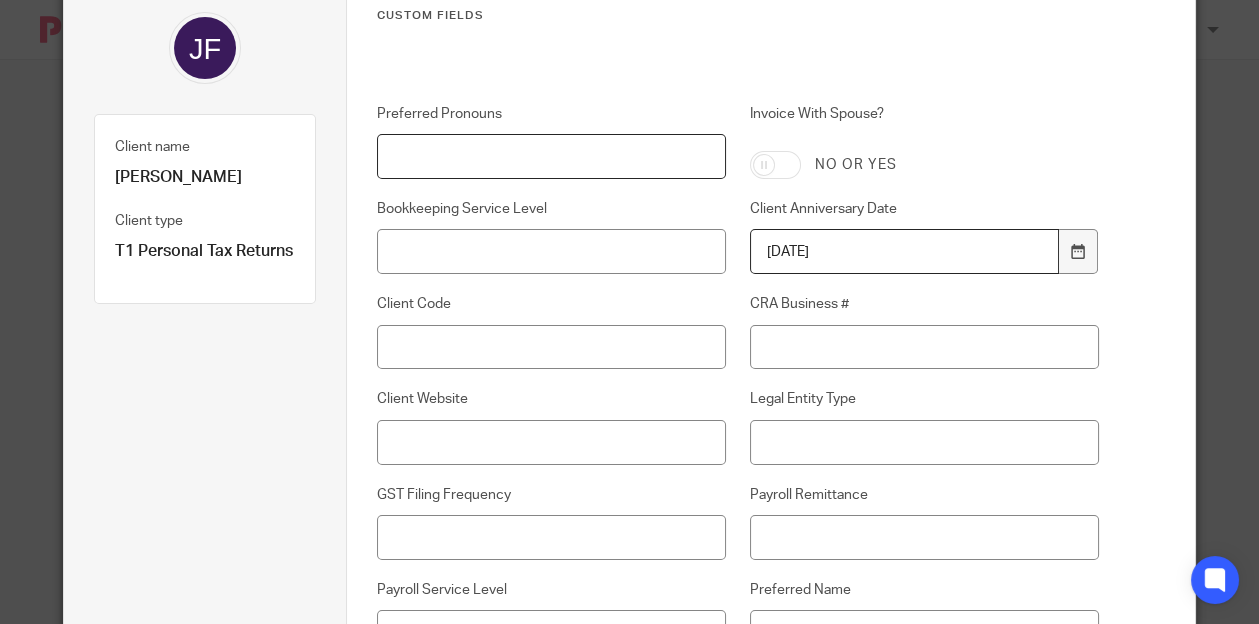 click on "Preferred Pronouns" at bounding box center (552, 156) 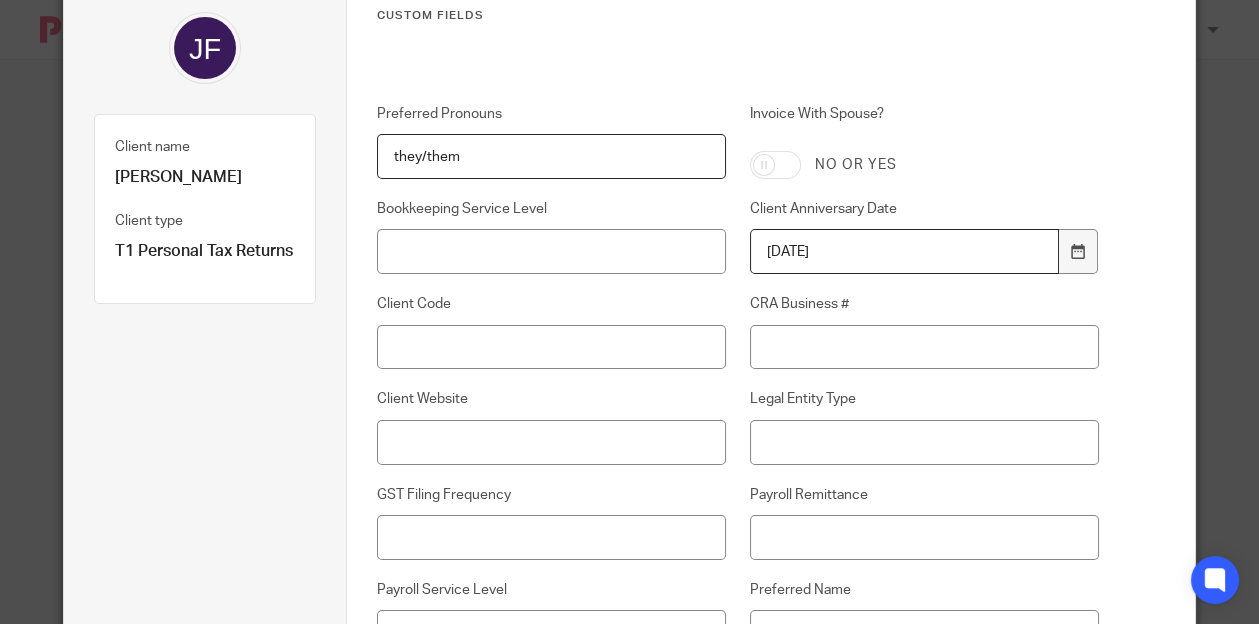 type on "they/them" 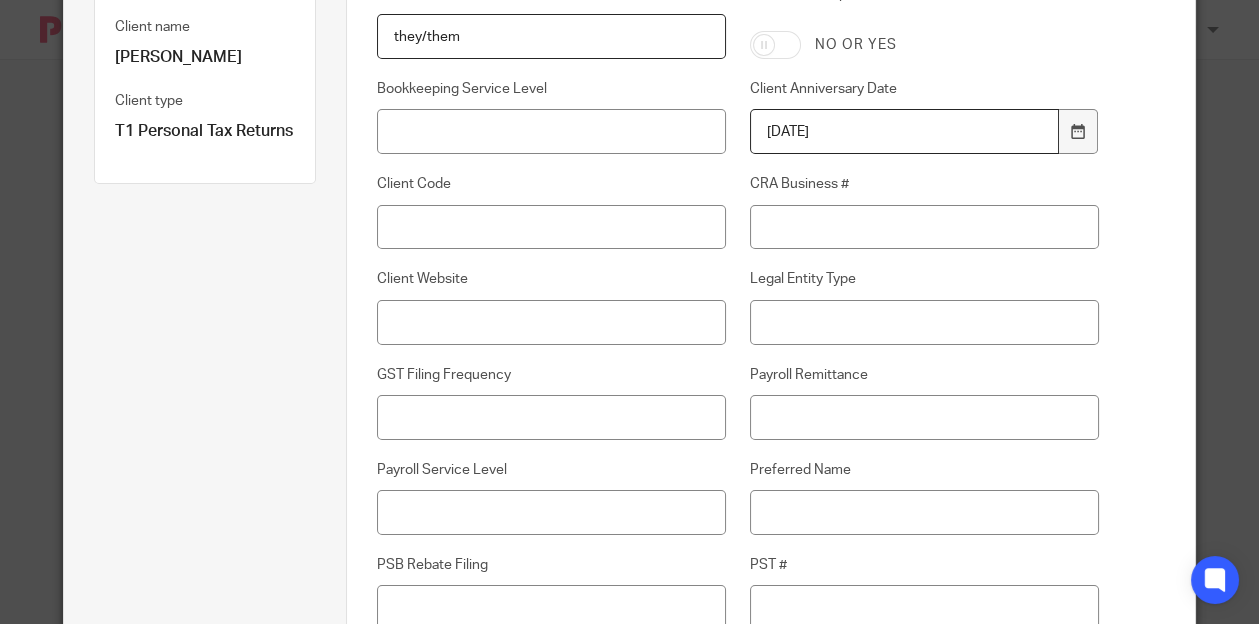 scroll, scrollTop: 261, scrollLeft: 0, axis: vertical 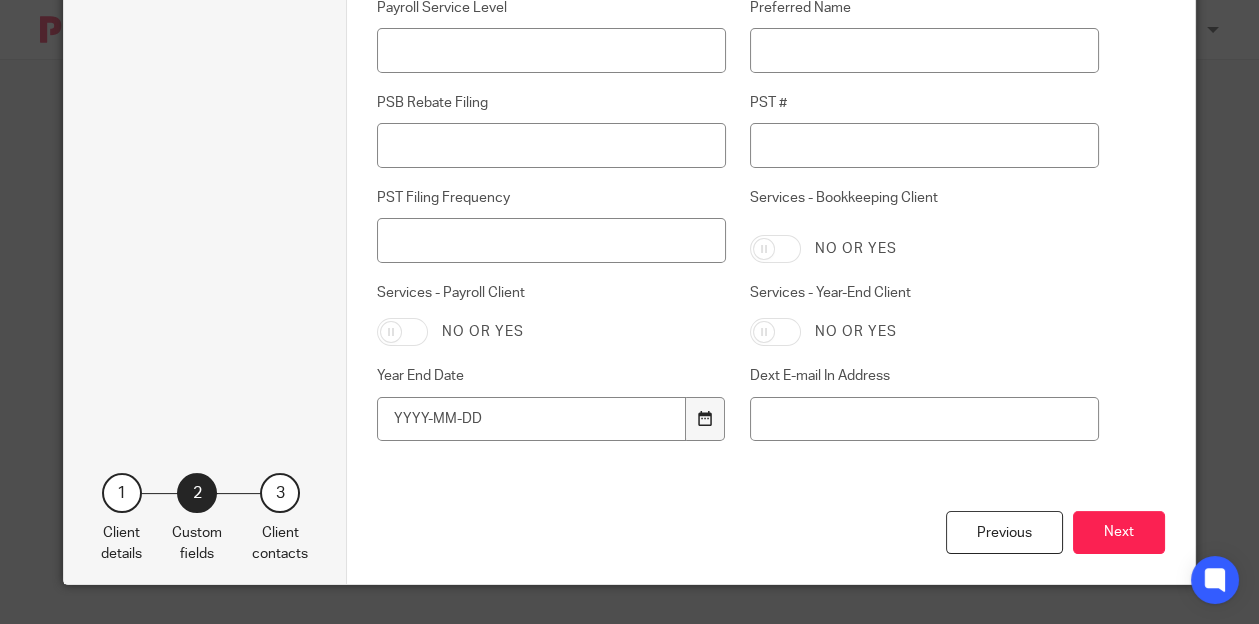 click at bounding box center [704, 418] 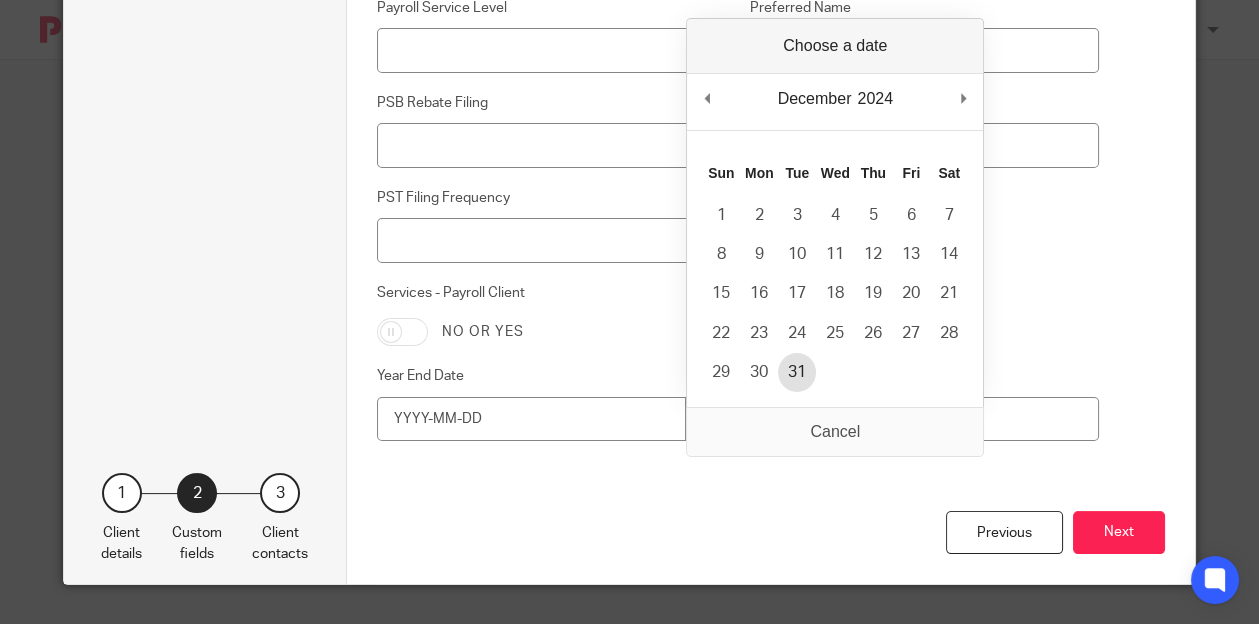 click on "31" at bounding box center [797, 372] 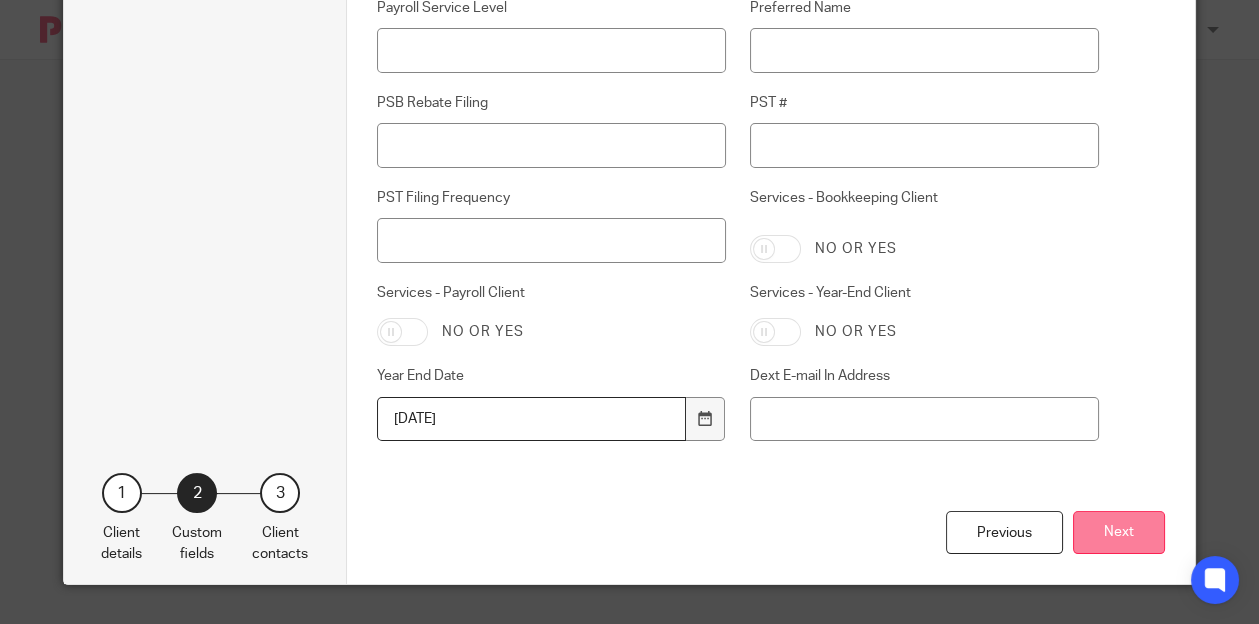 click on "Next" at bounding box center [1119, 532] 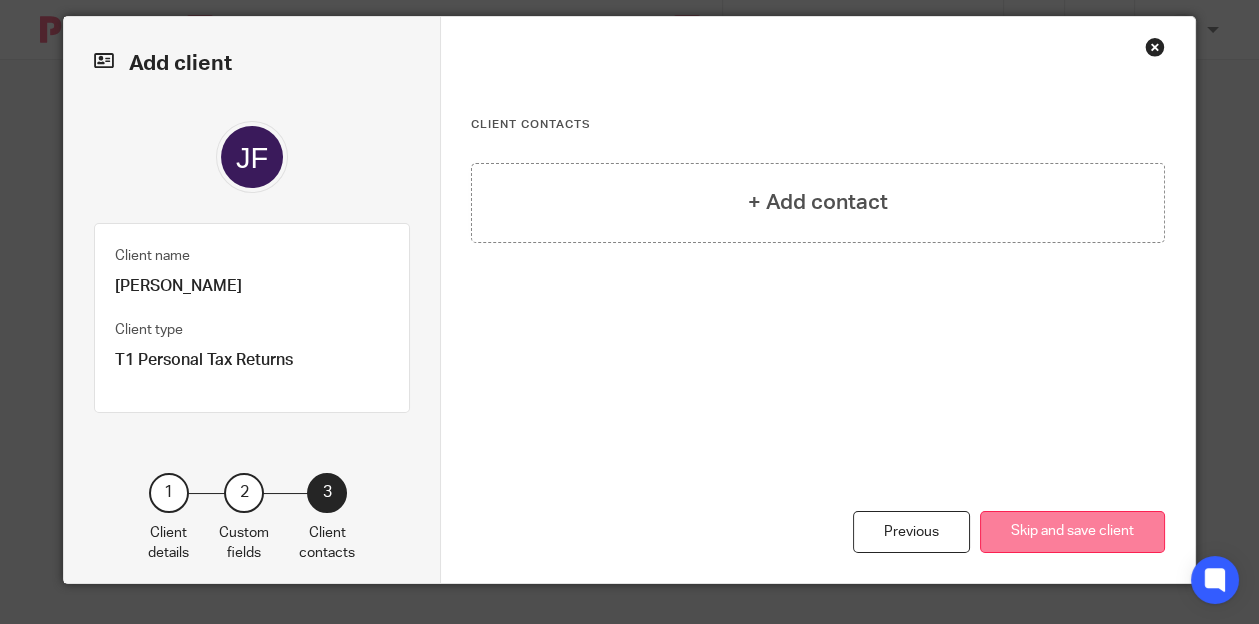 scroll, scrollTop: 23, scrollLeft: 0, axis: vertical 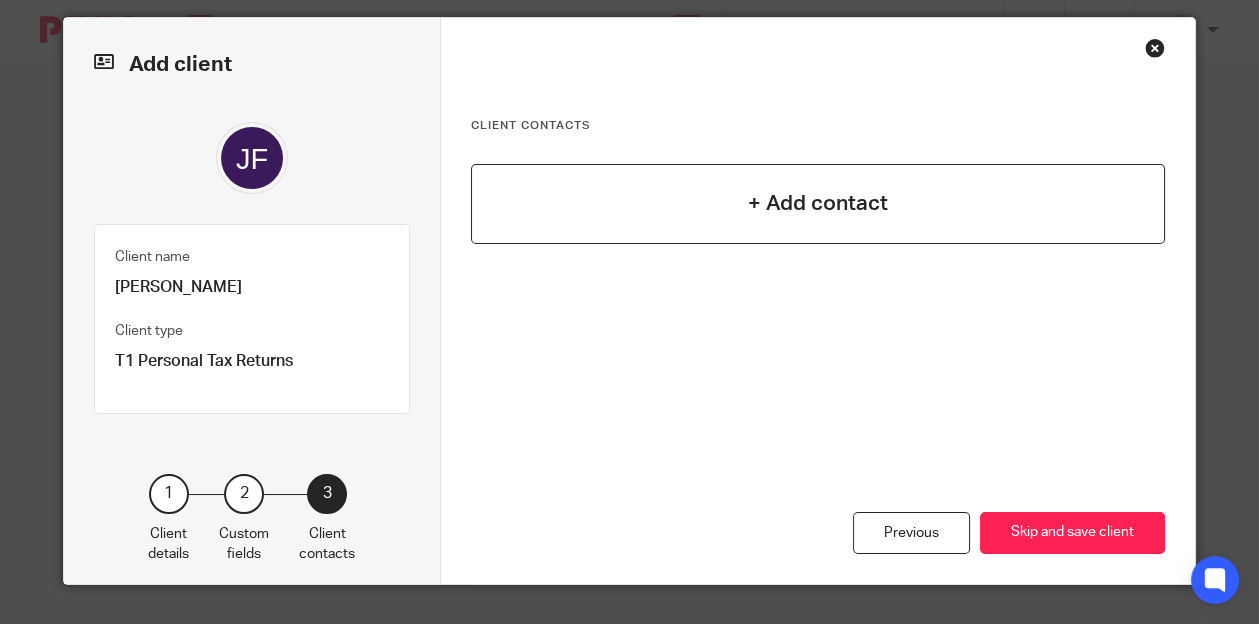 click on "+ Add contact" at bounding box center [818, 203] 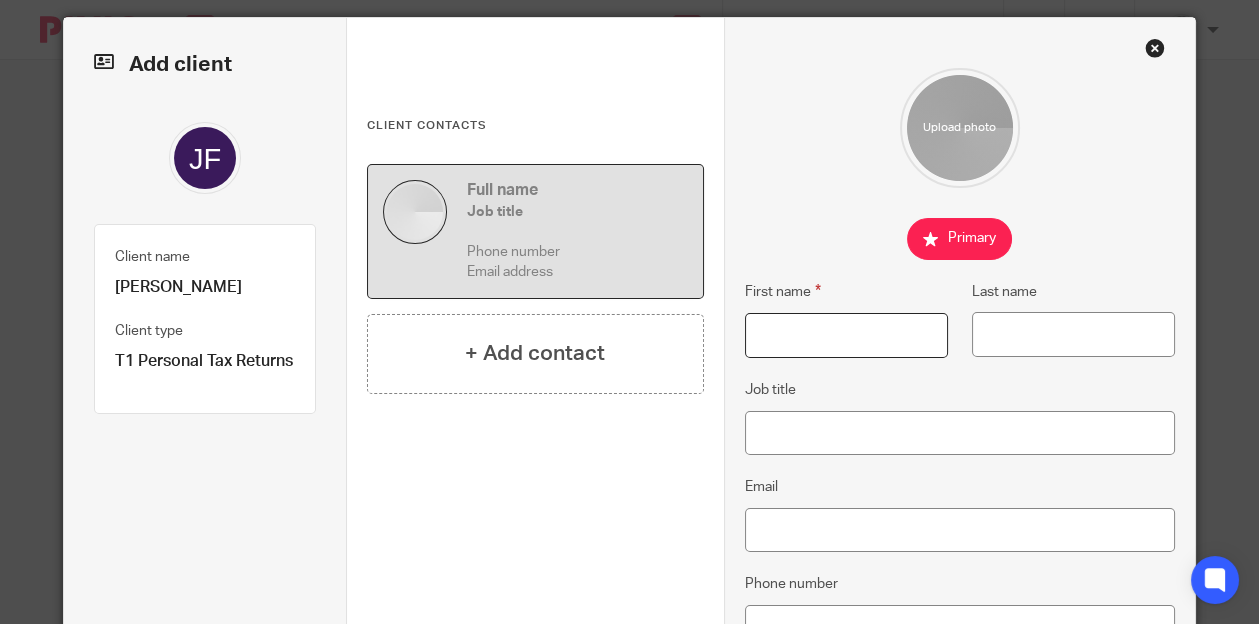 click on "First name" at bounding box center (846, 335) 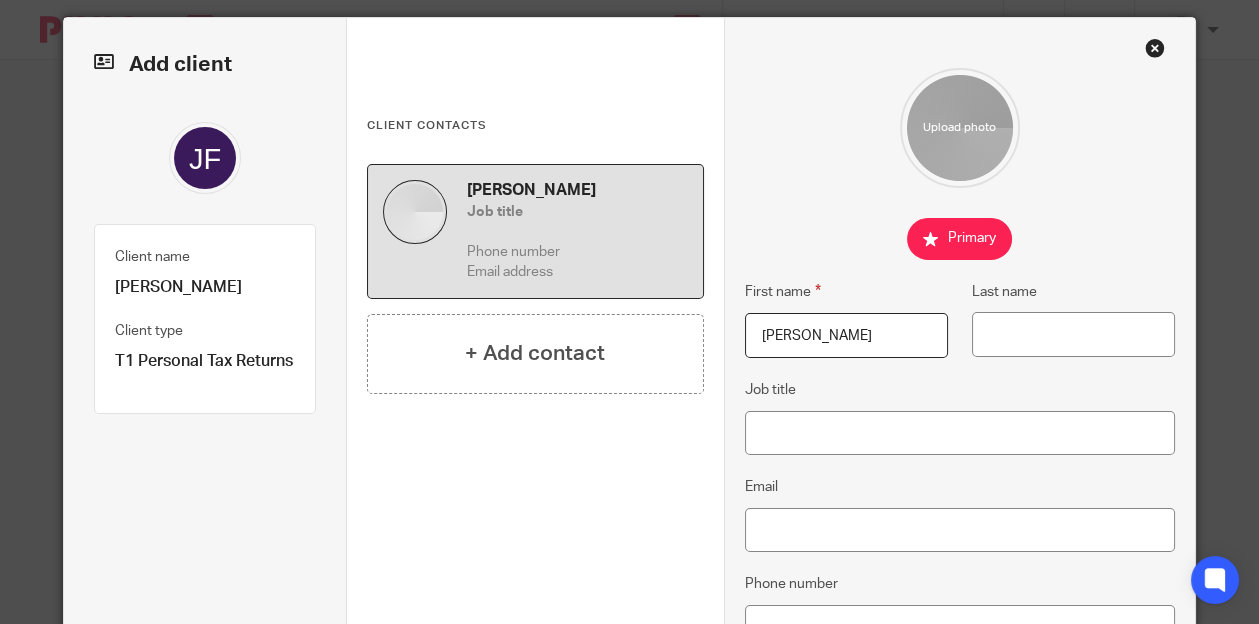 drag, startPoint x: 845, startPoint y: 338, endPoint x: 789, endPoint y: 338, distance: 56 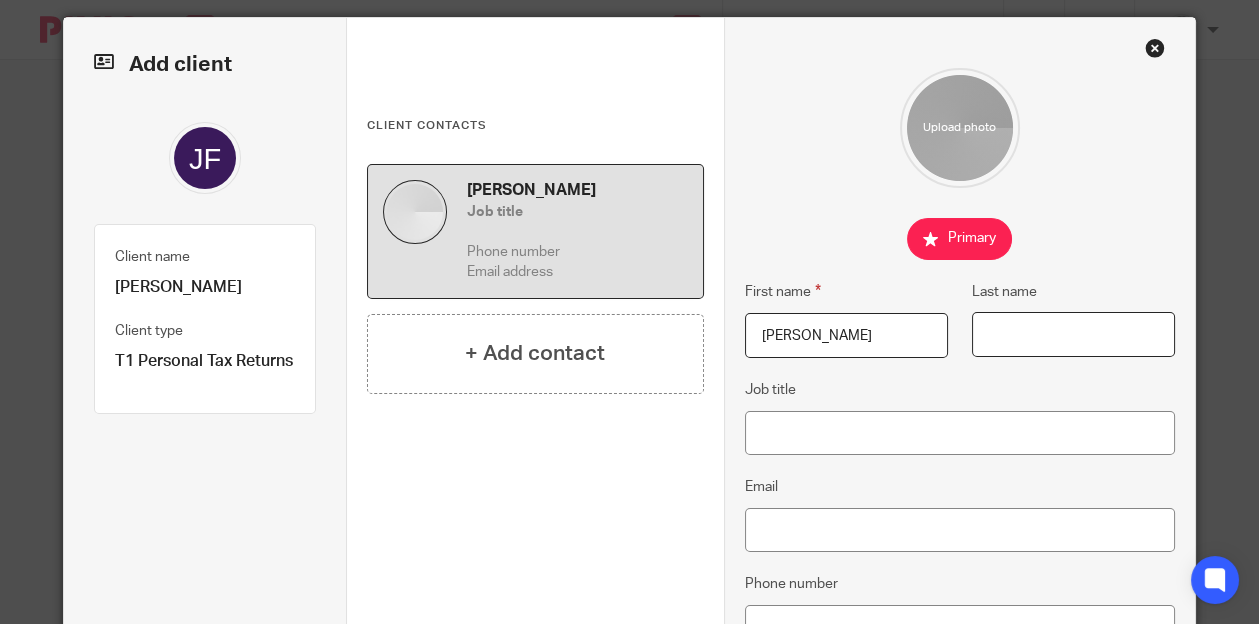 click on "Last name" at bounding box center [1073, 334] 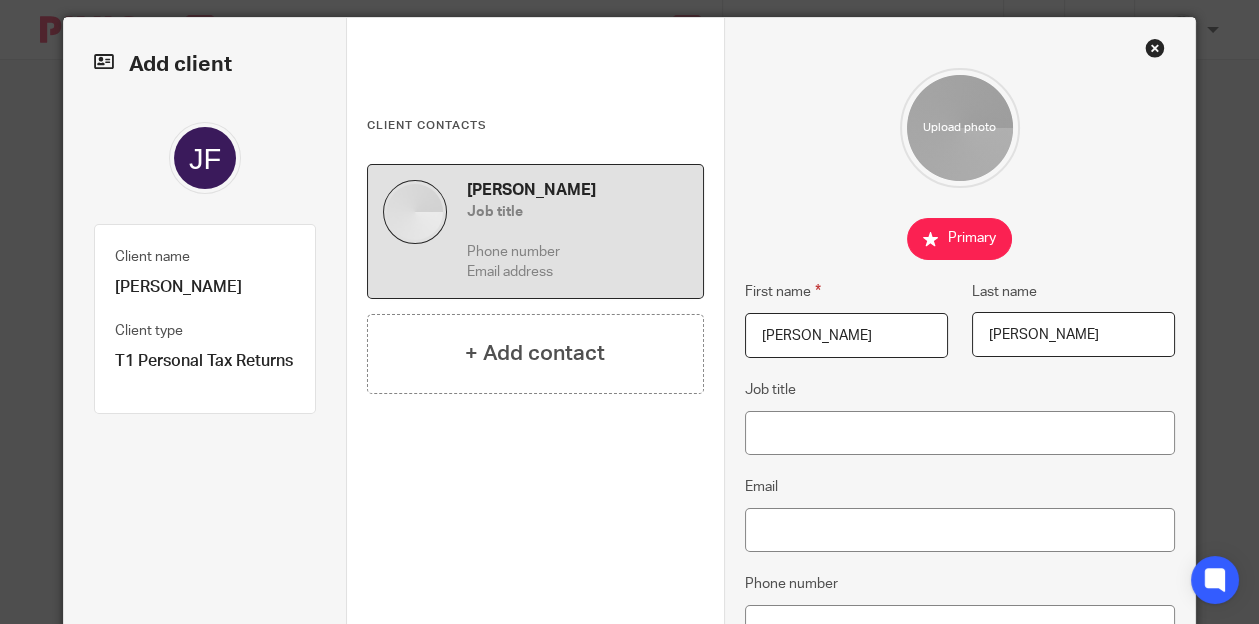 type on "Goldman" 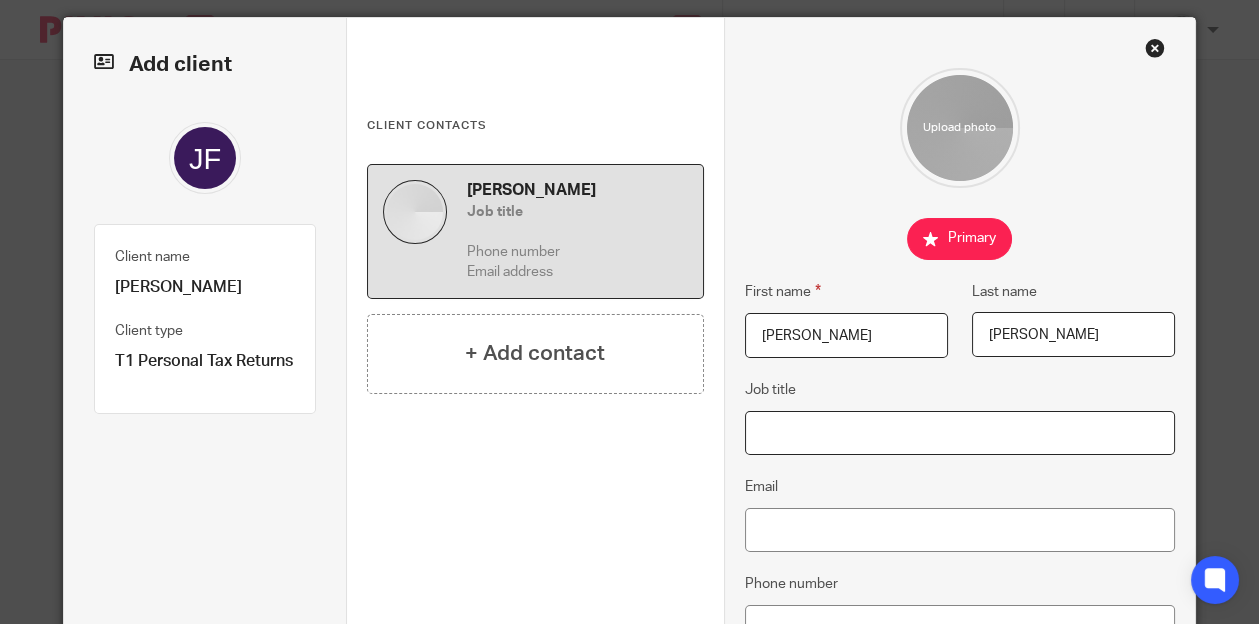 click on "Job title" at bounding box center [960, 433] 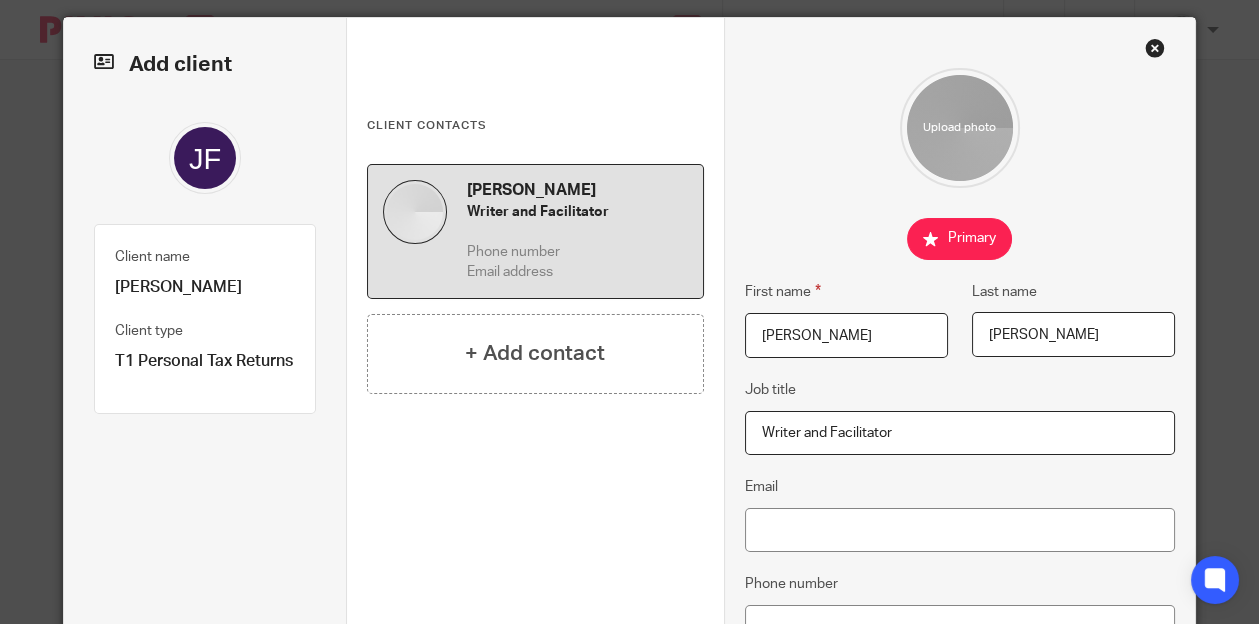 type on "Writer and Facilitator" 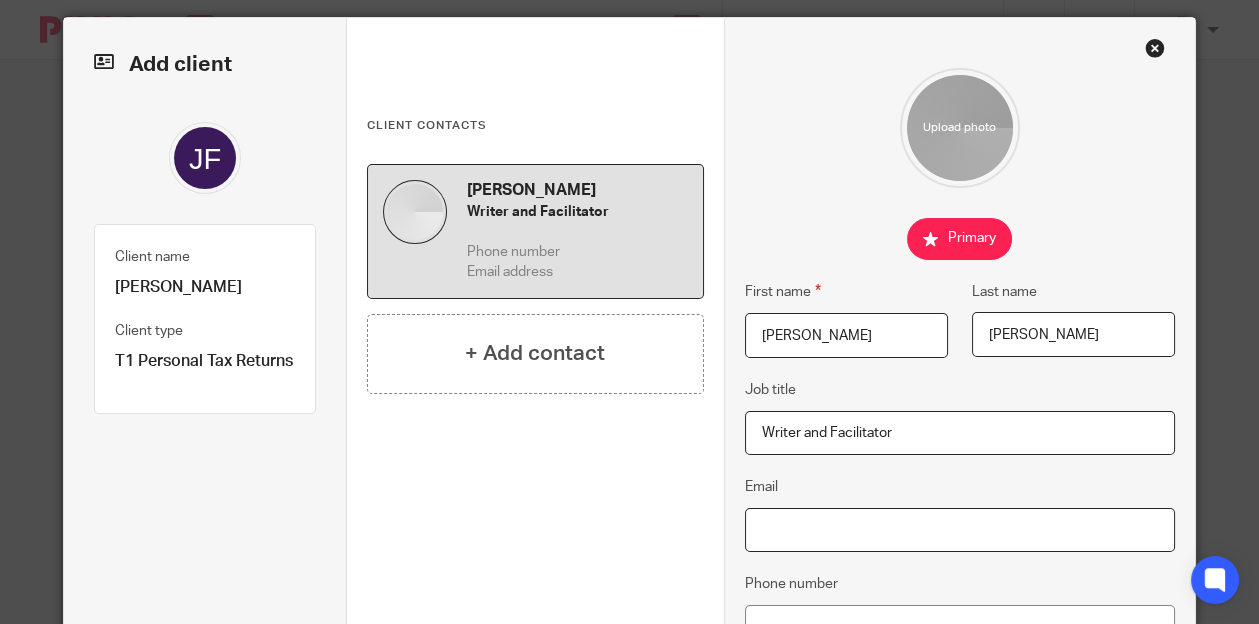 click on "Email" at bounding box center [960, 530] 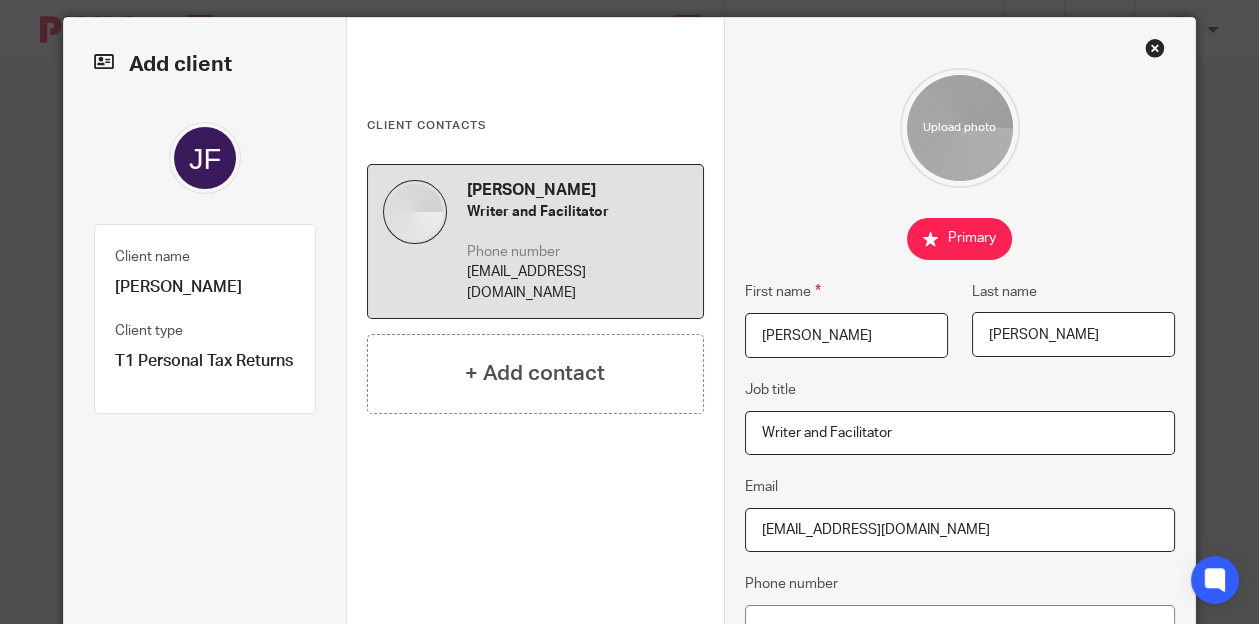 type on "jfaygldmn@gmail.com" 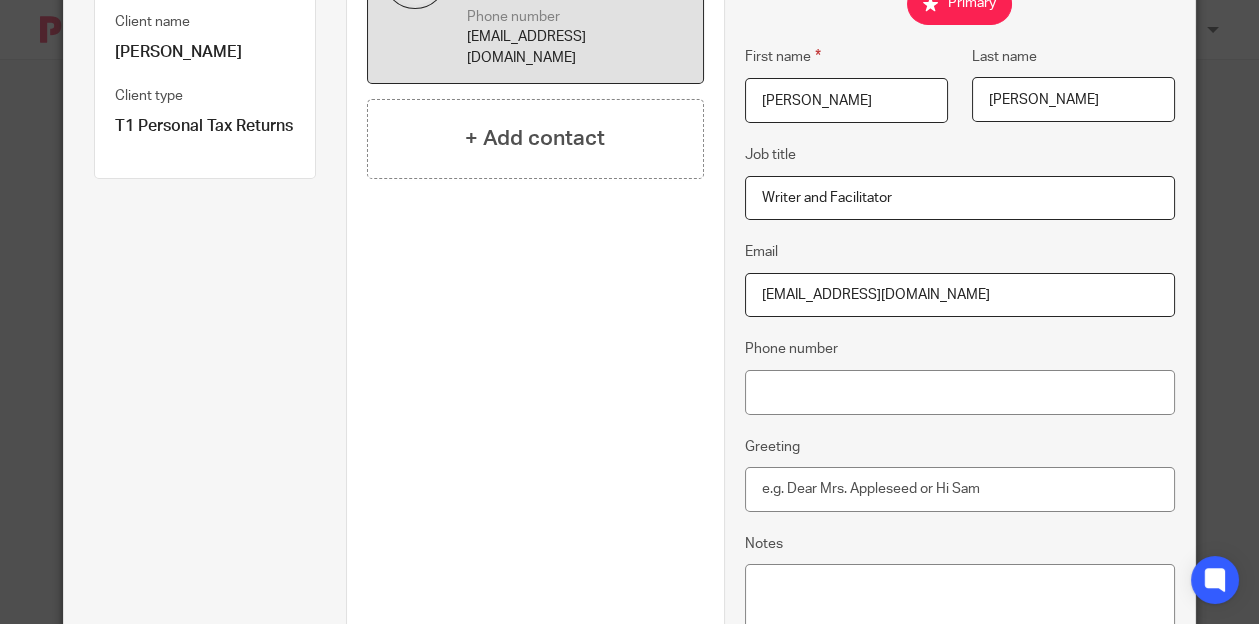 scroll, scrollTop: 285, scrollLeft: 0, axis: vertical 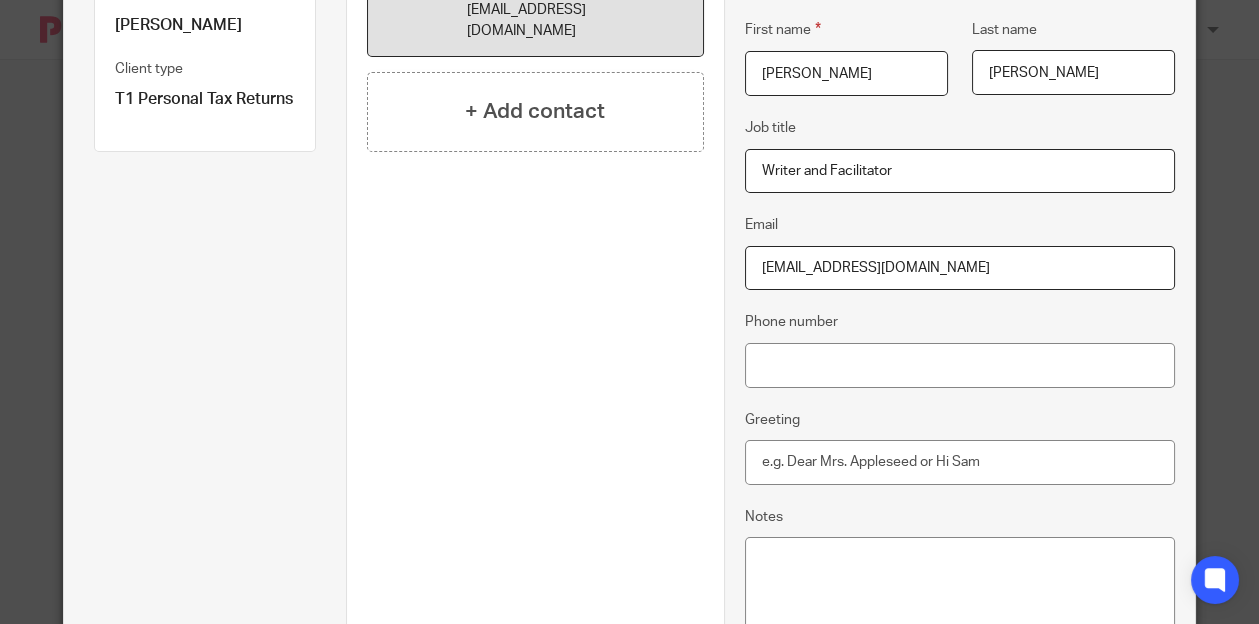 click on "First name
Jess
Last name
Goldman
Job title
Writer and Facilitator
Email
jfaygldmn@gmail.com
Phone number
Greeting
Notes" at bounding box center (960, 254) 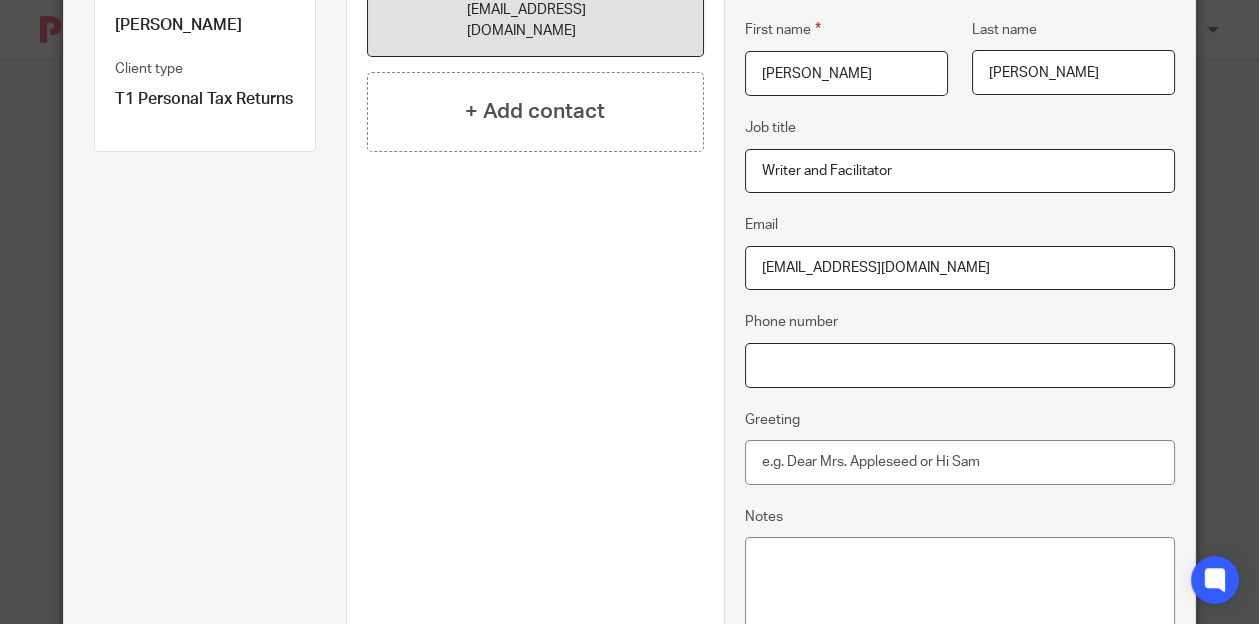 click on "Phone number" at bounding box center [960, 365] 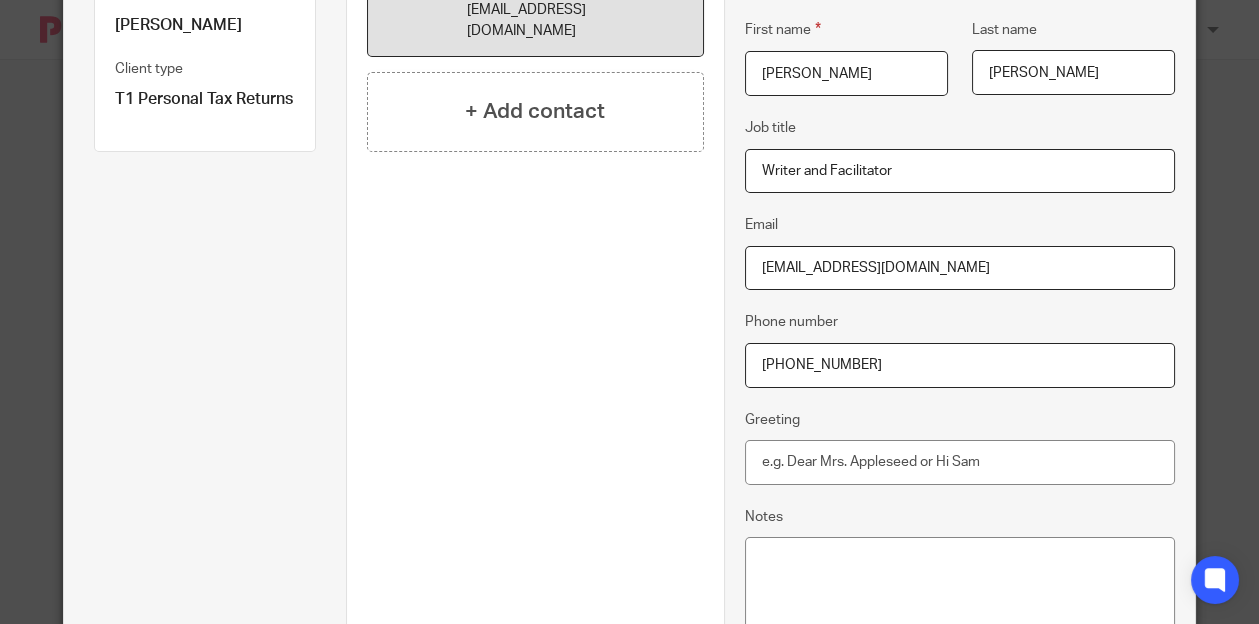 type on "438-838-5309" 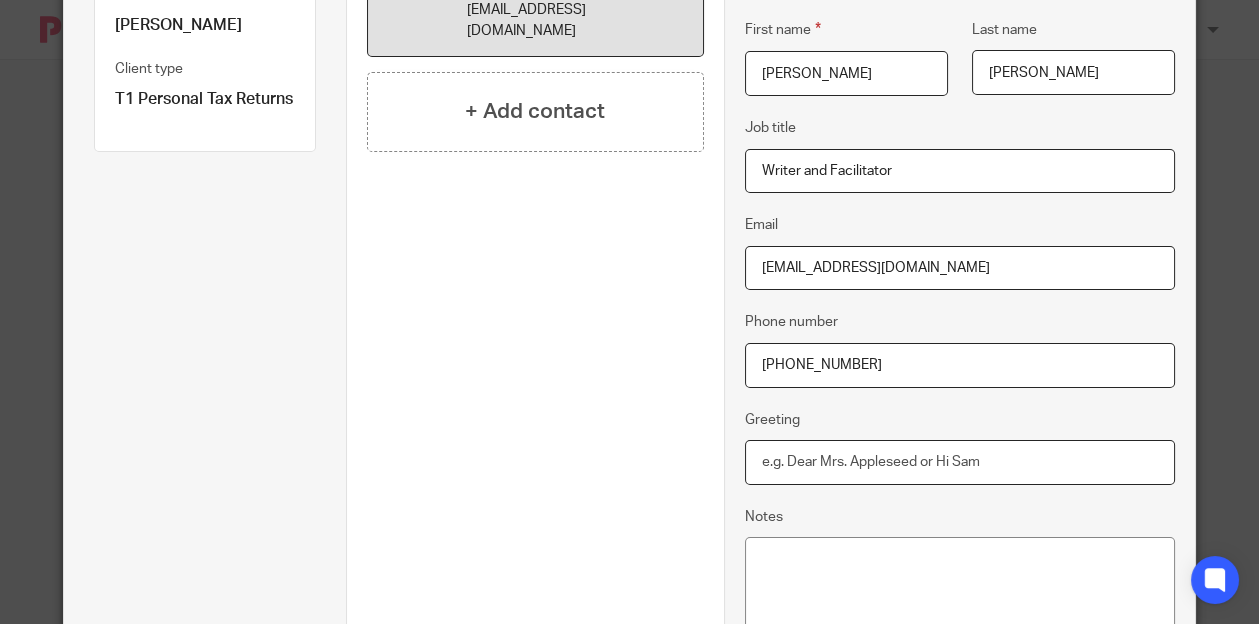 click on "Greeting" at bounding box center (960, 462) 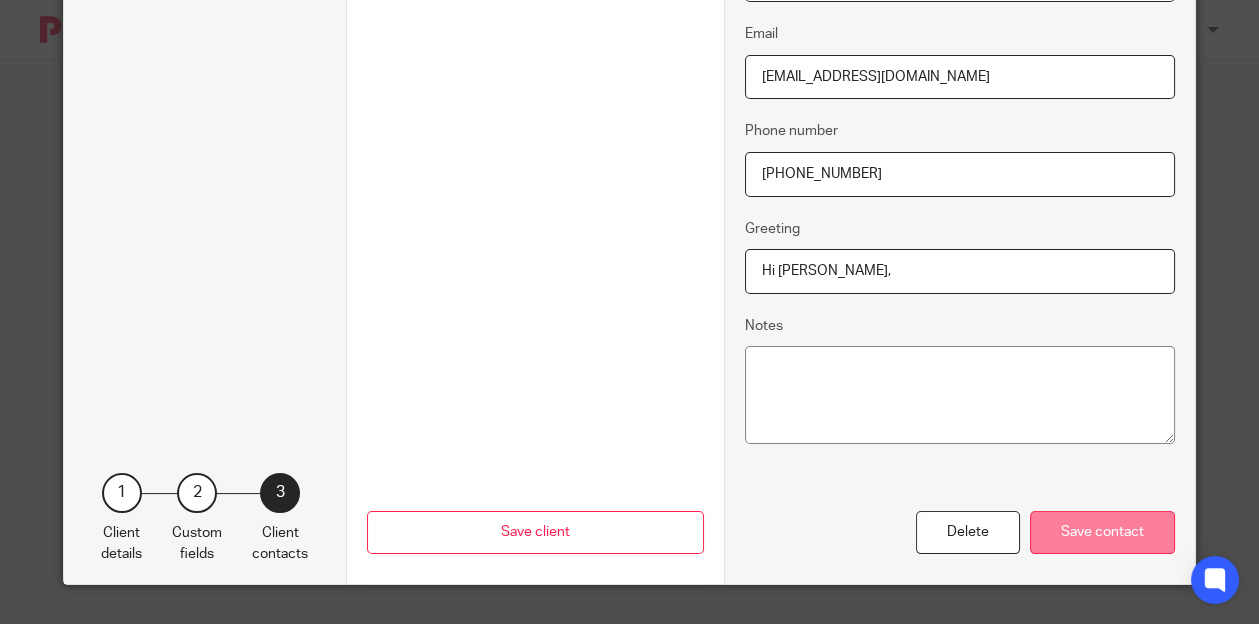 type on "Hi Jess," 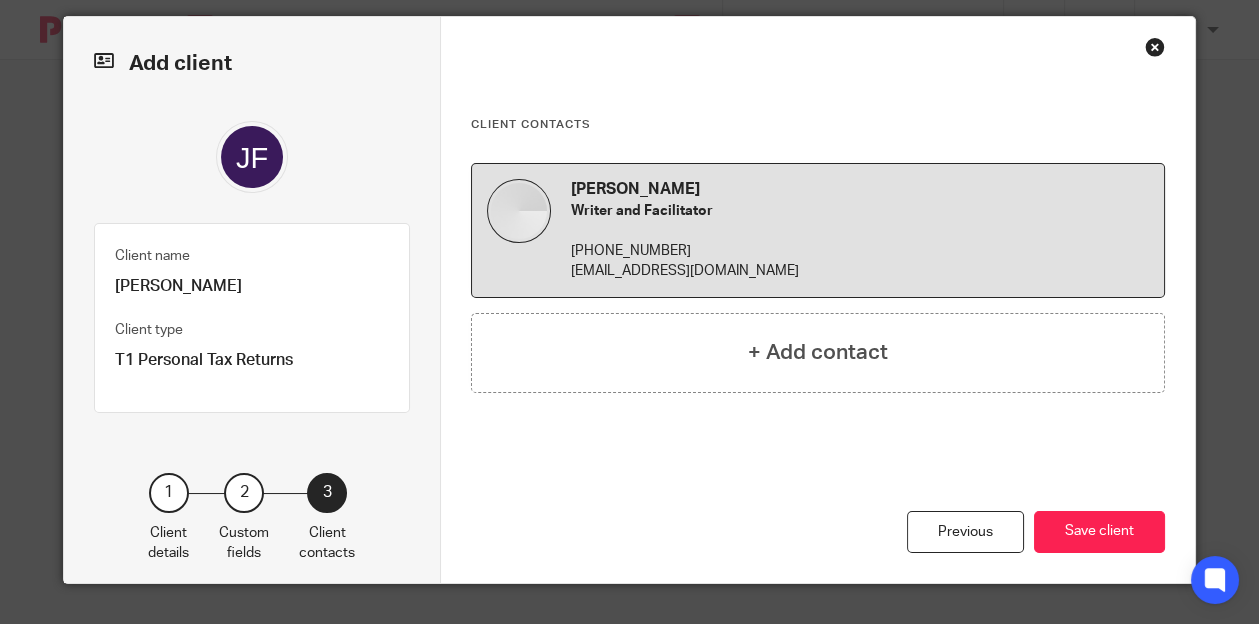 scroll, scrollTop: 23, scrollLeft: 0, axis: vertical 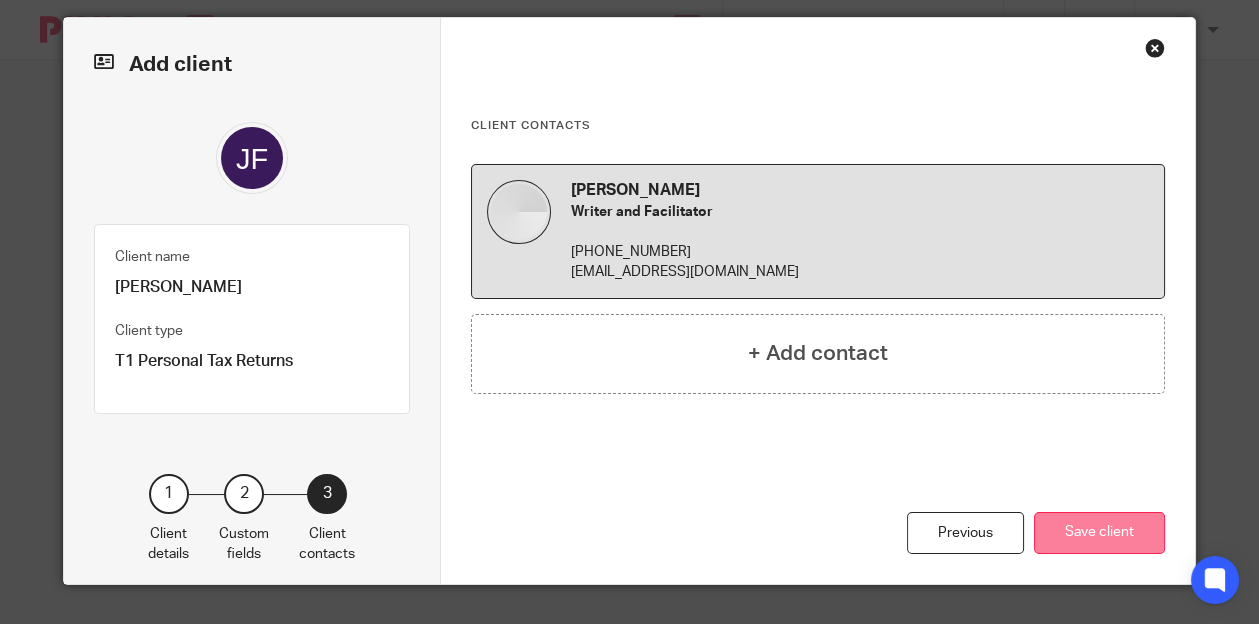 click on "Save client" at bounding box center (1099, 533) 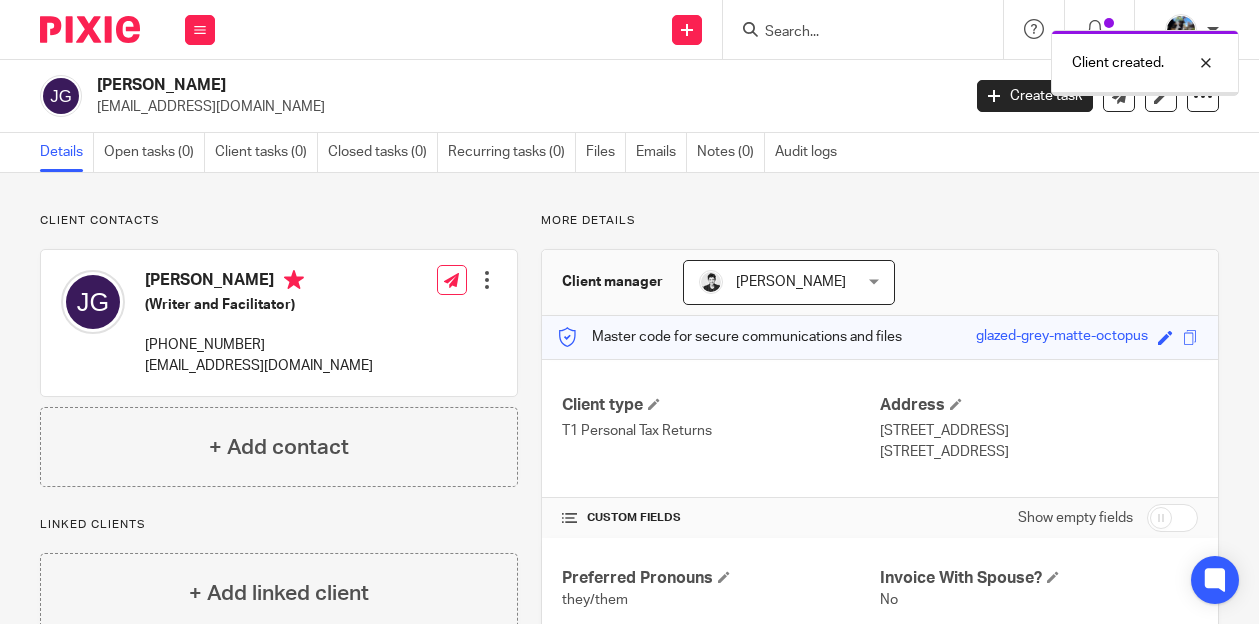 scroll, scrollTop: 0, scrollLeft: 0, axis: both 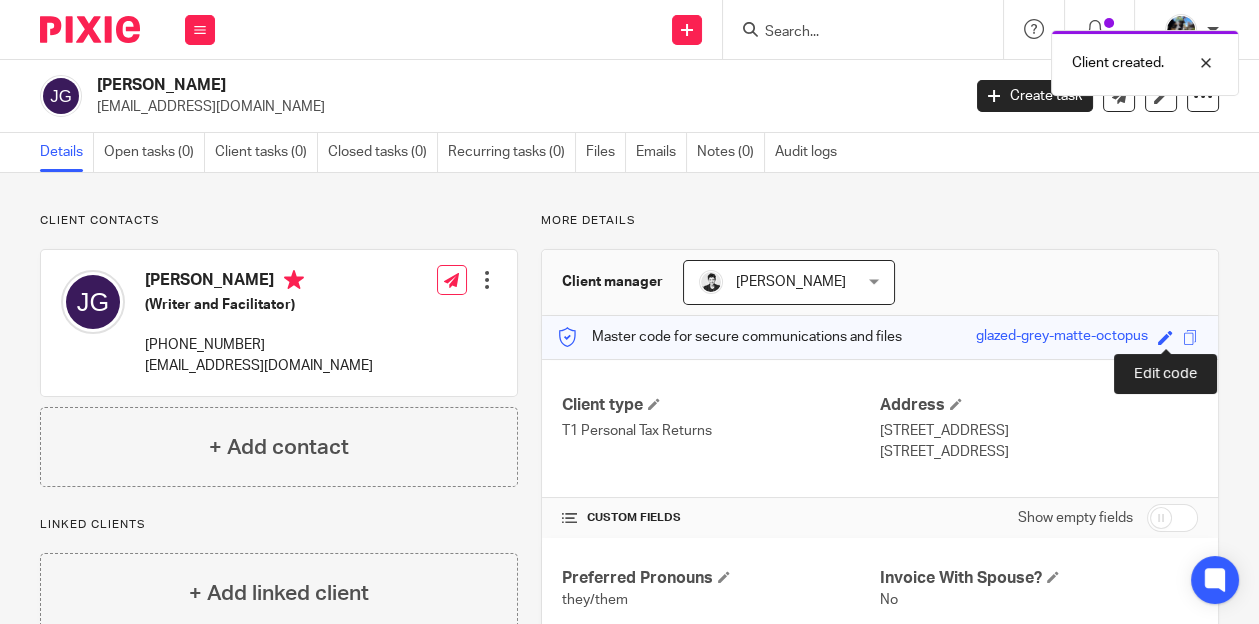 click on "Save
glazed-grey-matte-octopus" at bounding box center [1077, 337] 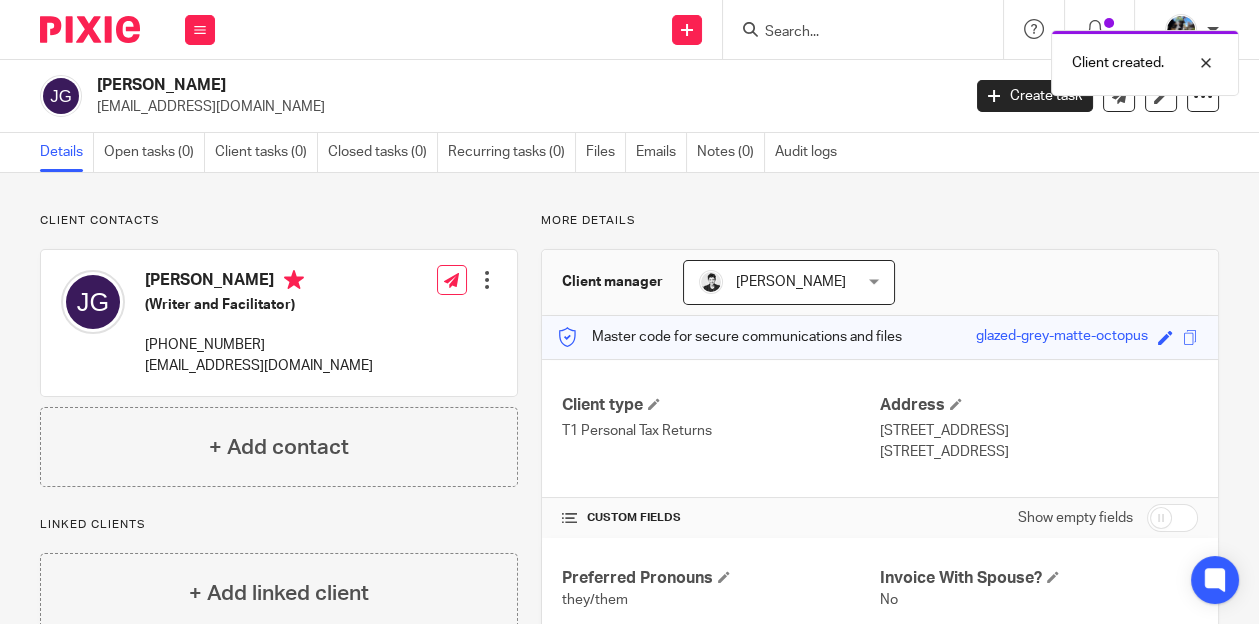 click at bounding box center [1165, 337] 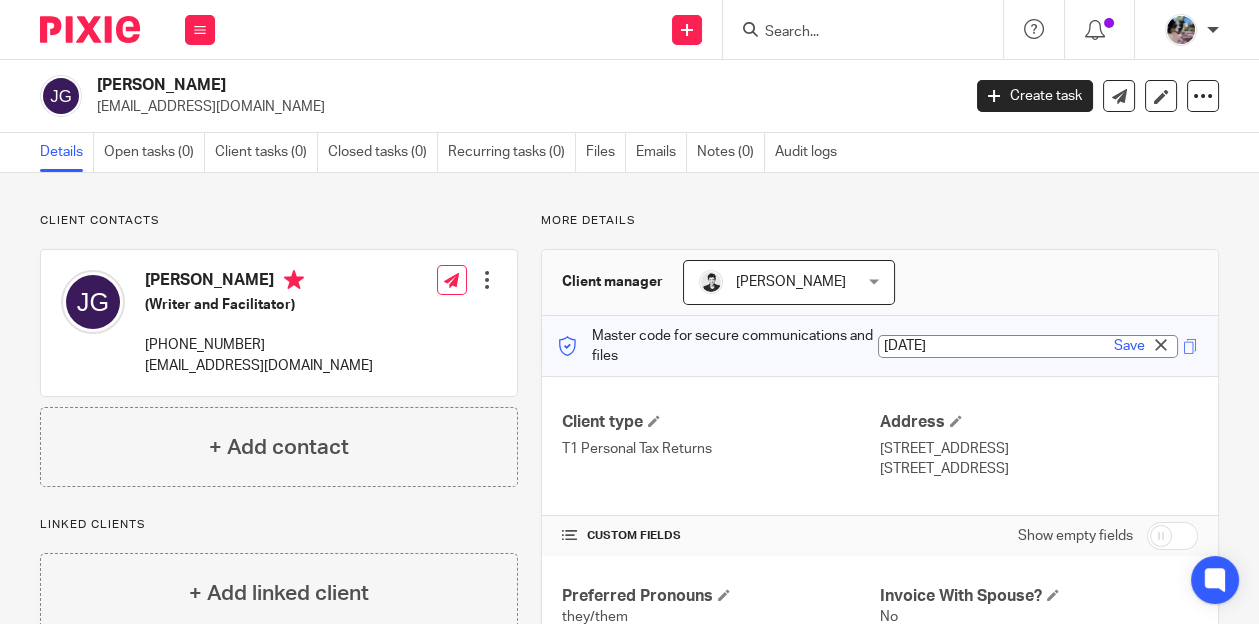 click on "[DATE]" at bounding box center (1028, 346) 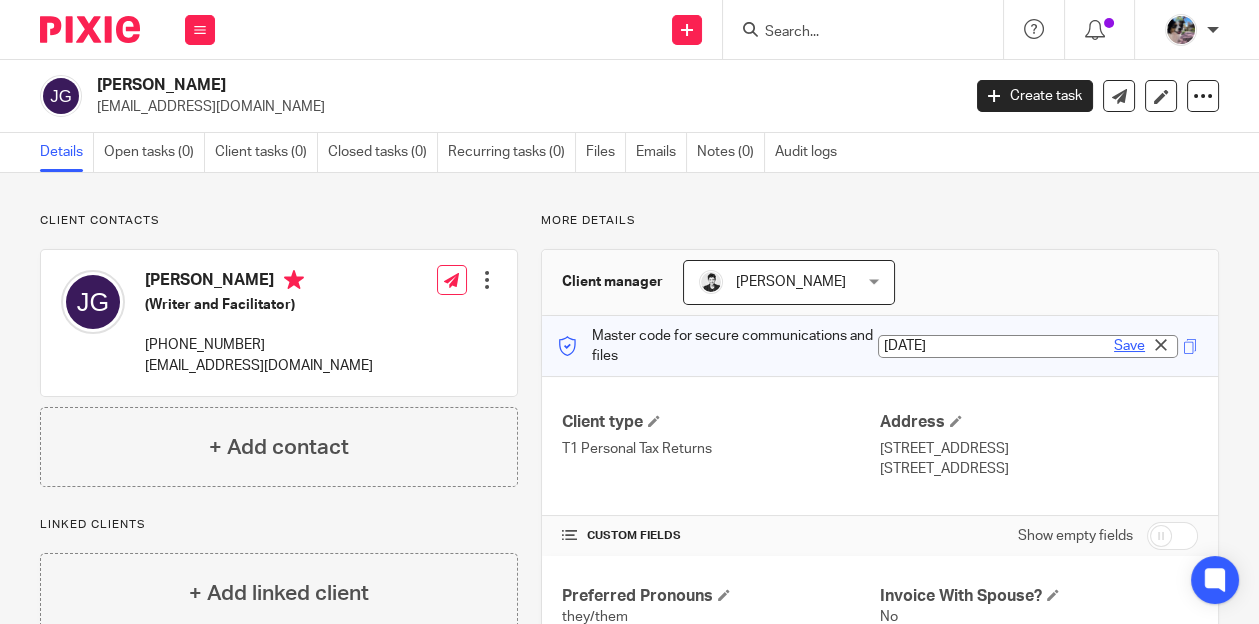 type on "[DATE]" 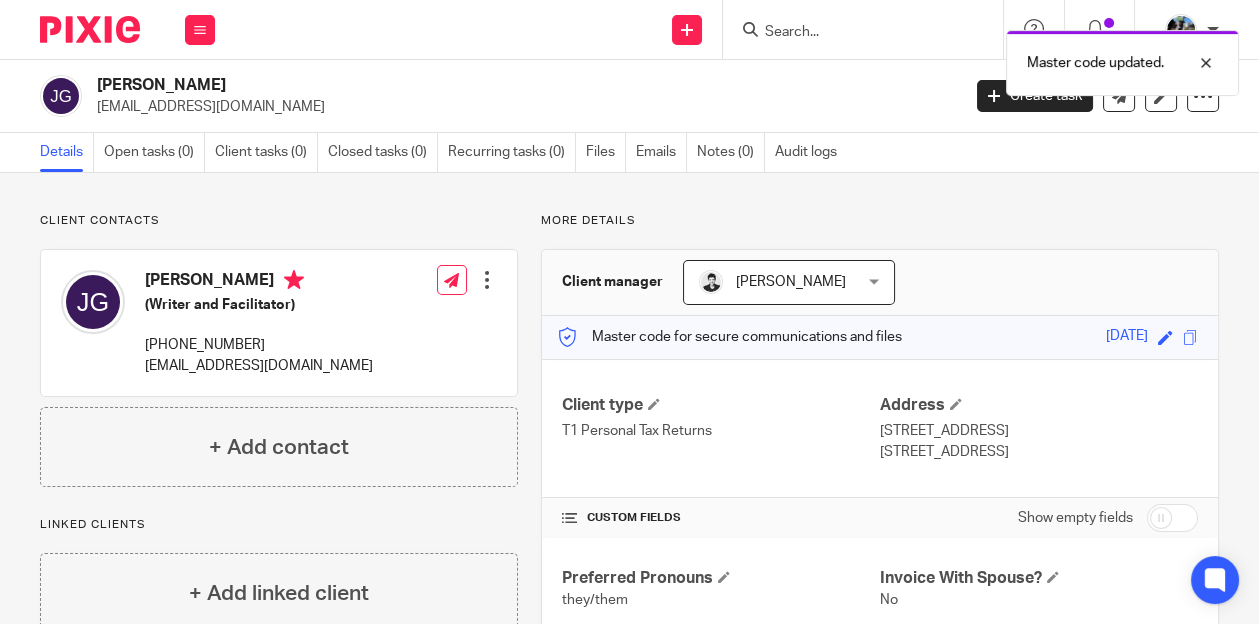 click at bounding box center (487, 280) 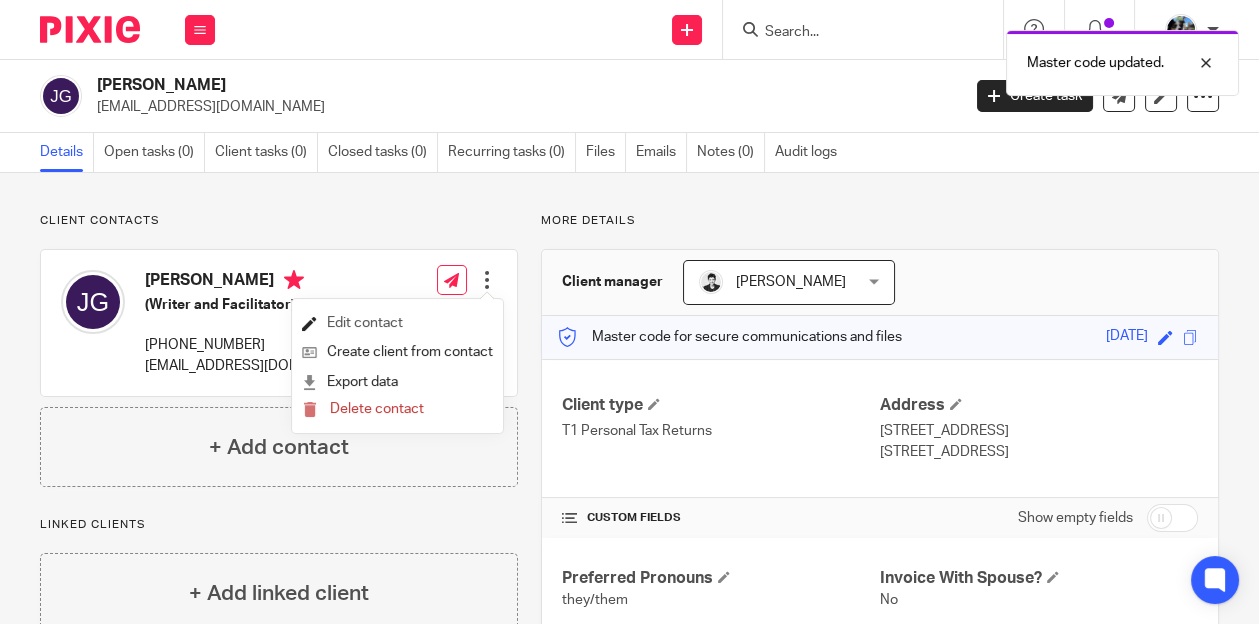 click on "Edit contact" at bounding box center (397, 323) 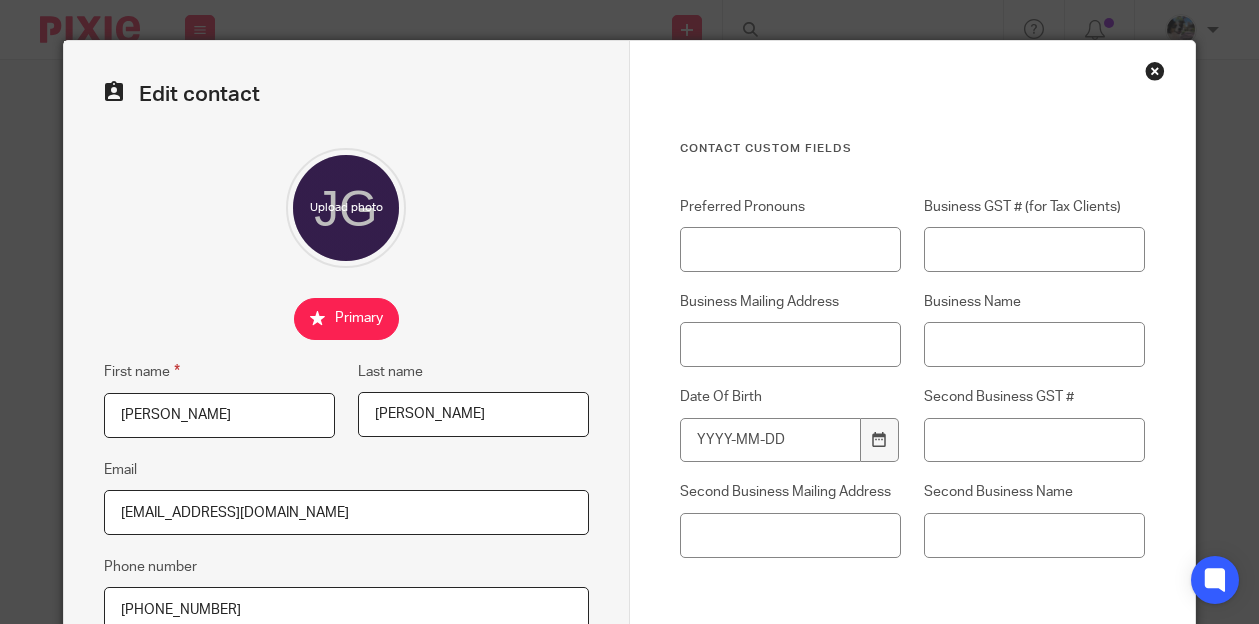 scroll, scrollTop: 0, scrollLeft: 0, axis: both 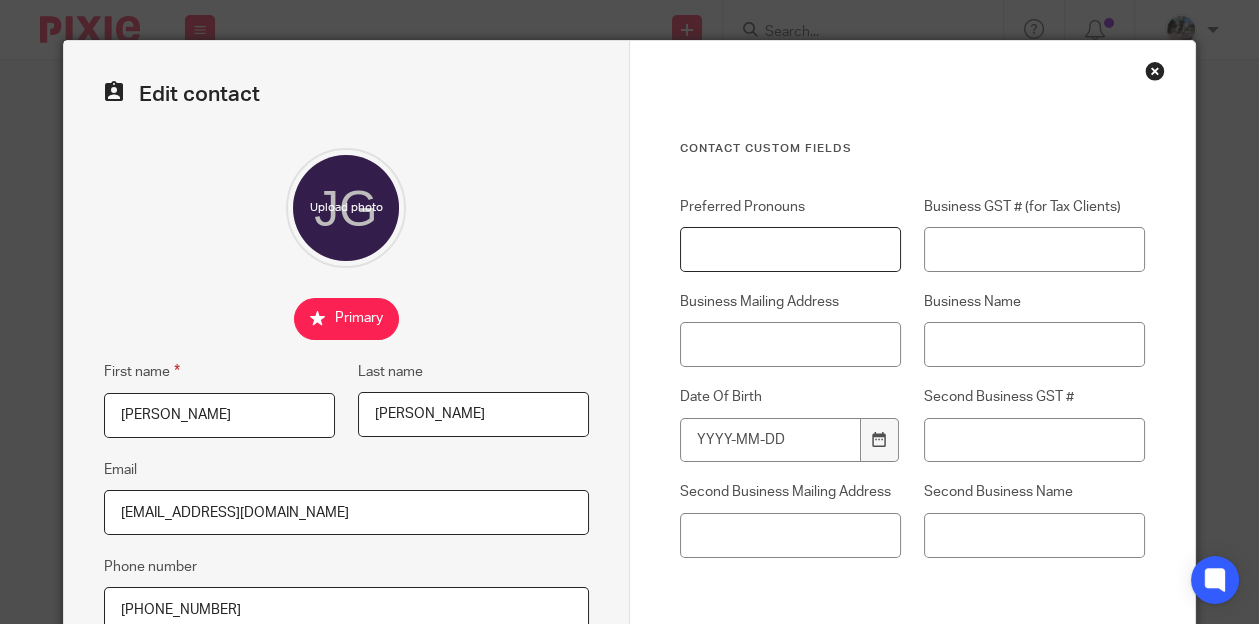 click on "Preferred Pronouns" at bounding box center (790, 249) 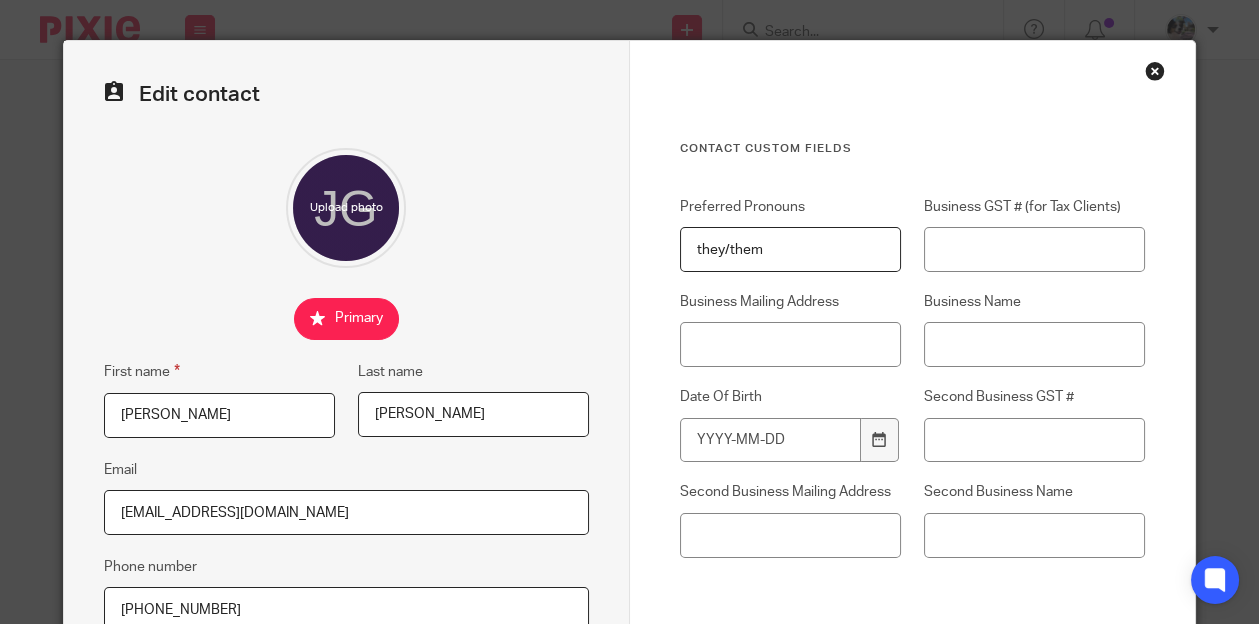 type on "they/them" 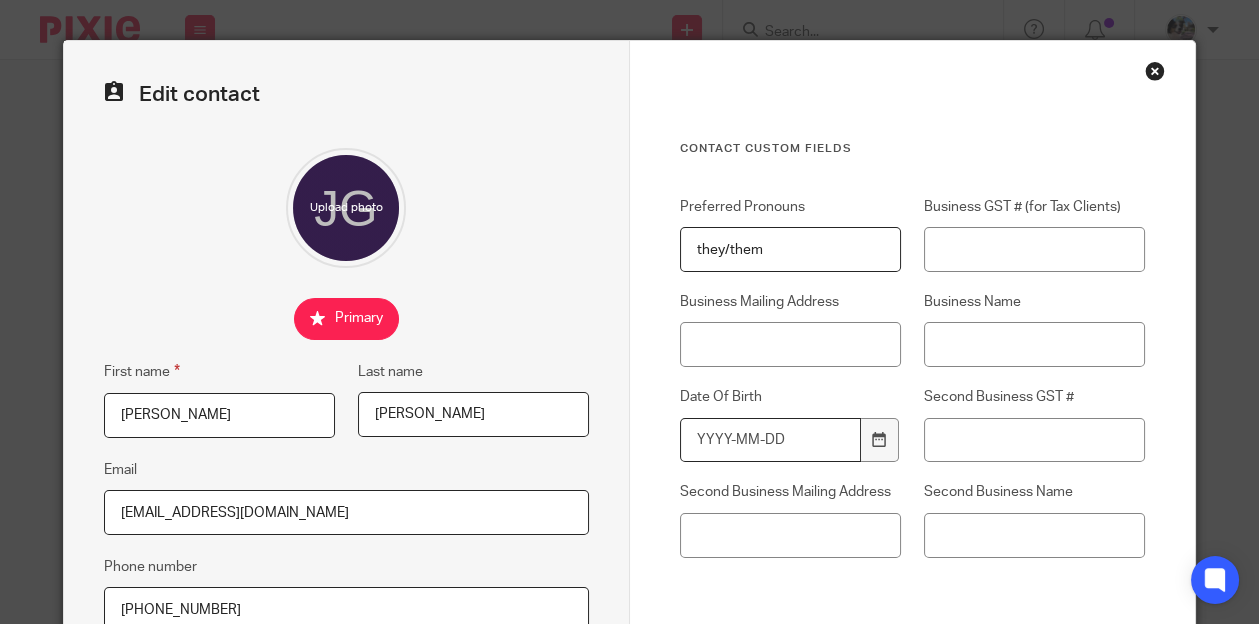 click on "Date Of Birth" at bounding box center [770, 440] 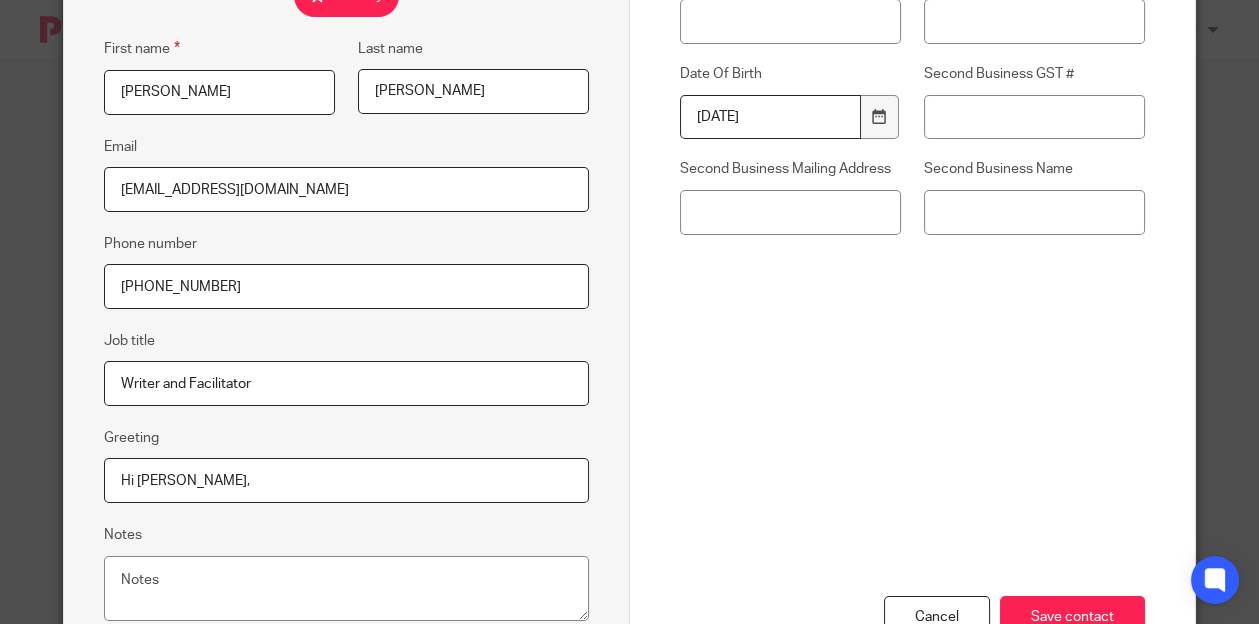 scroll, scrollTop: 427, scrollLeft: 0, axis: vertical 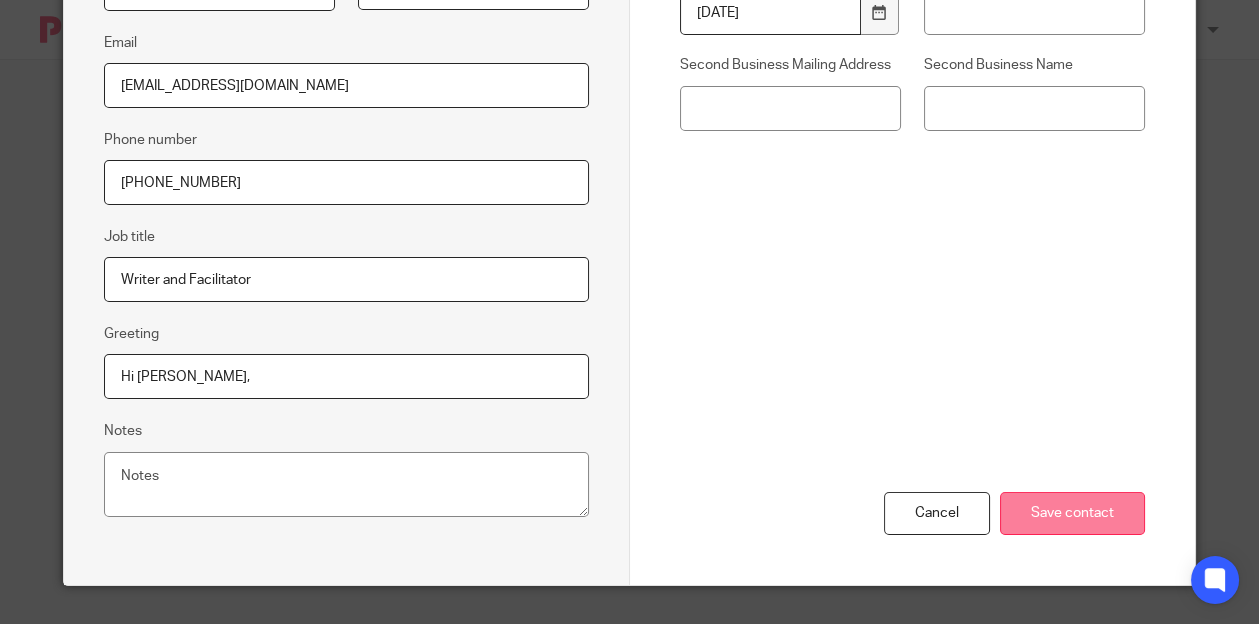 type on "[DATE]" 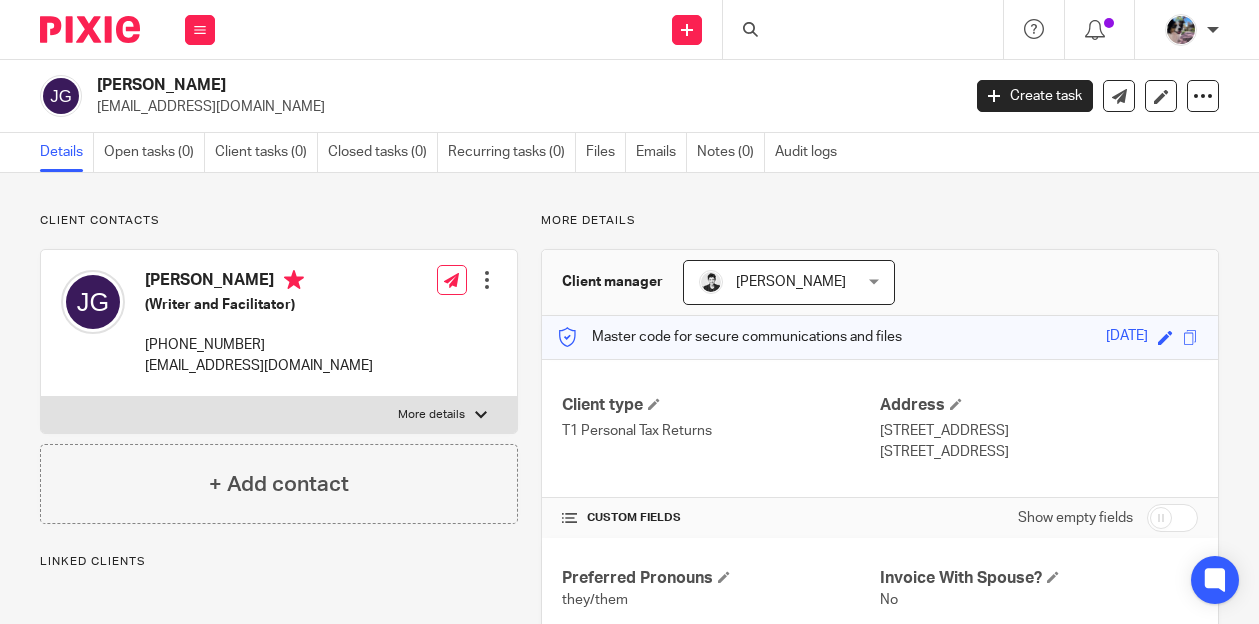 scroll, scrollTop: 0, scrollLeft: 0, axis: both 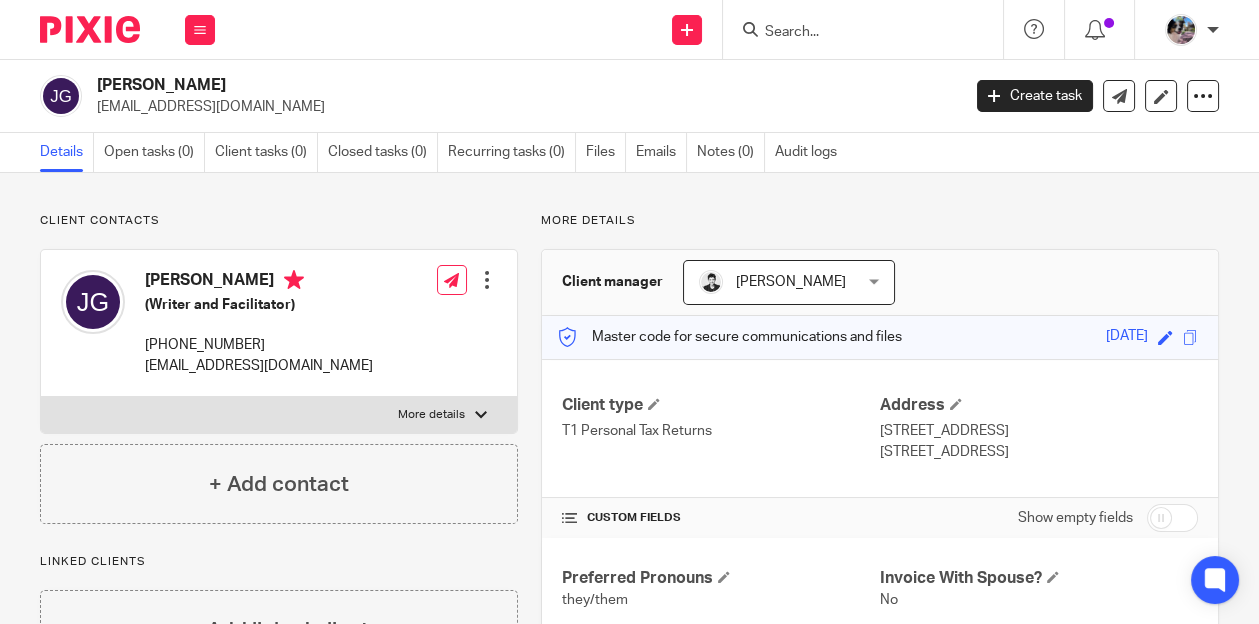 click on "Edit contact
Create client from contact
Export data
Delete contact" at bounding box center (487, 280) 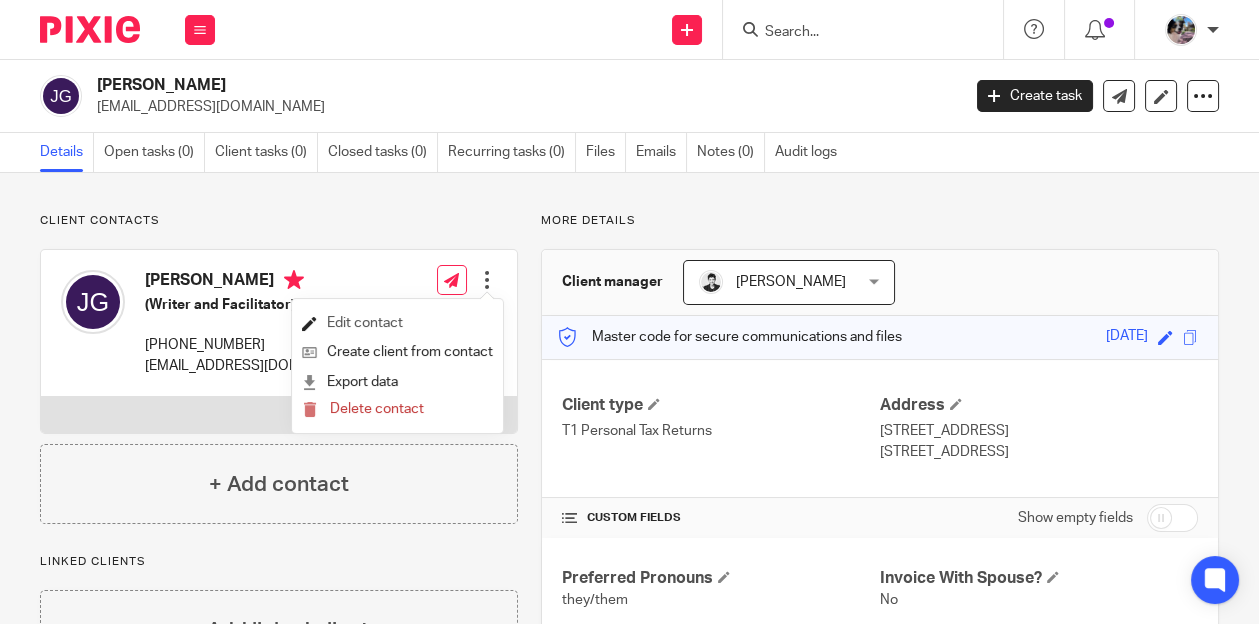 click on "Edit contact" at bounding box center (397, 323) 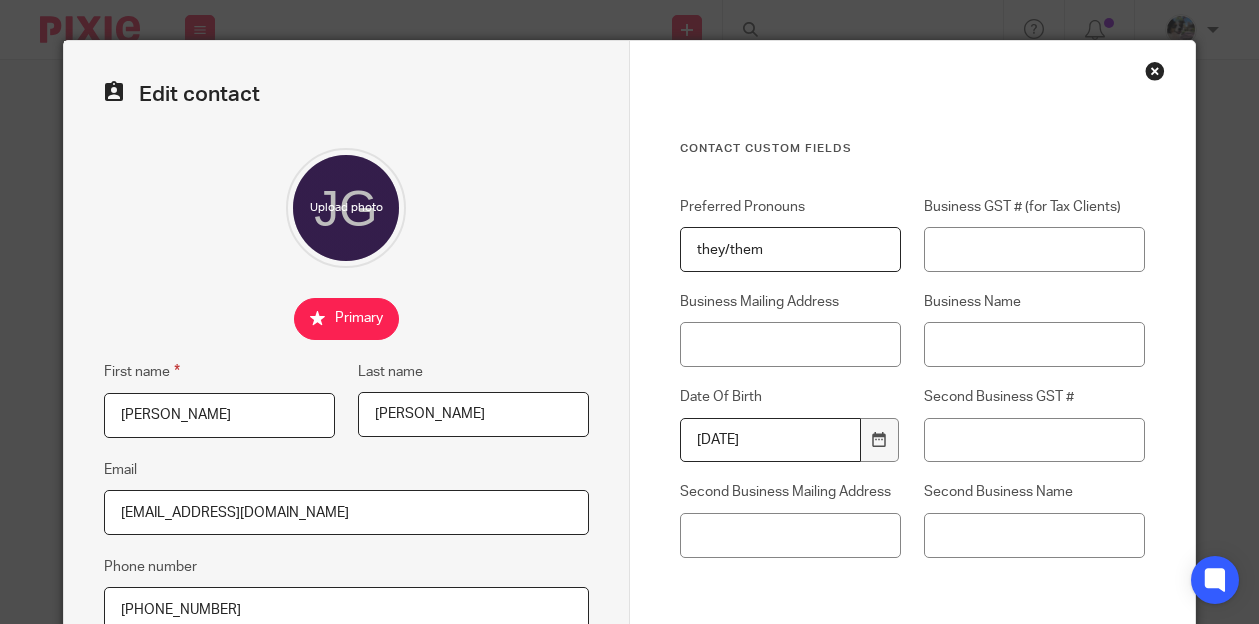 scroll, scrollTop: 0, scrollLeft: 0, axis: both 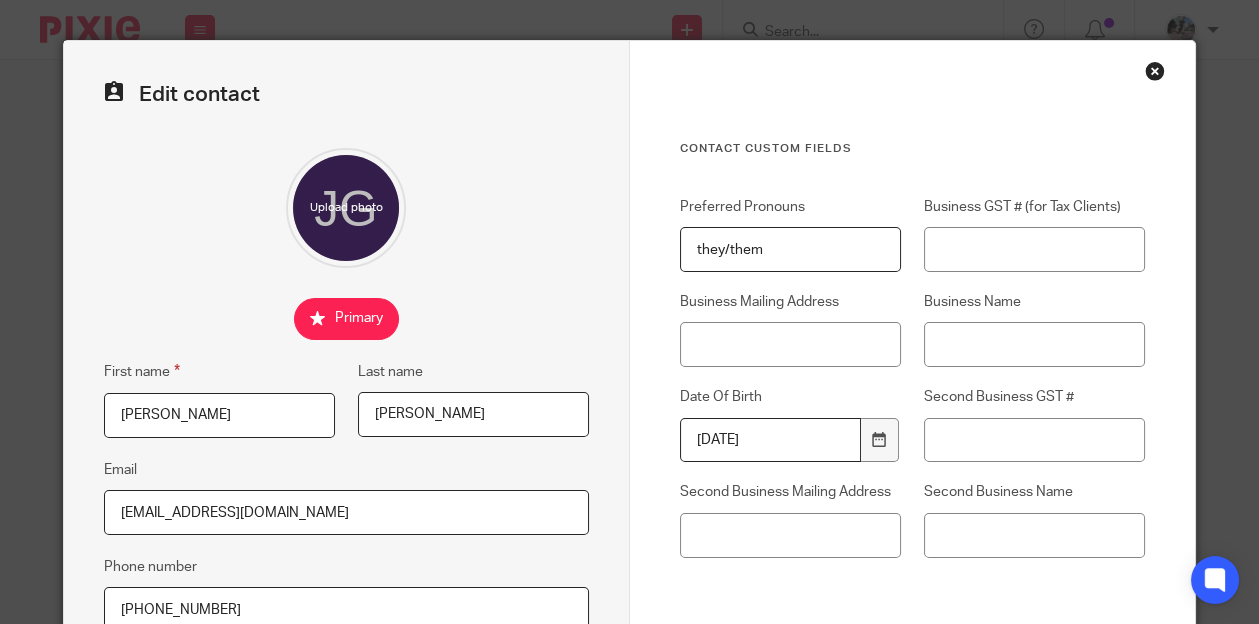 click at bounding box center (1155, 71) 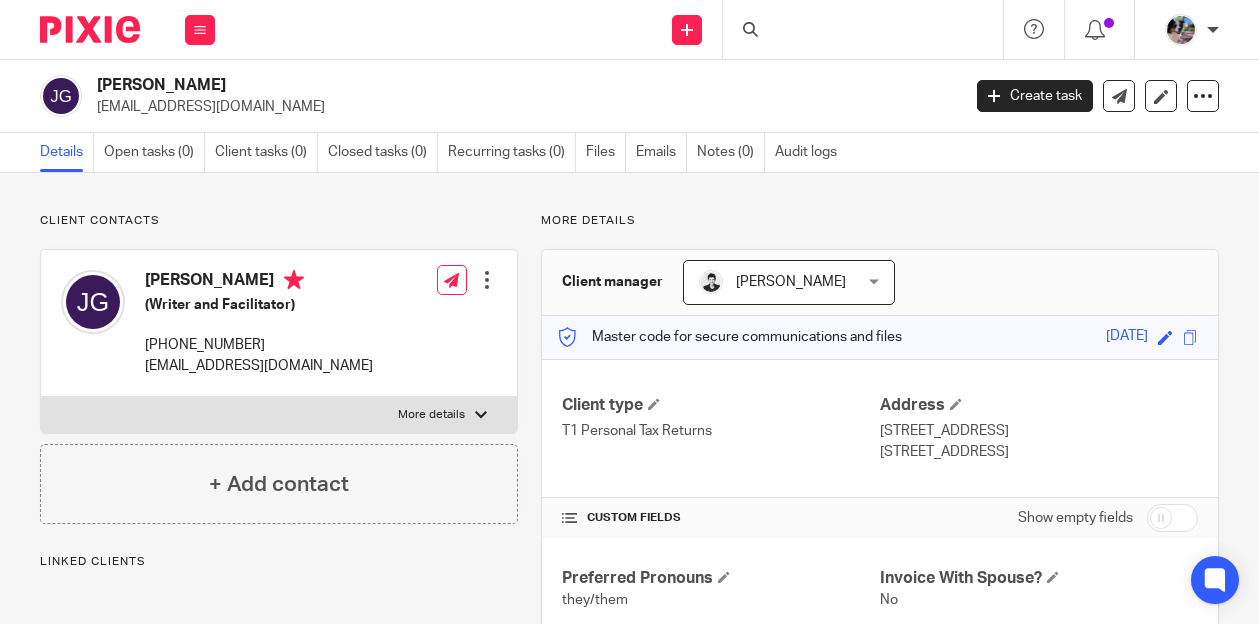 scroll, scrollTop: 0, scrollLeft: 0, axis: both 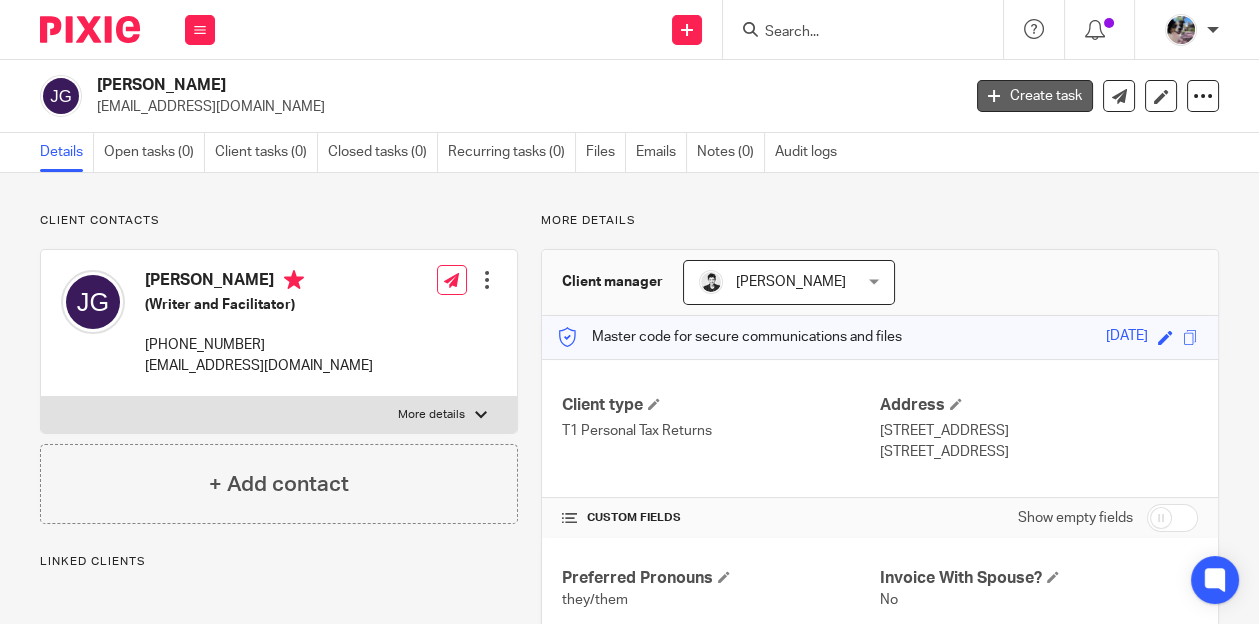 click on "Create task" at bounding box center [1035, 96] 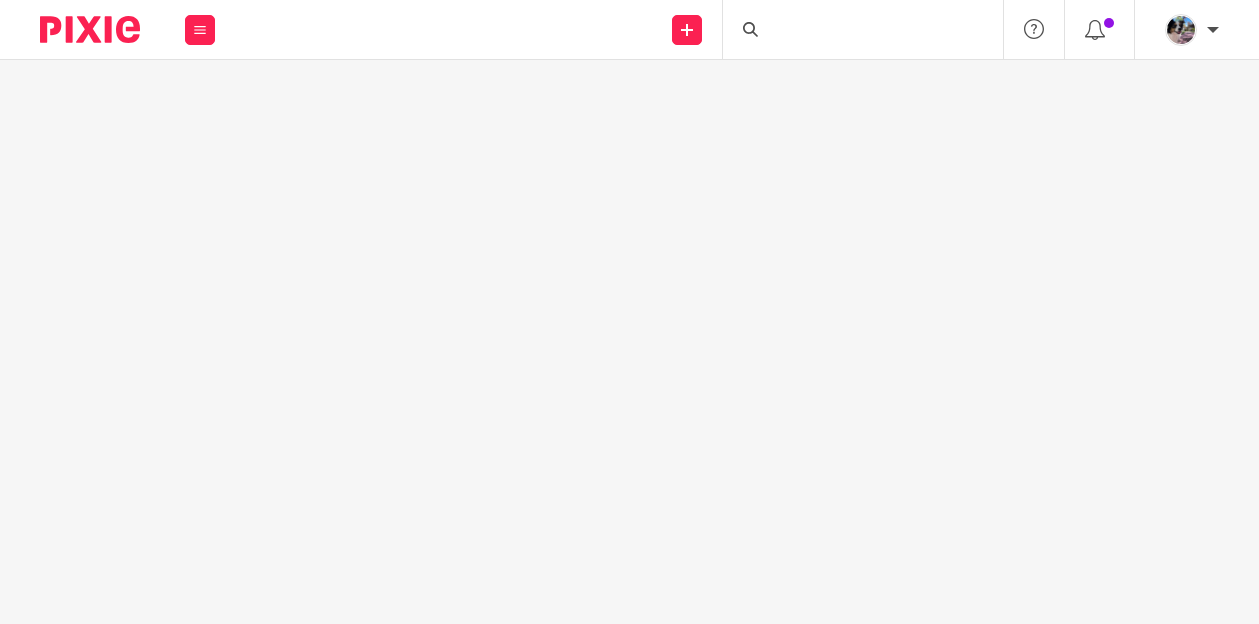 scroll, scrollTop: 0, scrollLeft: 0, axis: both 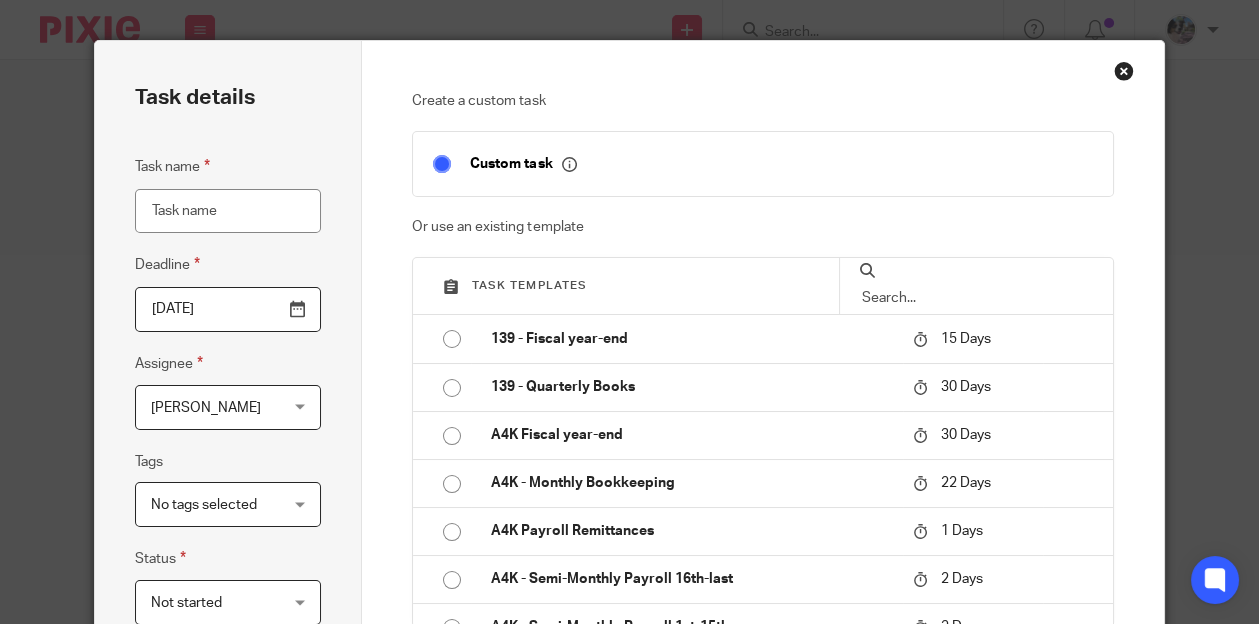 click at bounding box center [976, 298] 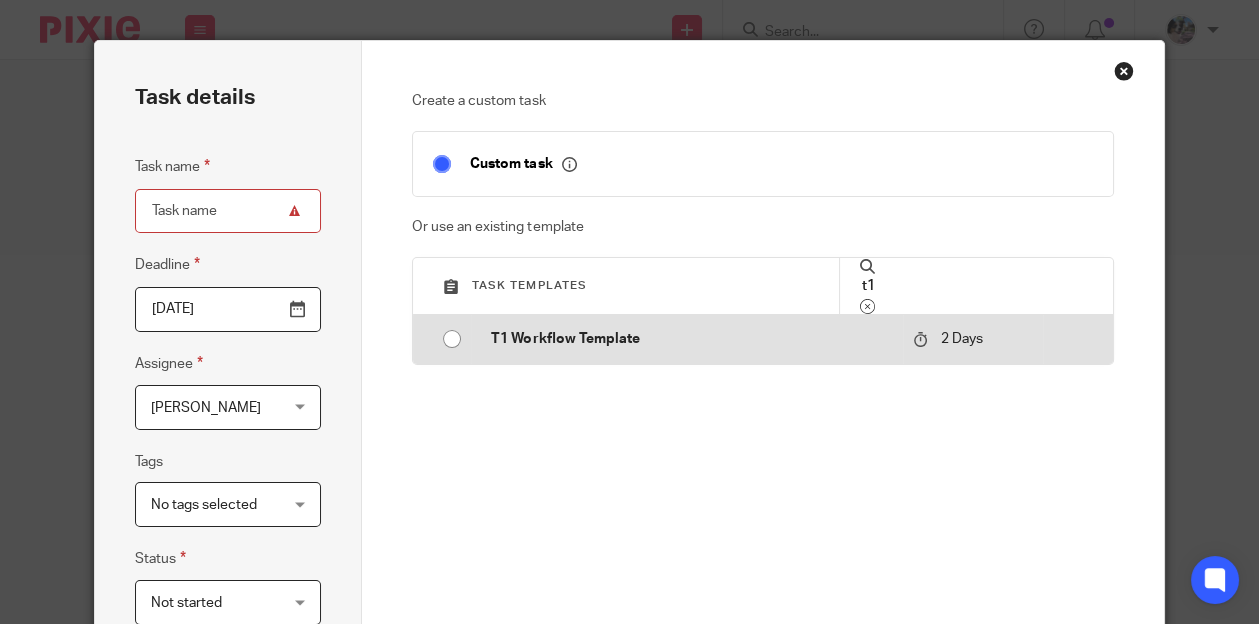 type on "t1" 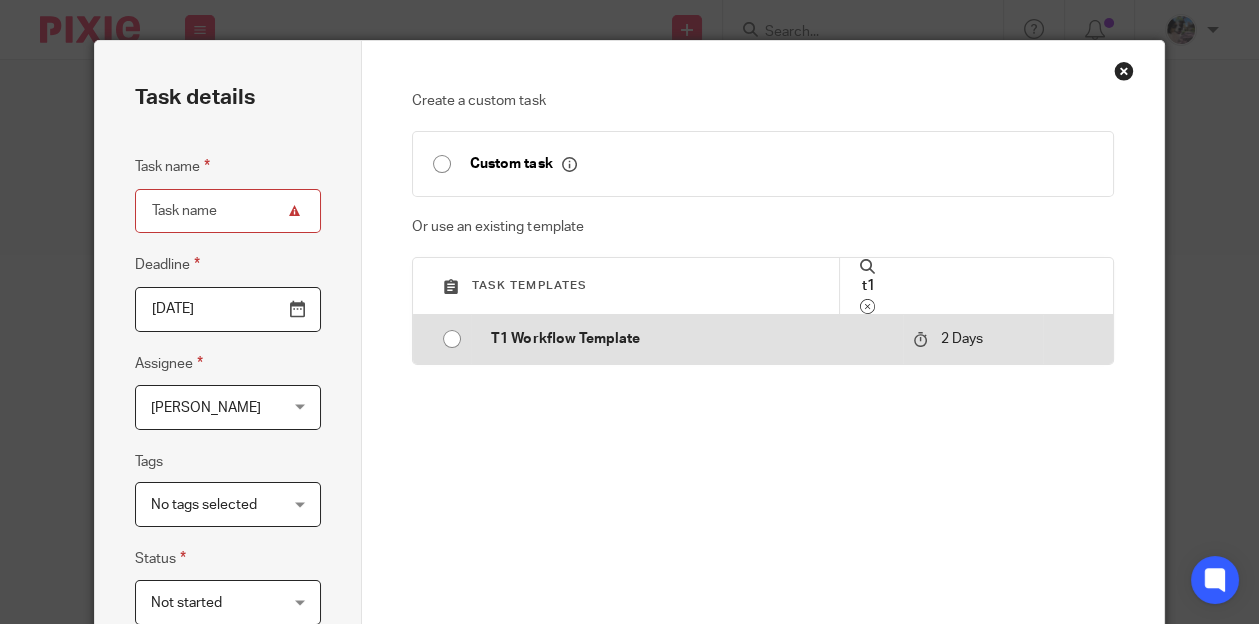 type on "2025-07-13" 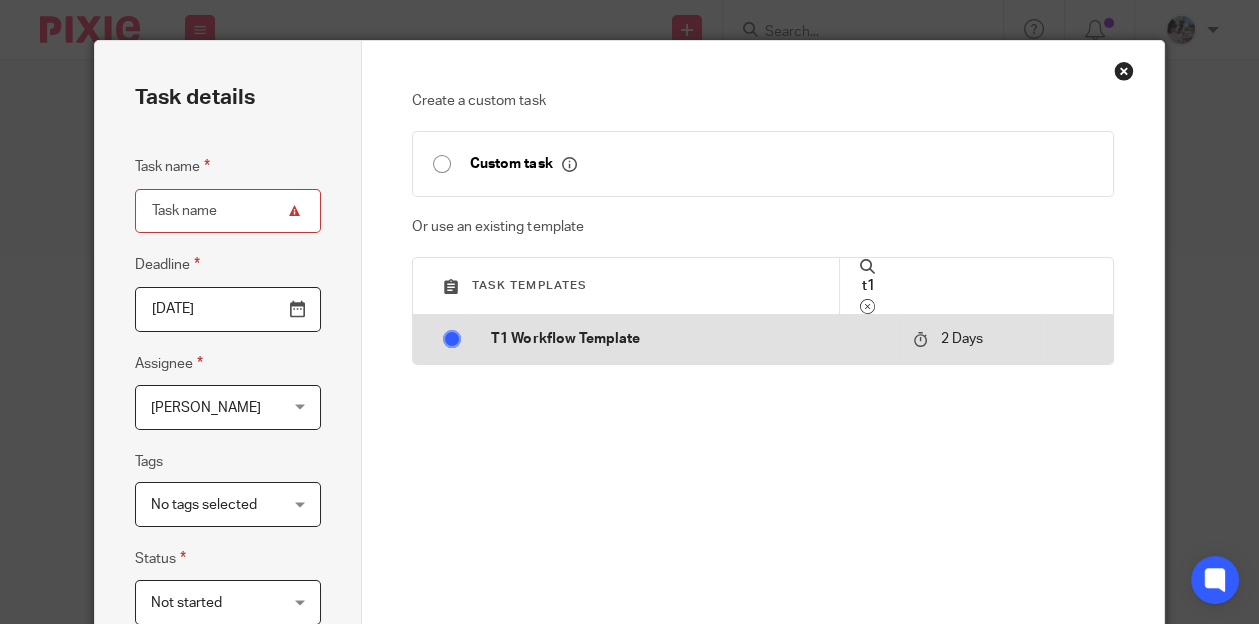 type on "T1 Workflow Template" 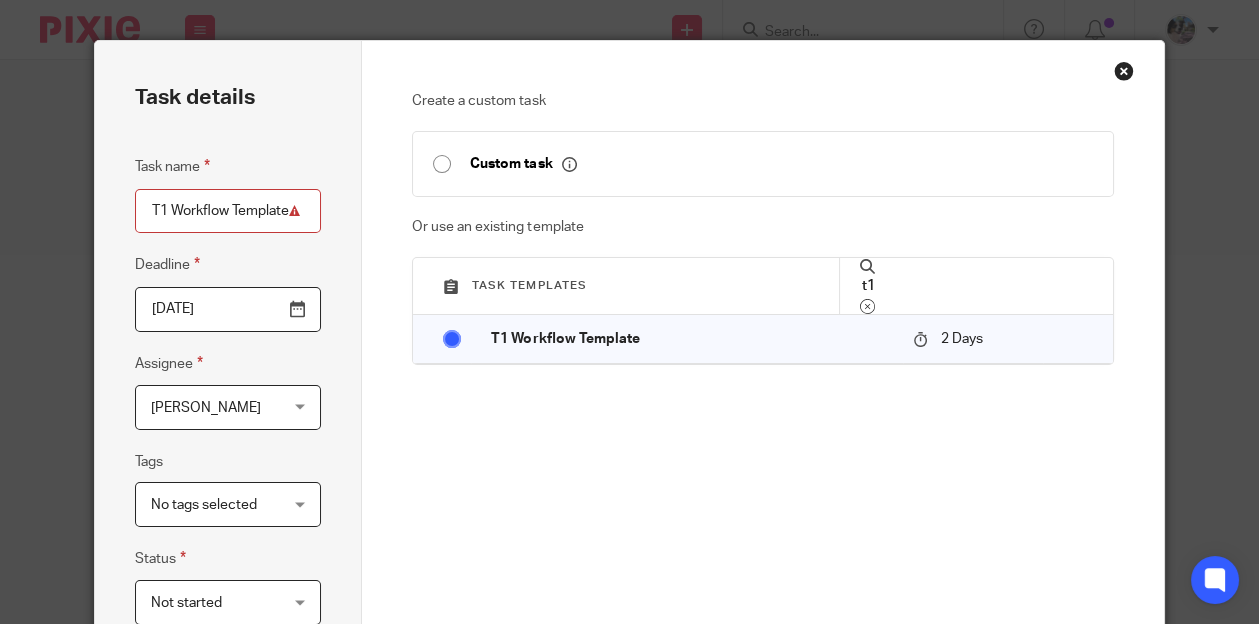 click on "T1 Workflow Template" at bounding box center [228, 211] 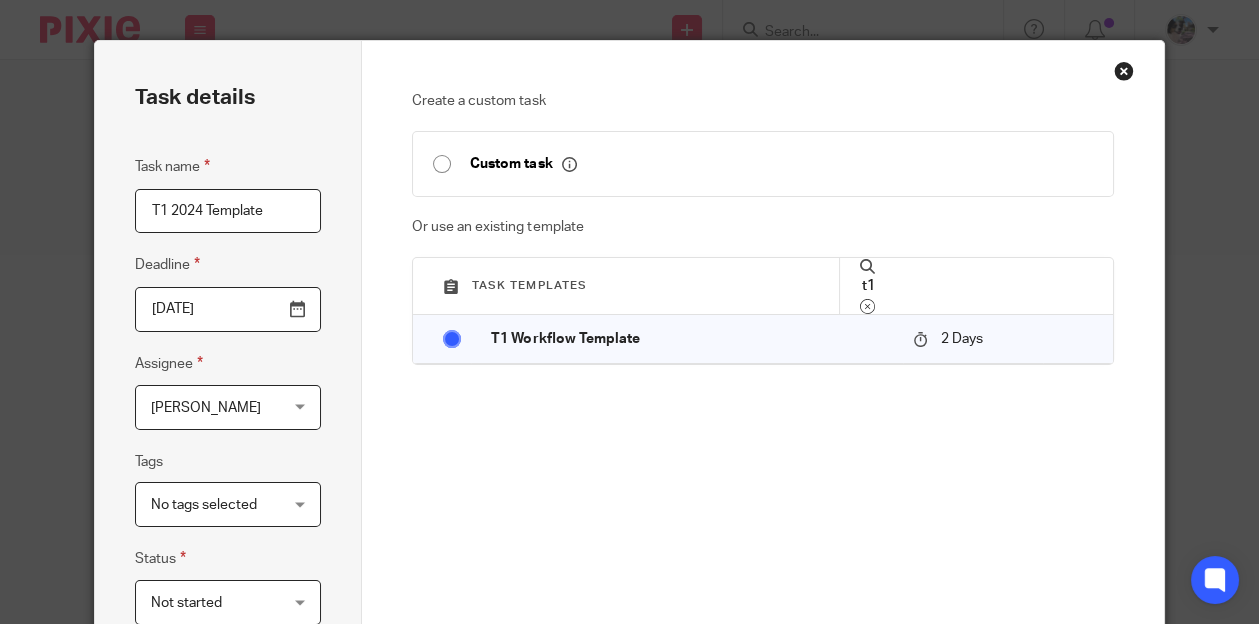 click on "T1 2024 Template" at bounding box center (228, 211) 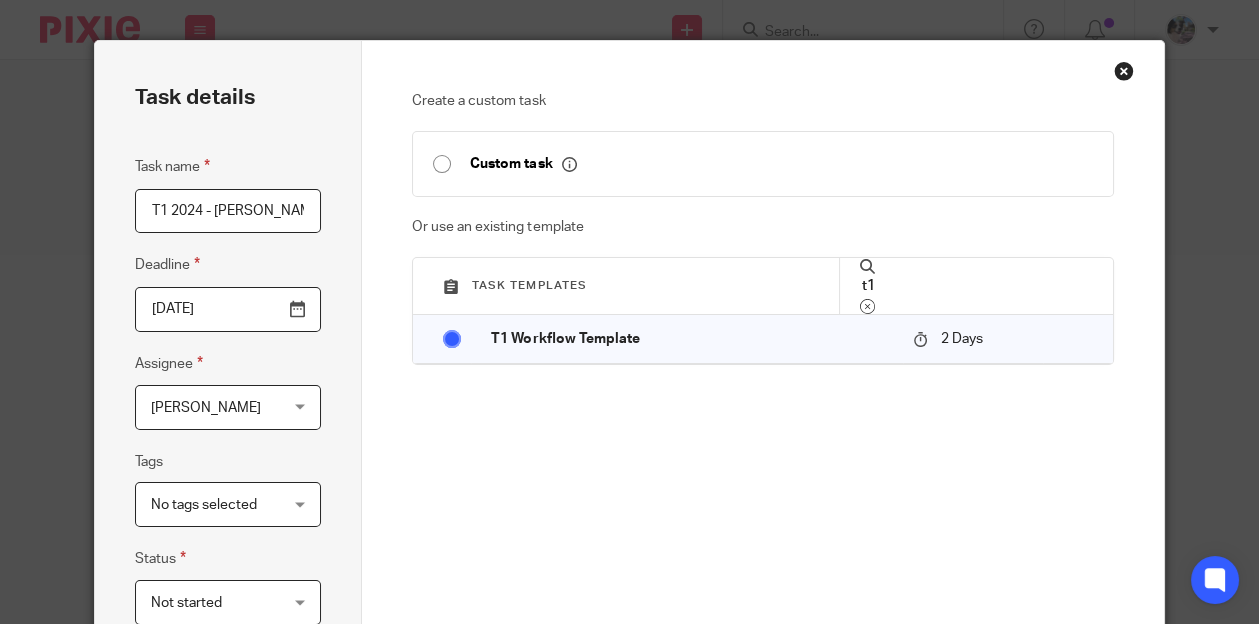 scroll, scrollTop: 0, scrollLeft: 1, axis: horizontal 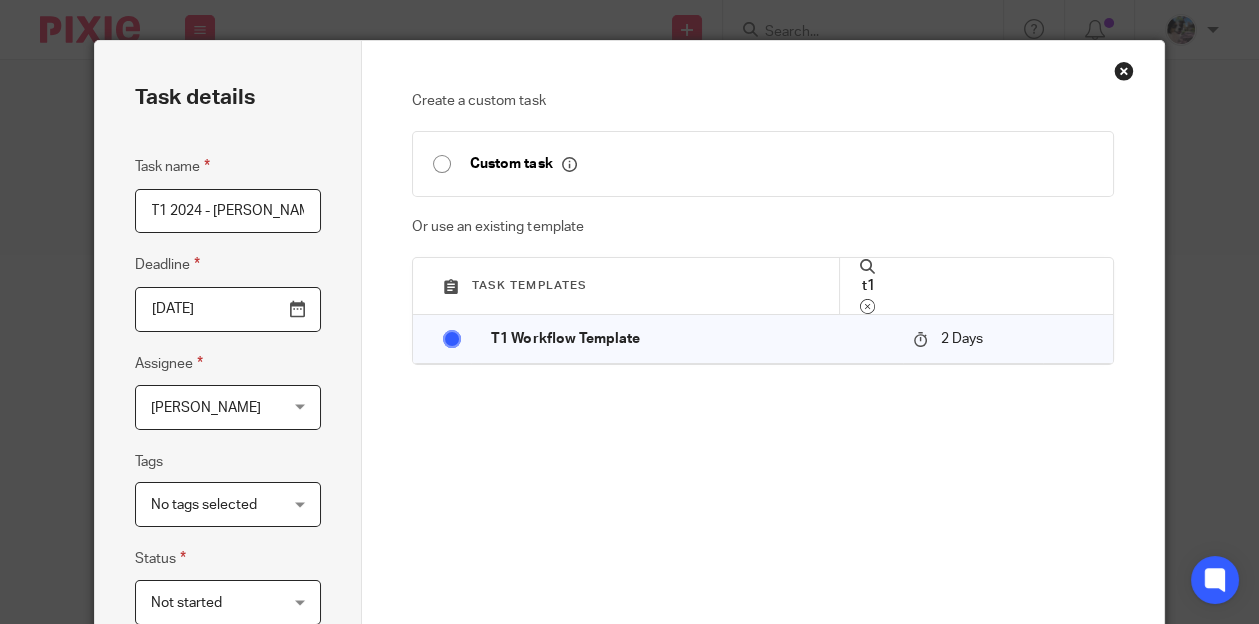 type on "T1 2024 - [PERSON_NAME]" 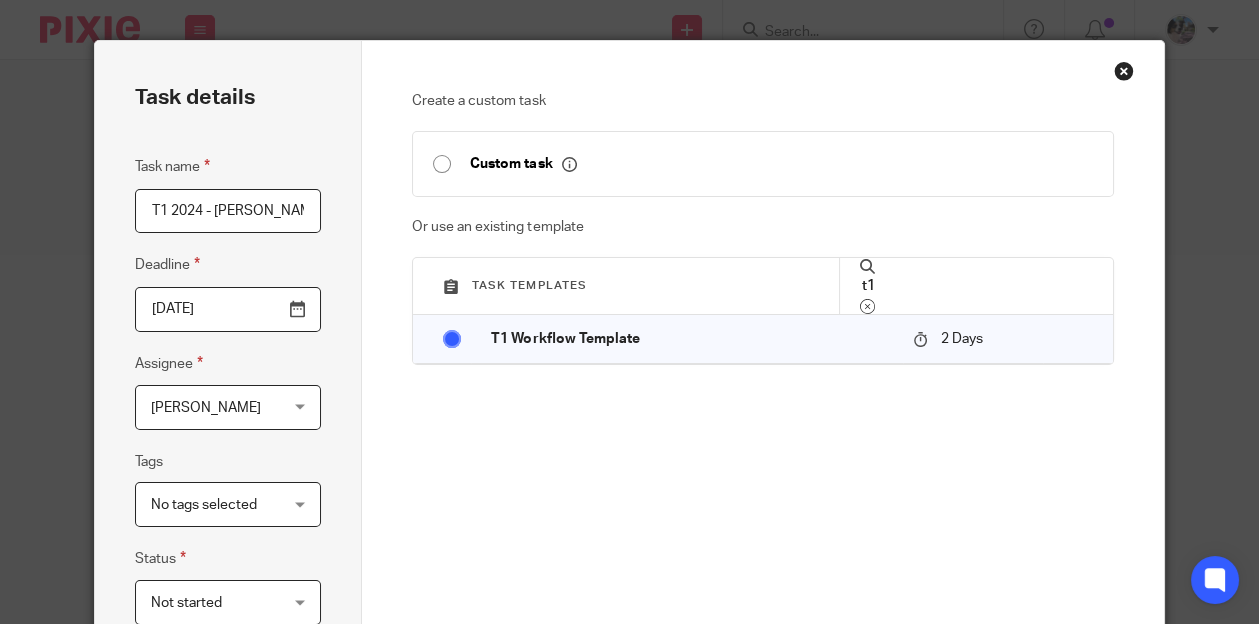 scroll, scrollTop: 477, scrollLeft: 0, axis: vertical 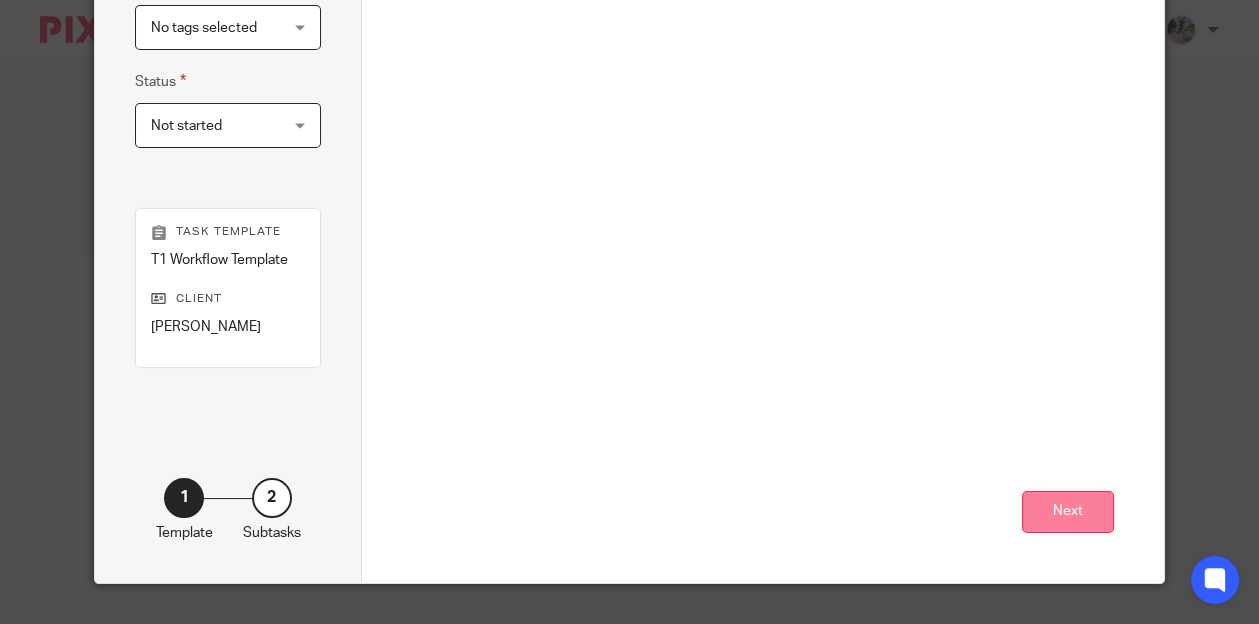 click on "Next" at bounding box center (1068, 512) 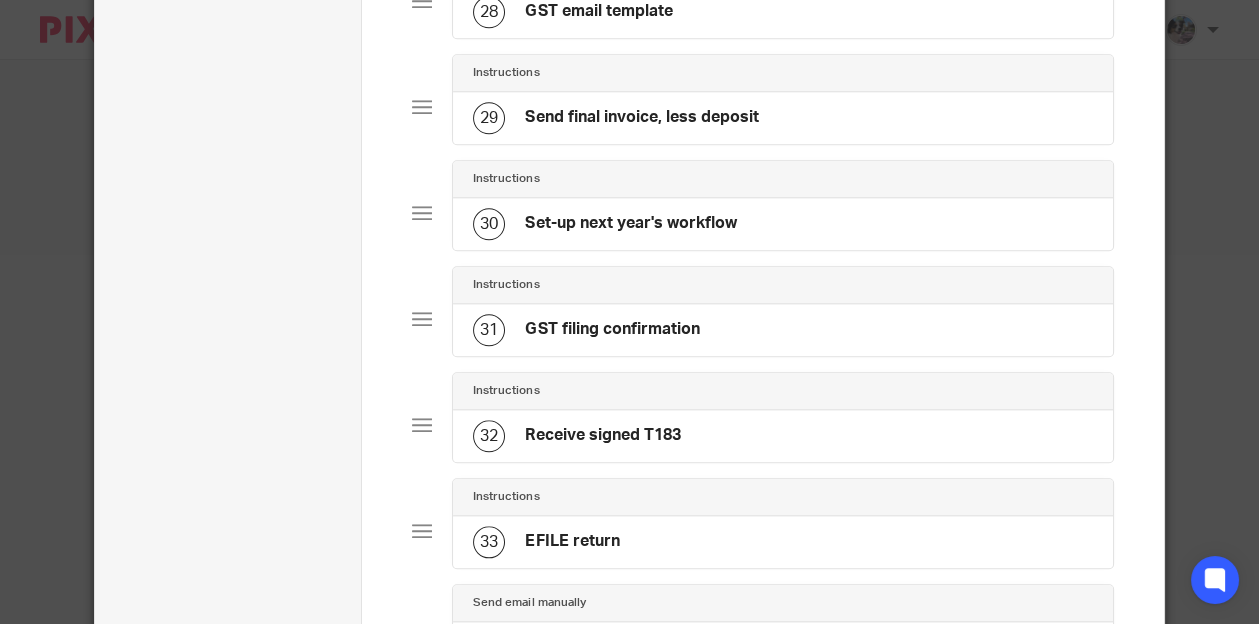 scroll, scrollTop: 3019, scrollLeft: 0, axis: vertical 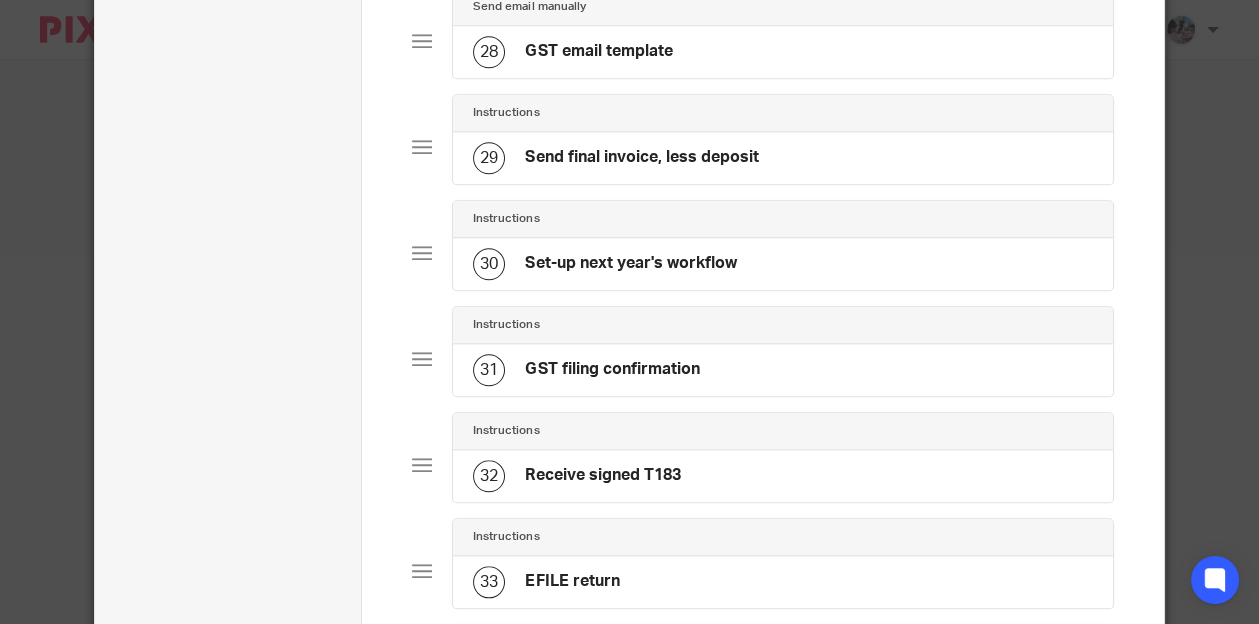 click on "30
Set-up next year's workflow" at bounding box center (604, 264) 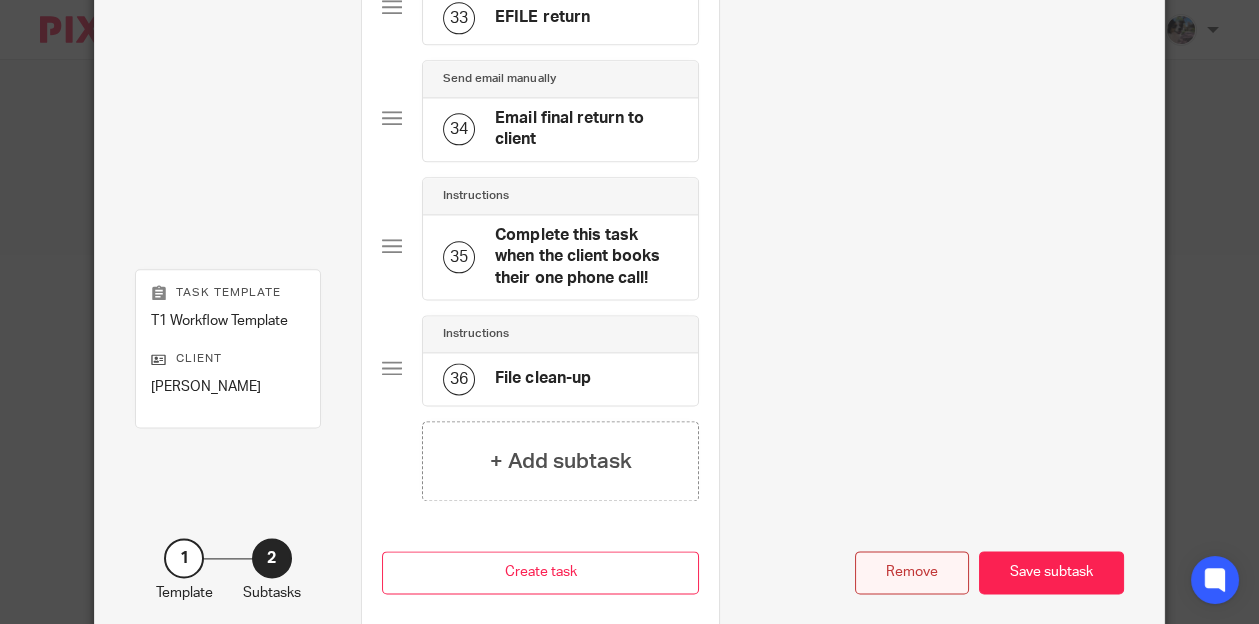 click on "Remove" at bounding box center (912, 572) 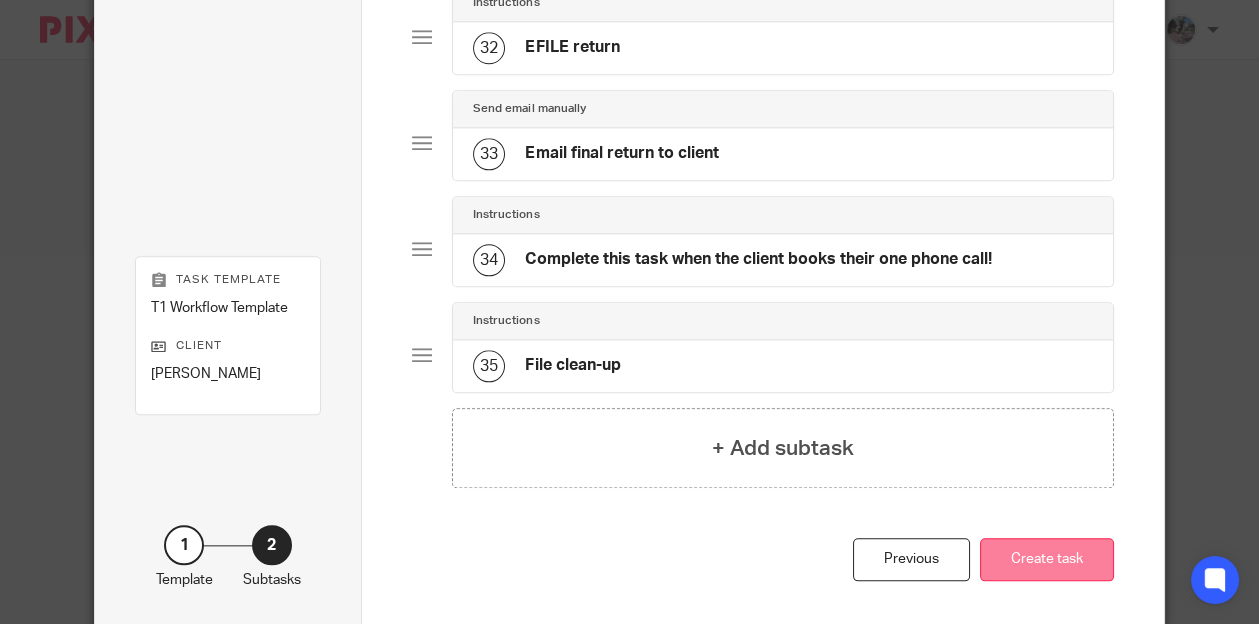 click on "Create task" at bounding box center (1047, 559) 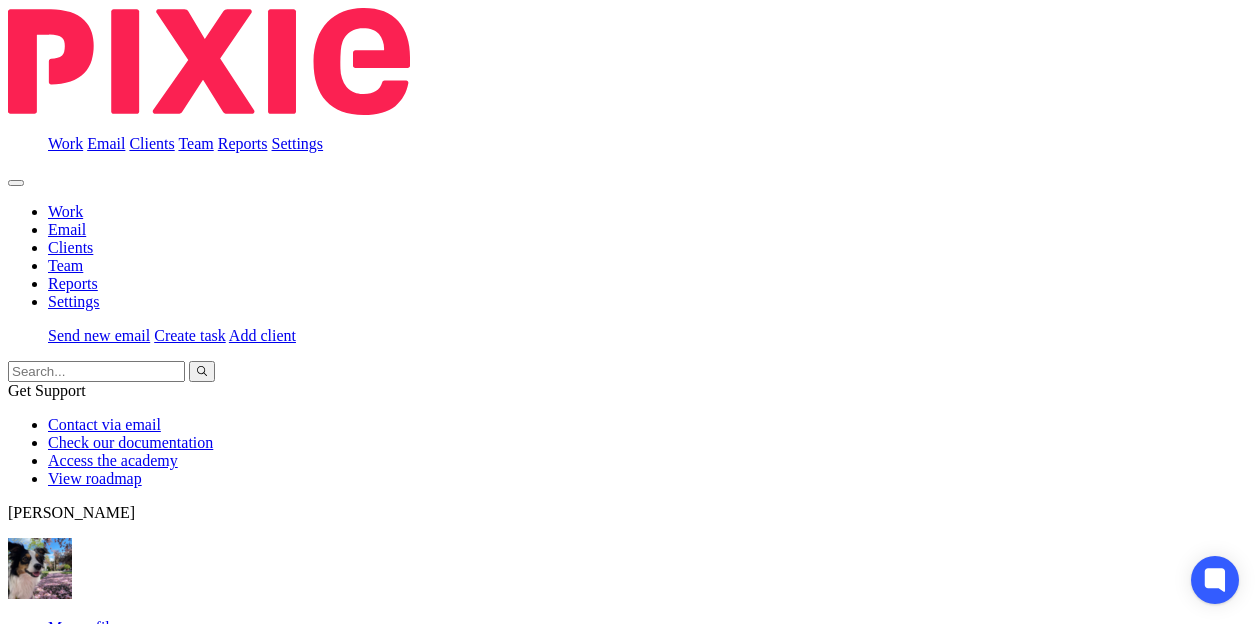 scroll, scrollTop: 0, scrollLeft: 0, axis: both 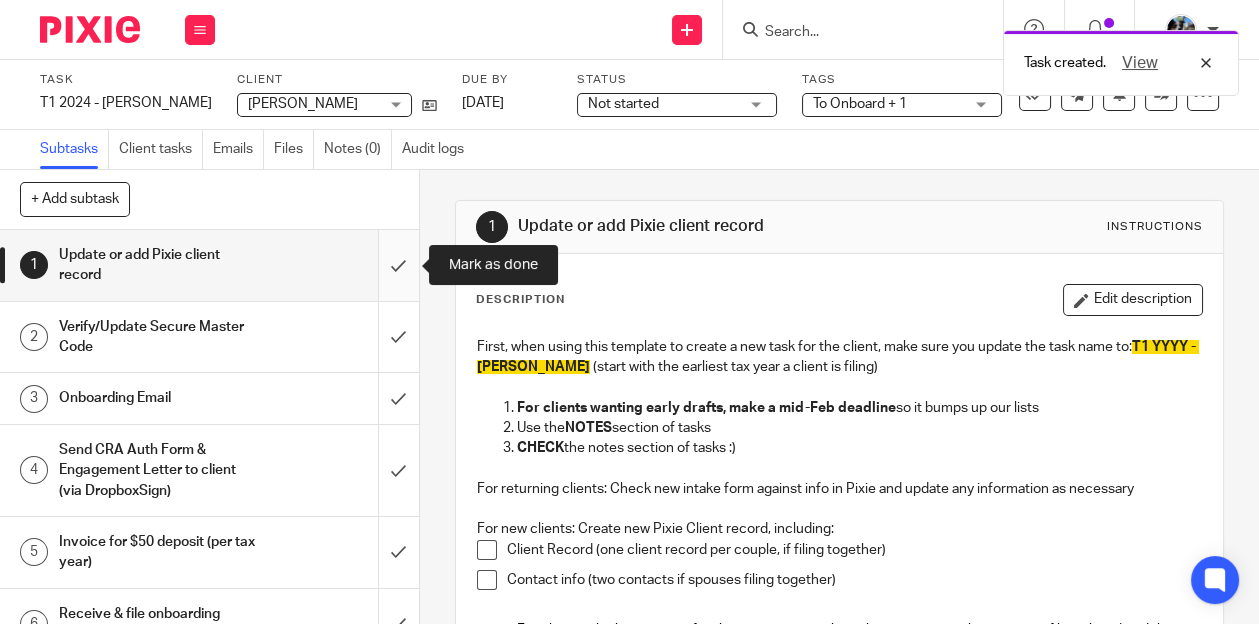 click at bounding box center [209, 265] 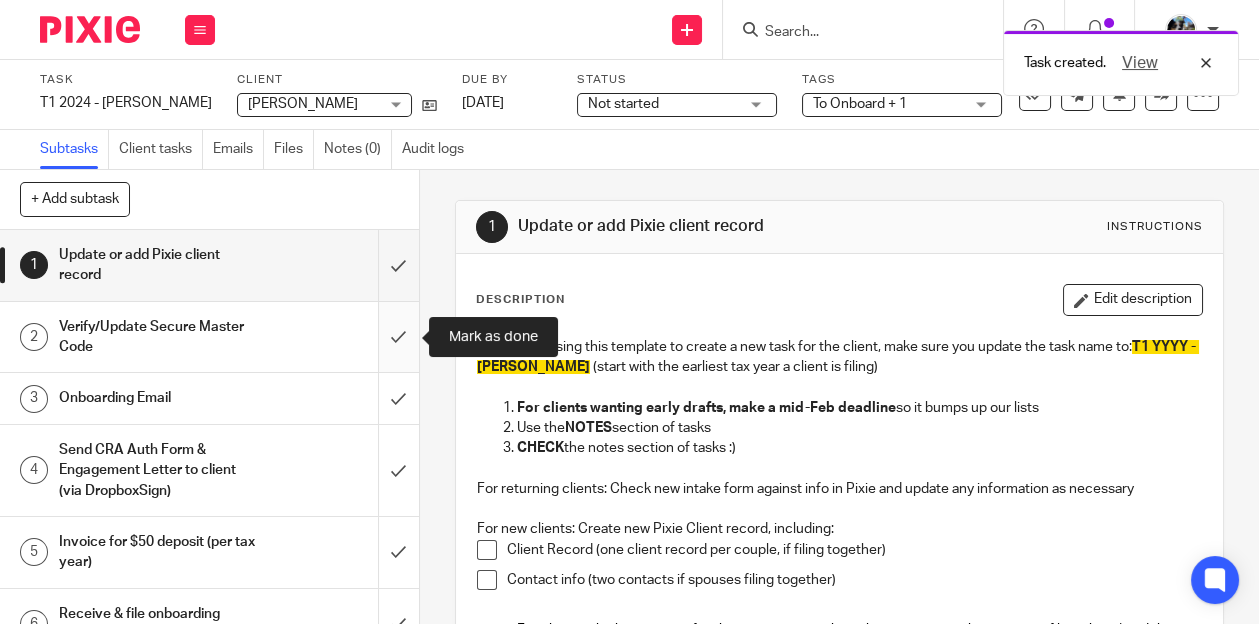 click at bounding box center (209, 337) 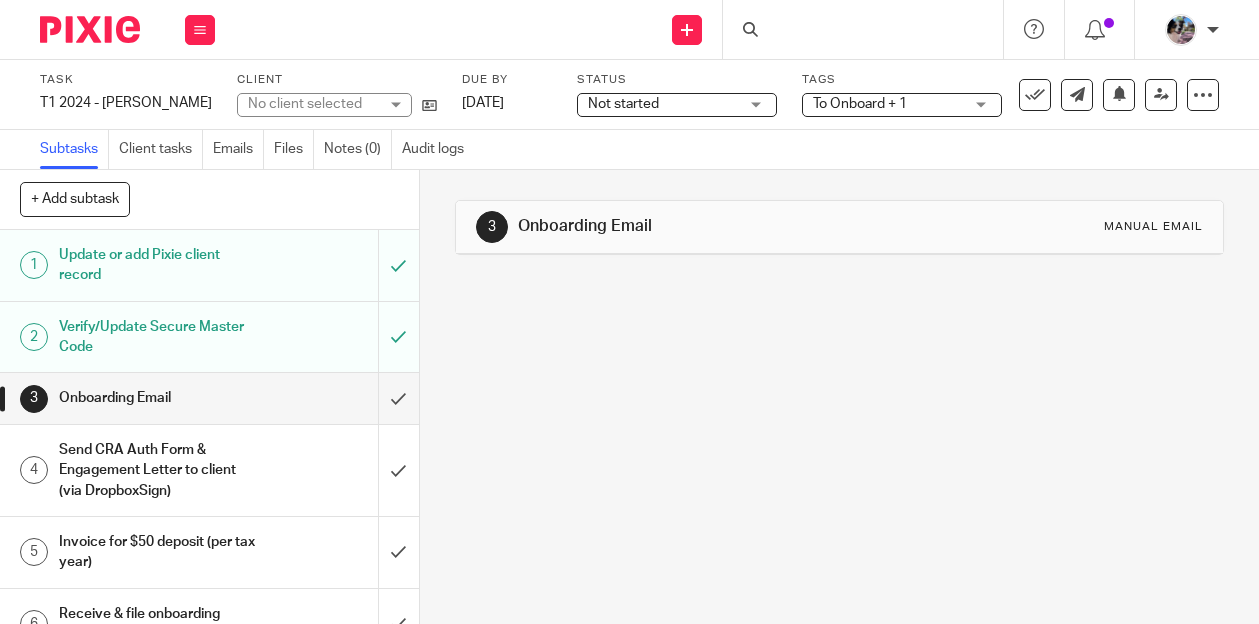 scroll, scrollTop: 0, scrollLeft: 0, axis: both 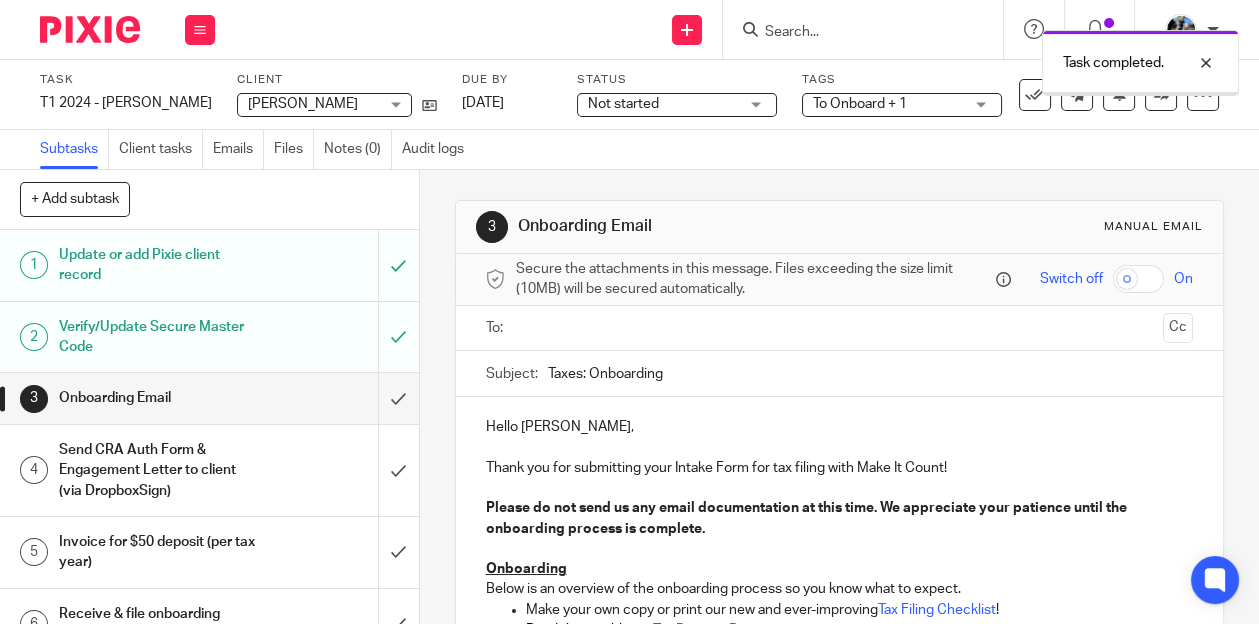 click at bounding box center (839, 328) 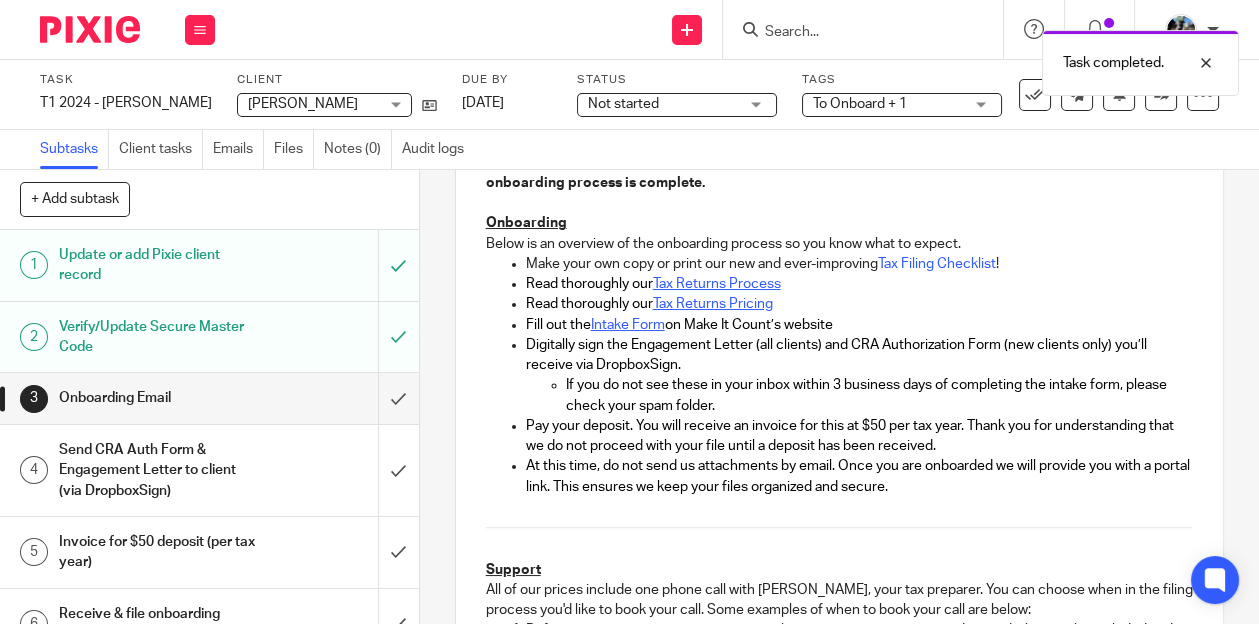 scroll, scrollTop: 1486, scrollLeft: 0, axis: vertical 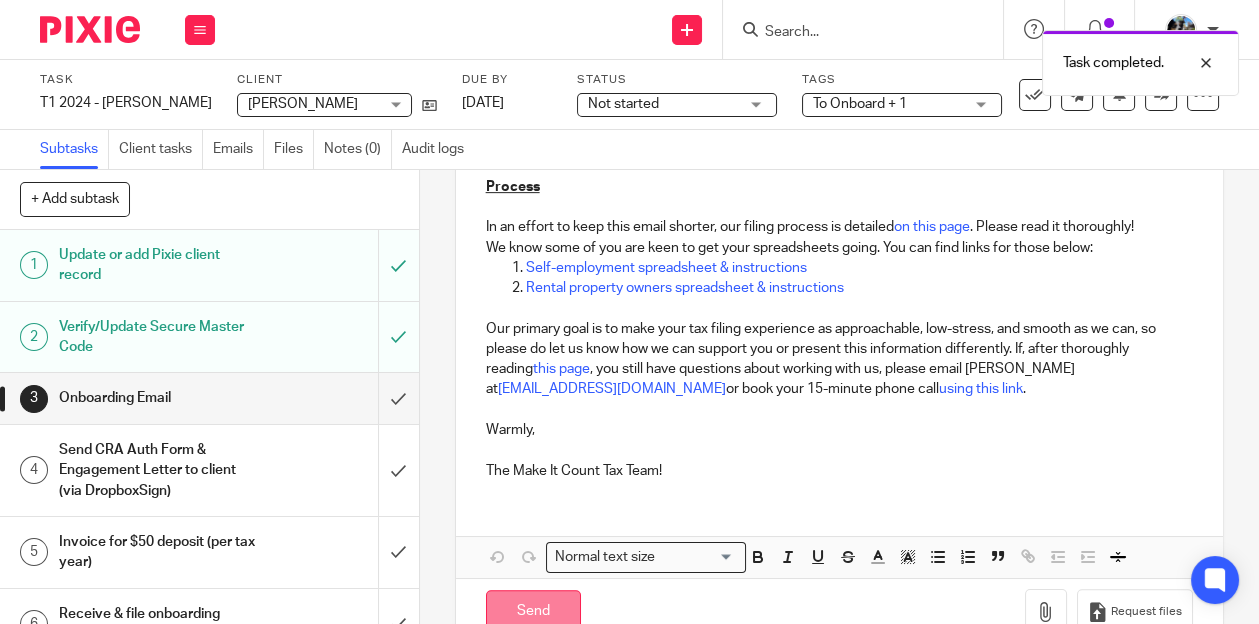 click on "Send" at bounding box center [533, 611] 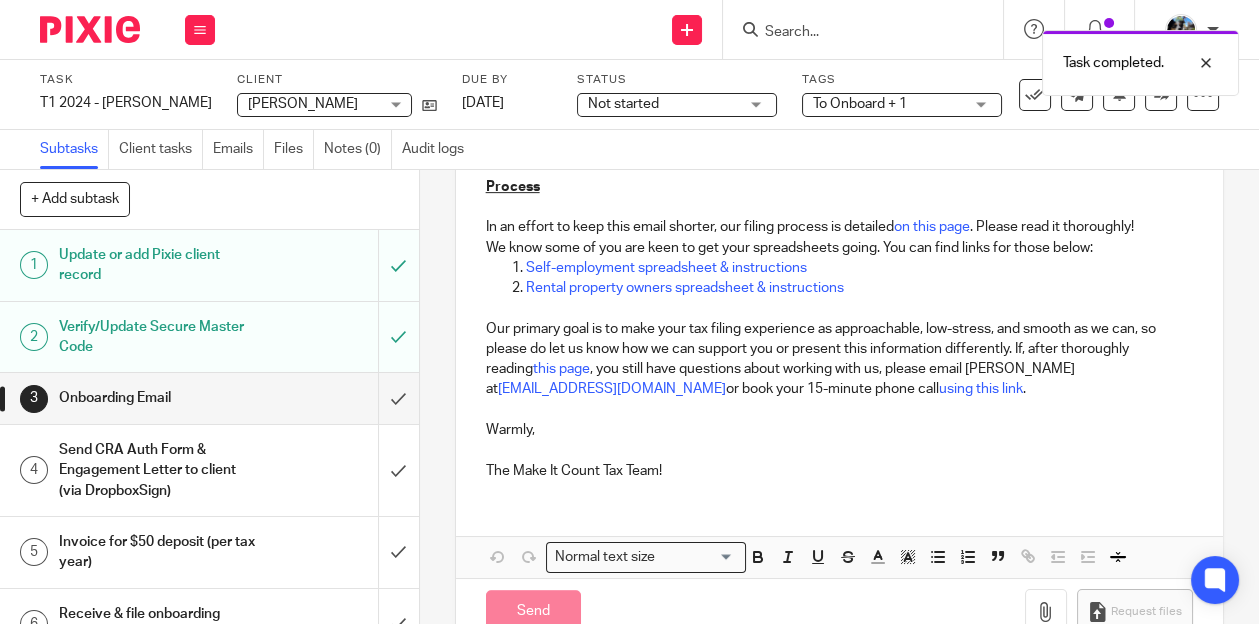 type on "Sent" 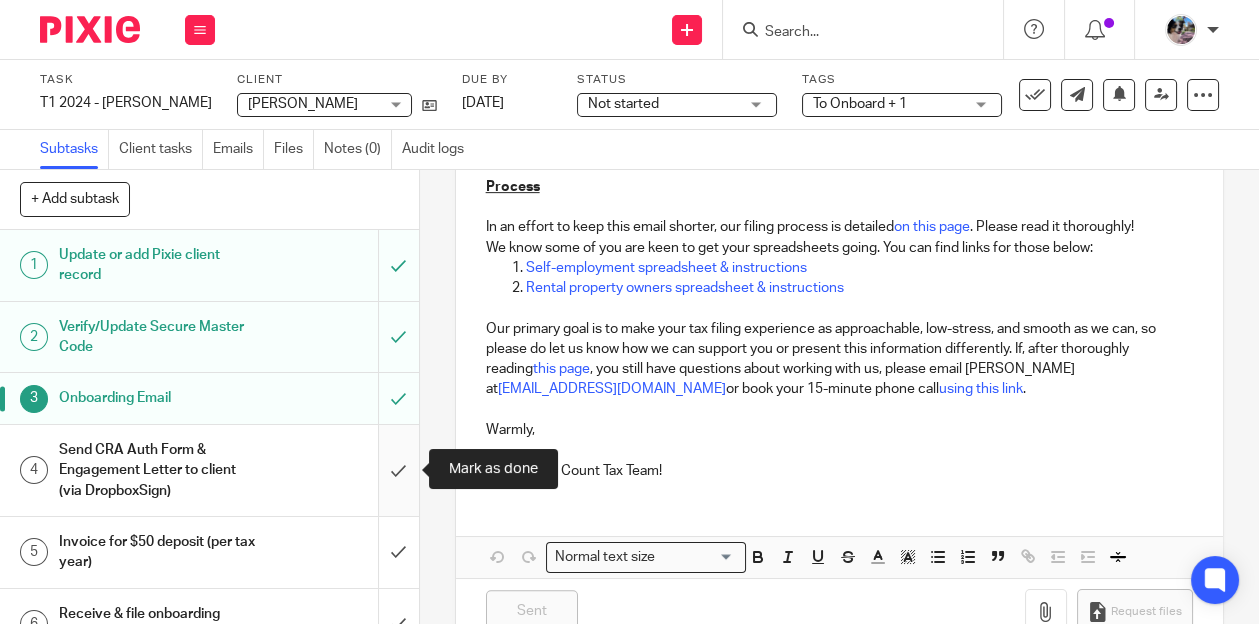 click at bounding box center (209, 470) 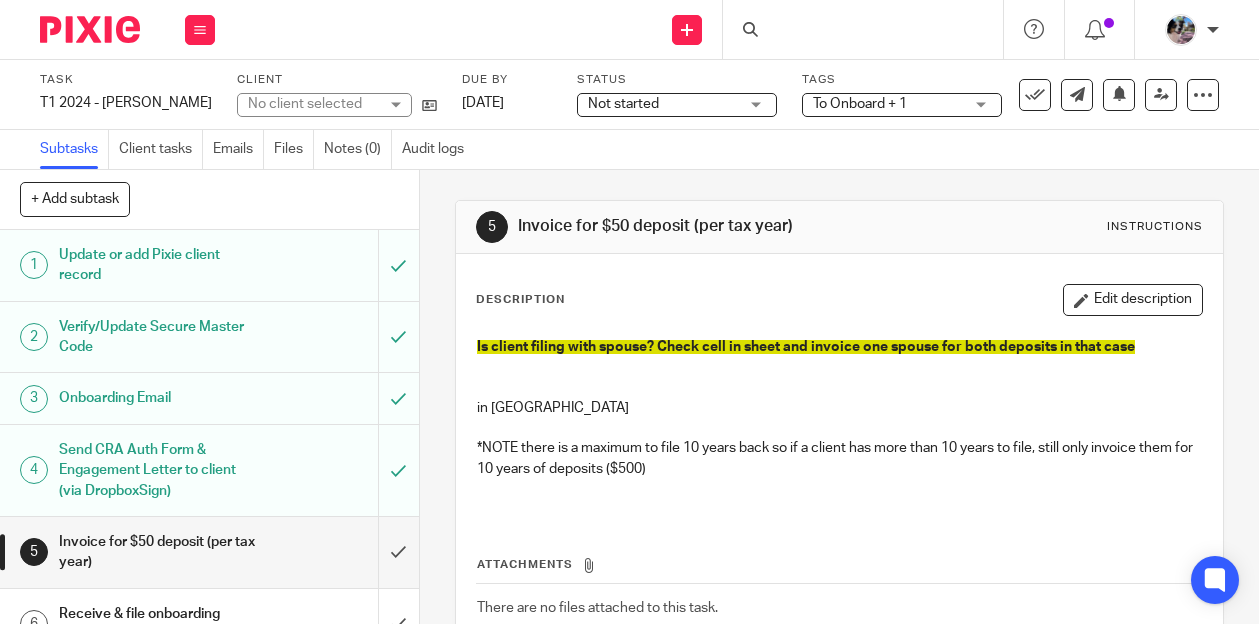 scroll, scrollTop: 0, scrollLeft: 0, axis: both 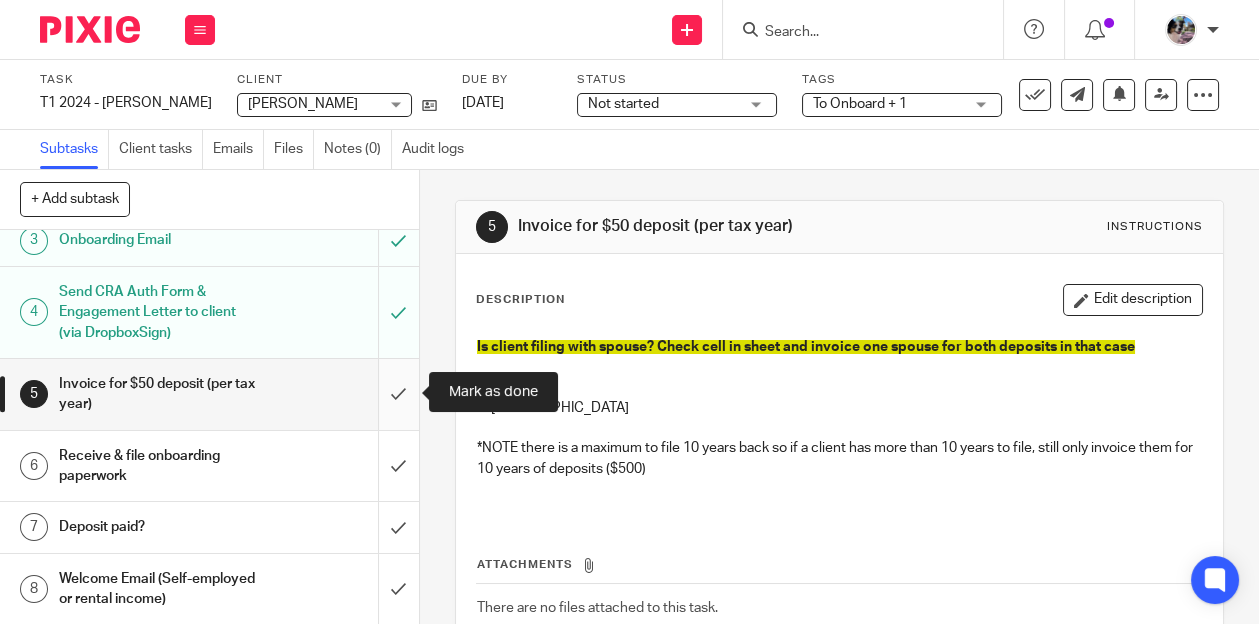 click at bounding box center (209, 394) 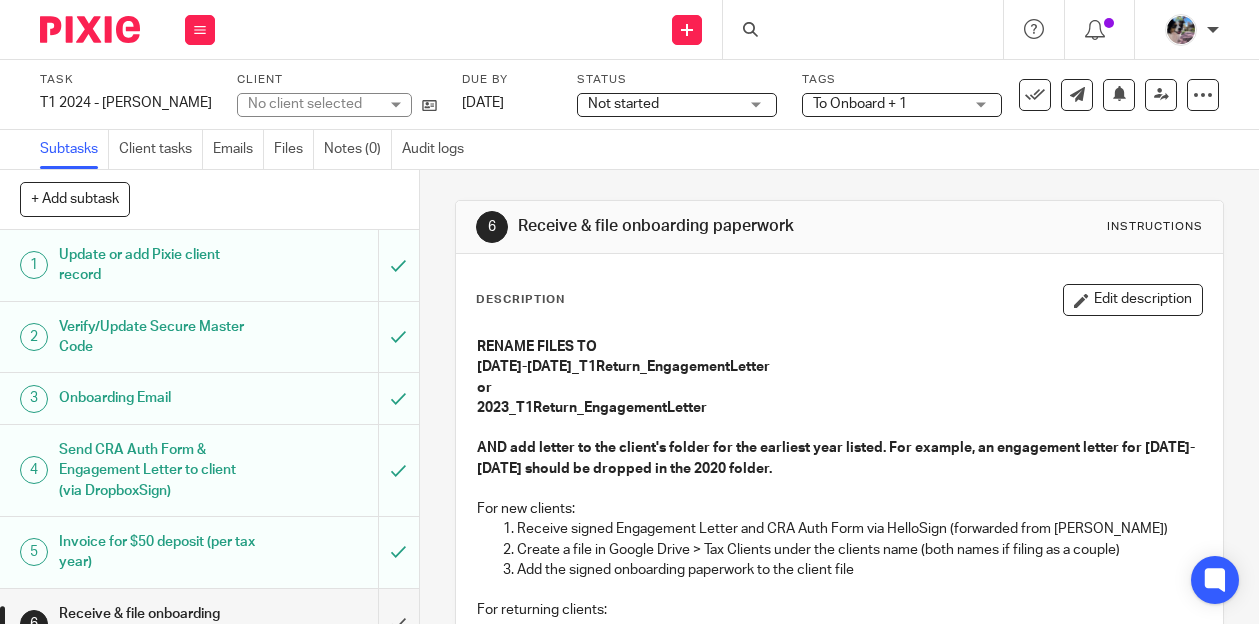 scroll, scrollTop: 0, scrollLeft: 0, axis: both 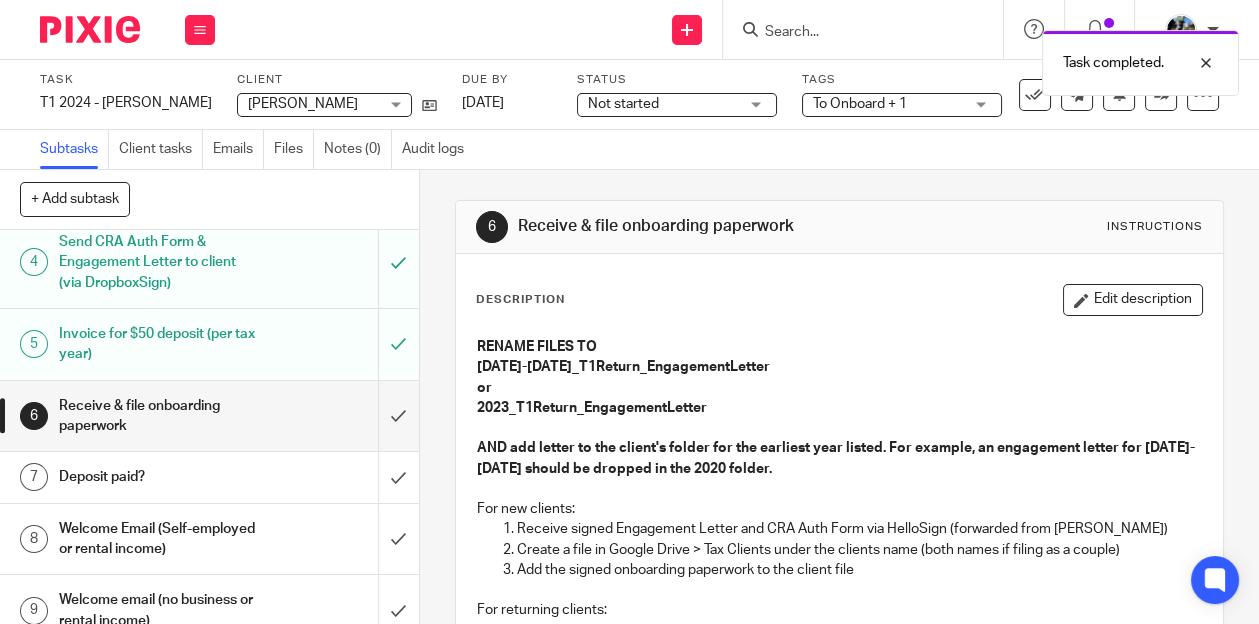 click on "Not started
Not started" at bounding box center (677, 105) 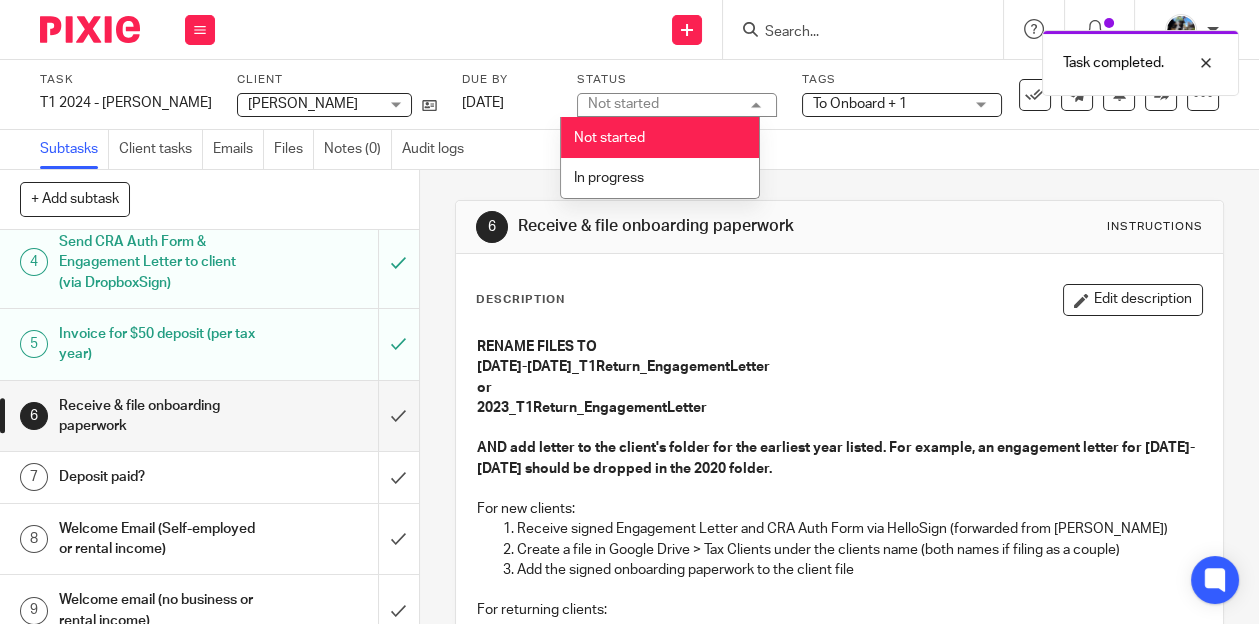 click on "In progress" at bounding box center [660, 178] 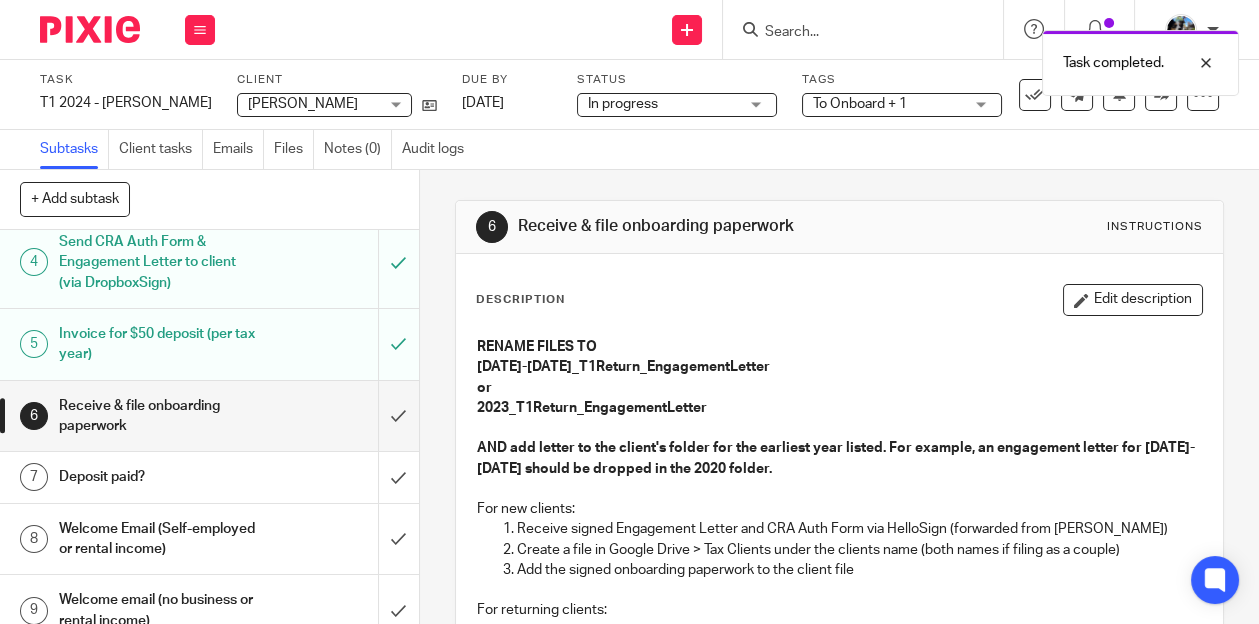 click on "Task completed." at bounding box center [935, 58] 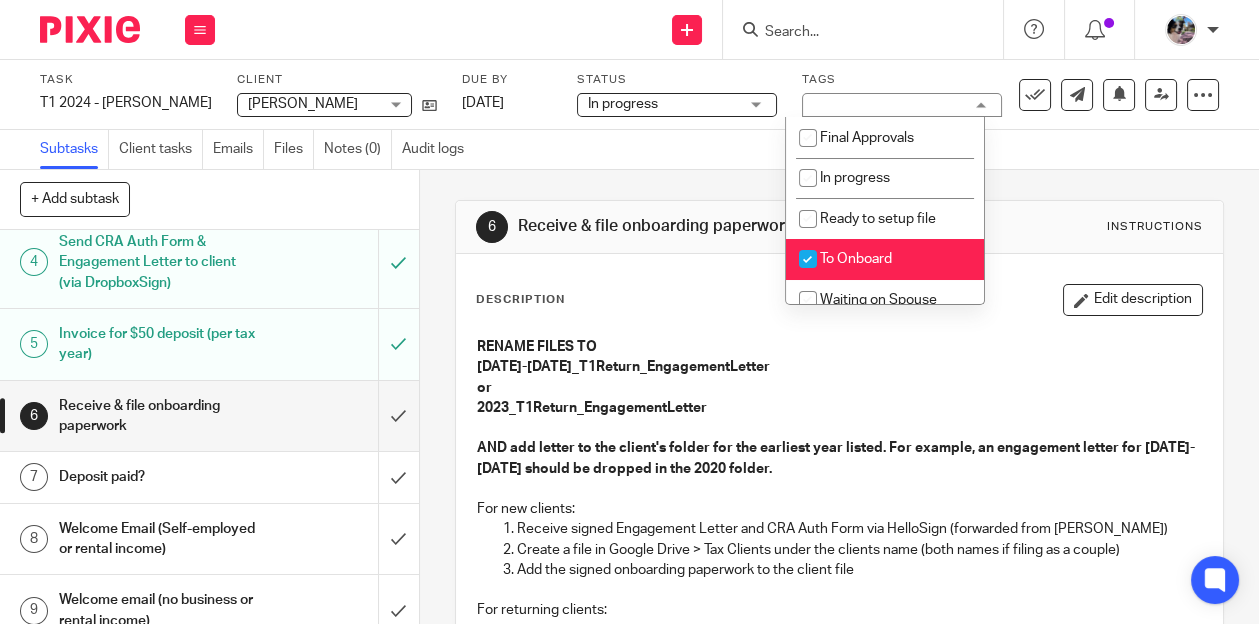 click on "To Onboard" at bounding box center (856, 259) 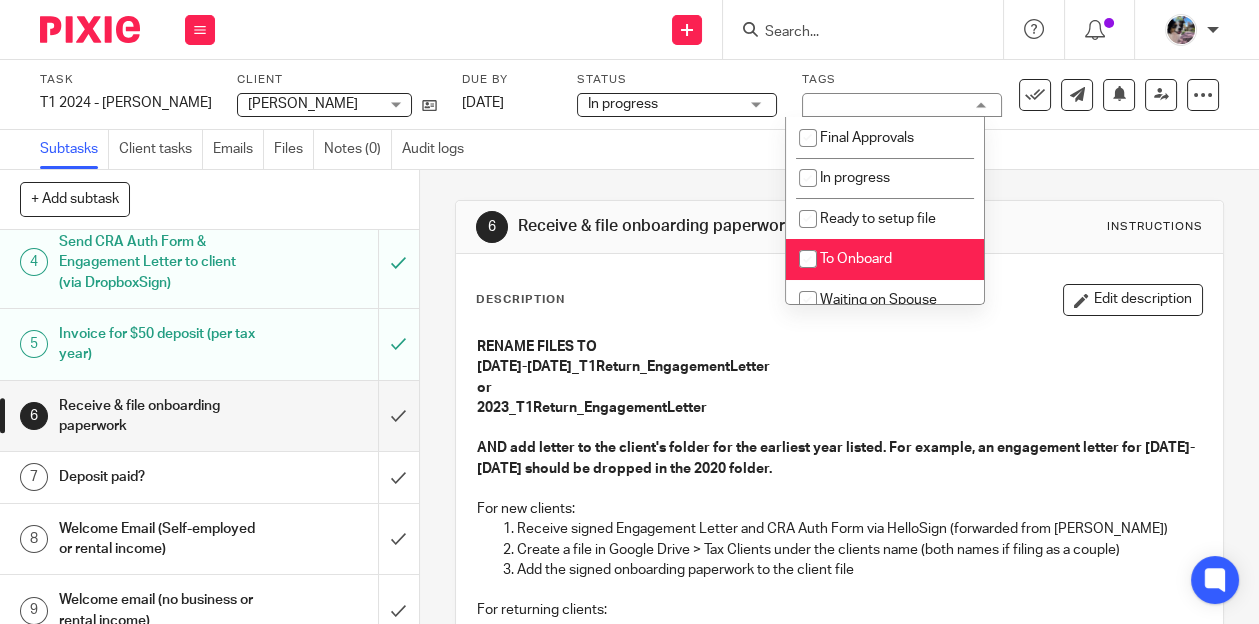 checkbox on "false" 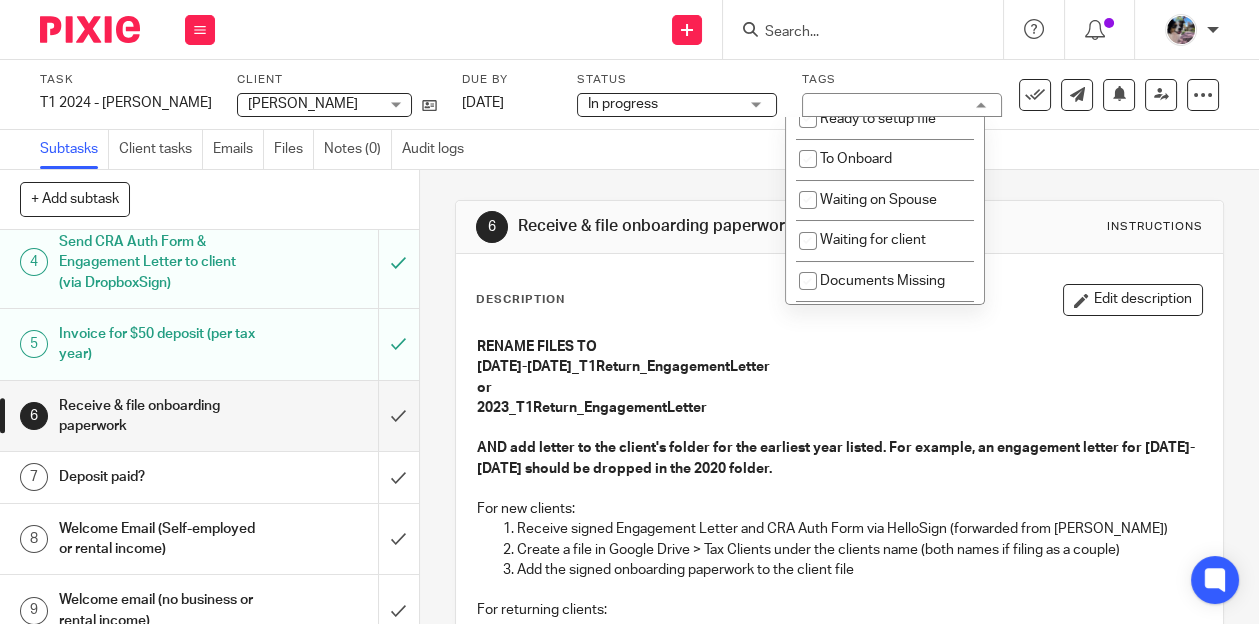 scroll, scrollTop: 113, scrollLeft: 0, axis: vertical 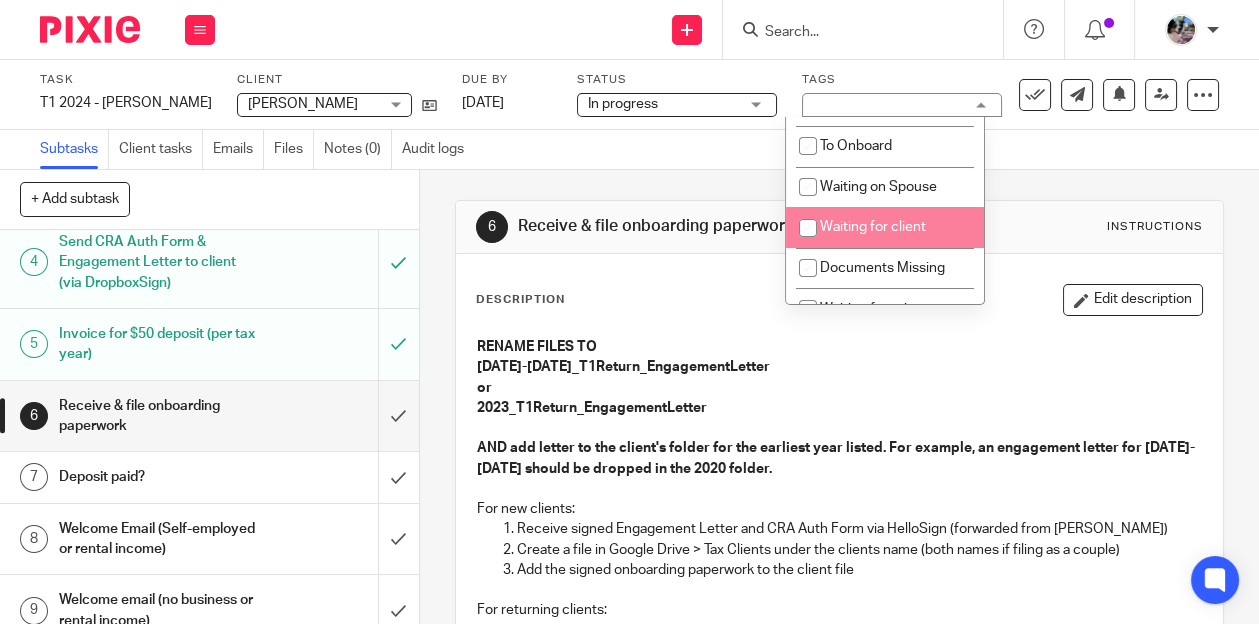 click at bounding box center [808, 228] 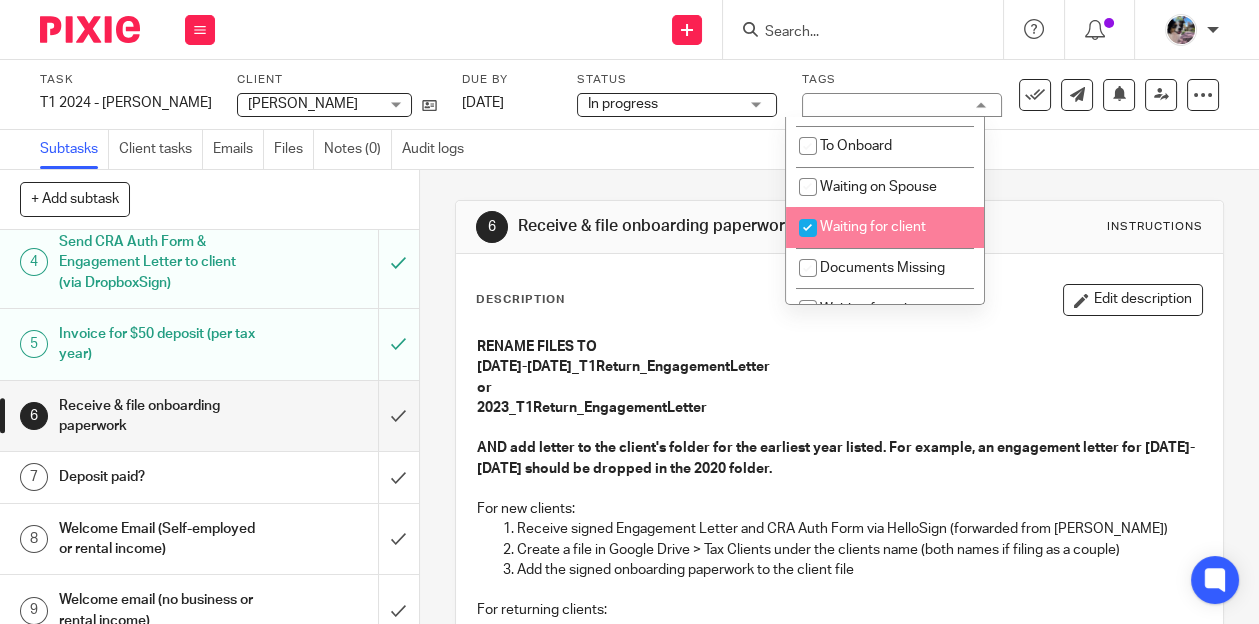 checkbox on "true" 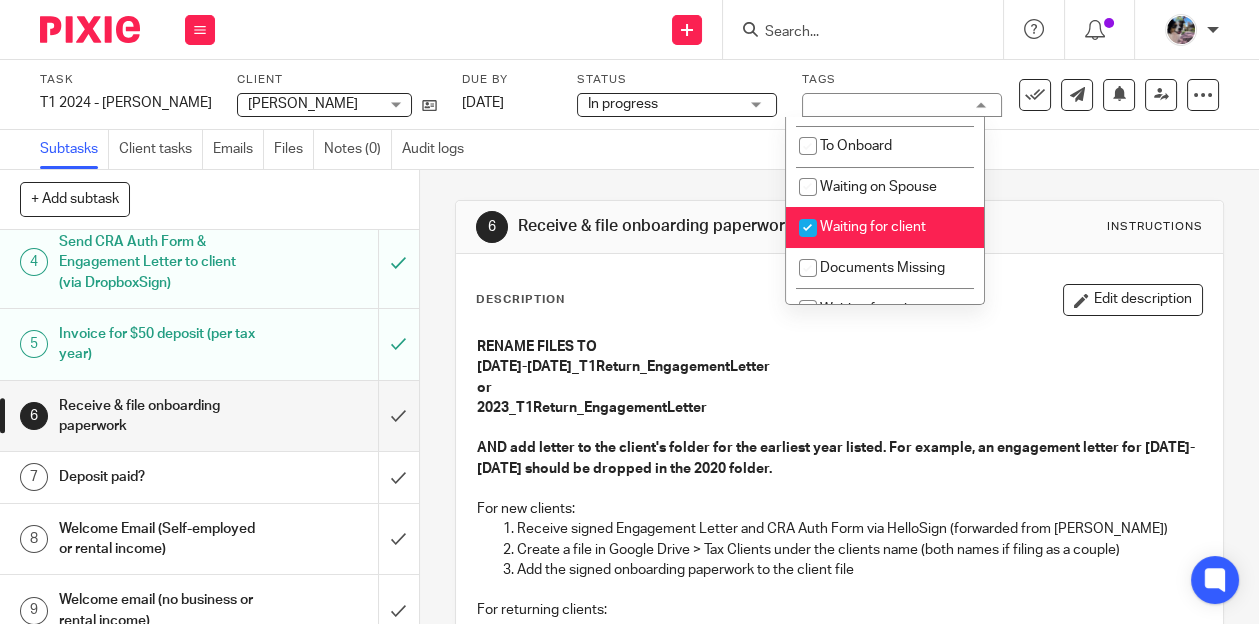 click on "6
Receive & file onboarding paperwork
Instructions
Description
Edit description
RENAME FILES TO 2020-2022_T1Return_EngagementLetter  or 2023_T1Return_EngagementLetter AND add letter to the client's folder for the earliest year listed. For example, an engagement letter for 2020-2022 should be dropped in the 2020 folder.   For new clients: Receive signed Engagement Letter and CRA Auth Form via HelloSign (forwarded from Gillian) Create a file in Google Drive > Tax Clients under the clients name (both names if filing as a couple) Add the signed onboarding paperwork to the client file For returning clients: Receive signed Engagement Letter via HelloSign (forwarded from Gillian) Find the client's old file in Google Drive > Tax Clients (likely filed under the previous year's file. If you can't find it, ask Gillian).           Attachments" at bounding box center (839, 585) 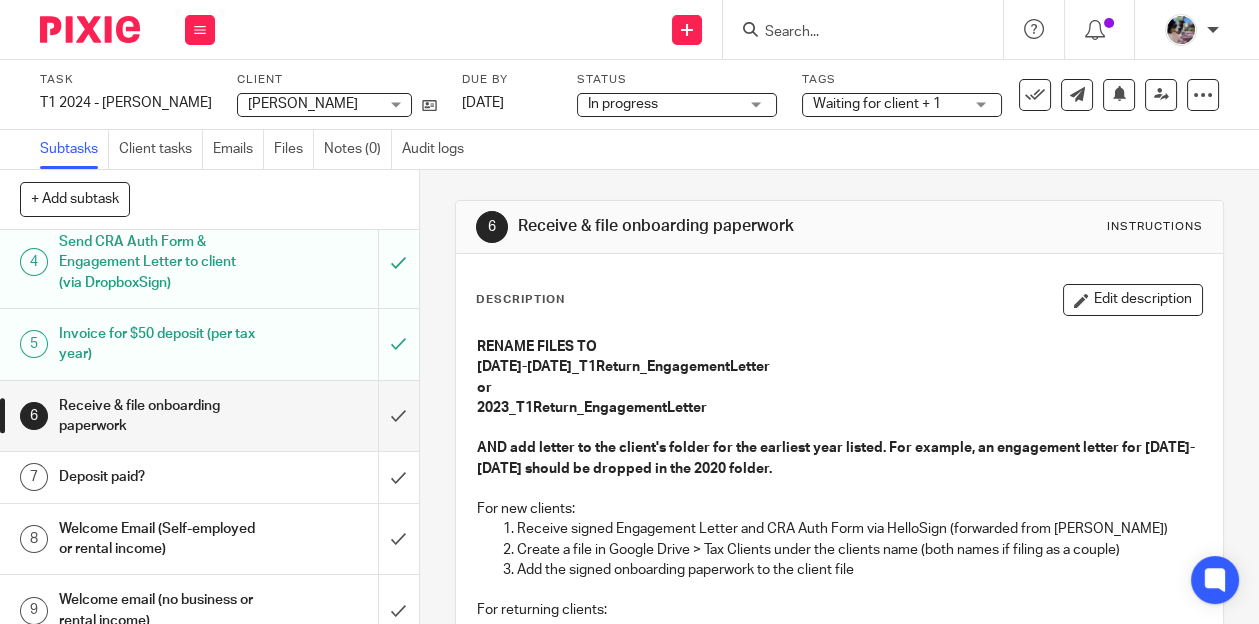 click on "Work
Email
Clients
Team
Reports
Settings" at bounding box center [200, 29] 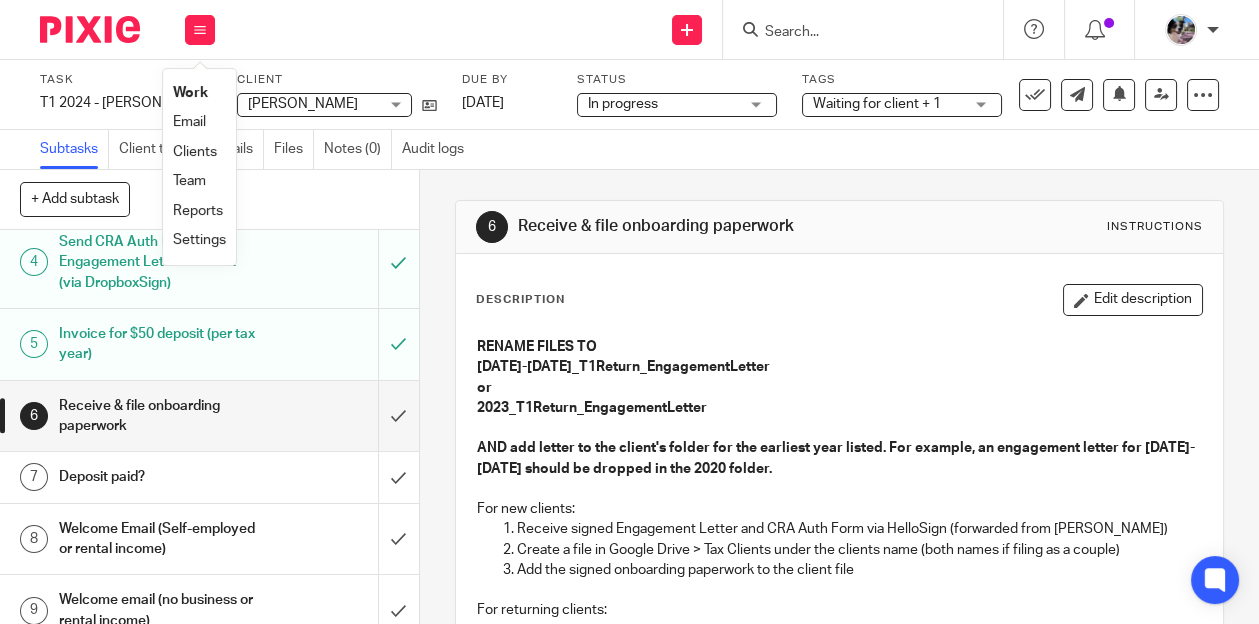click on "Work" at bounding box center [199, 93] 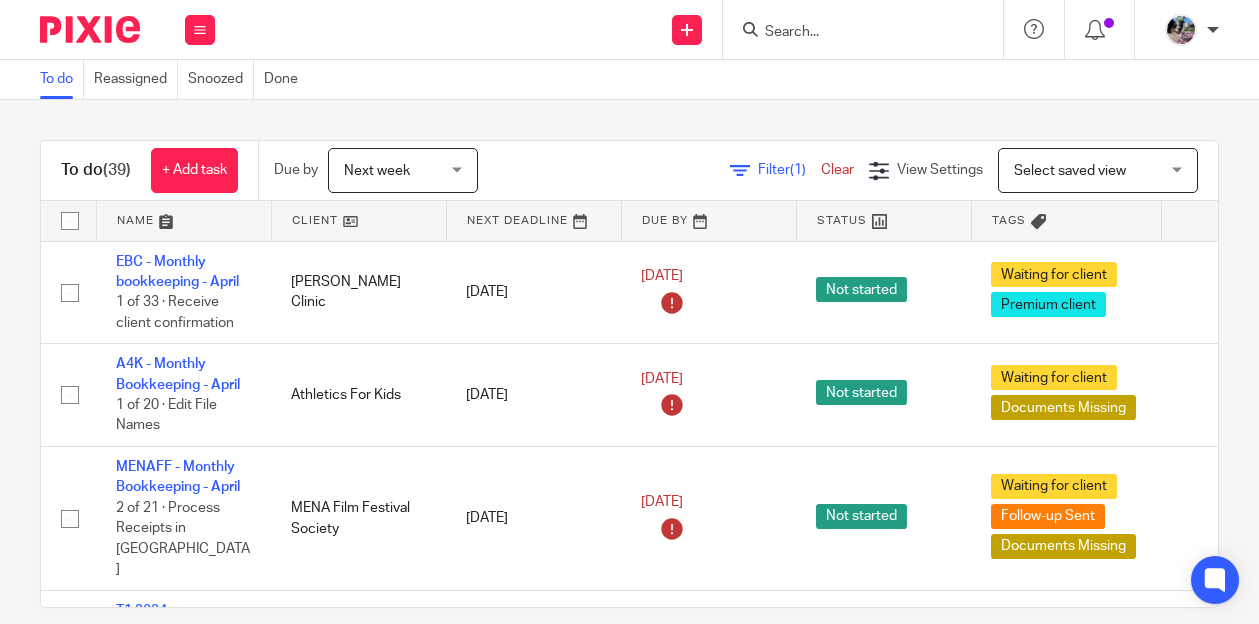 scroll, scrollTop: 0, scrollLeft: 0, axis: both 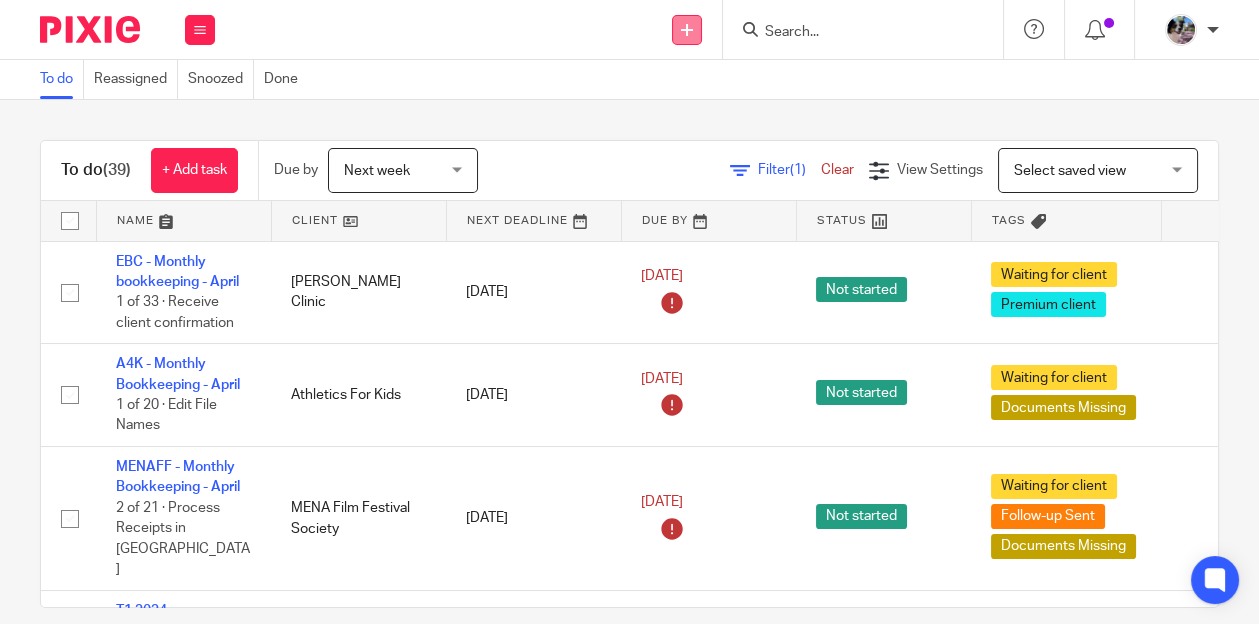 click at bounding box center (687, 30) 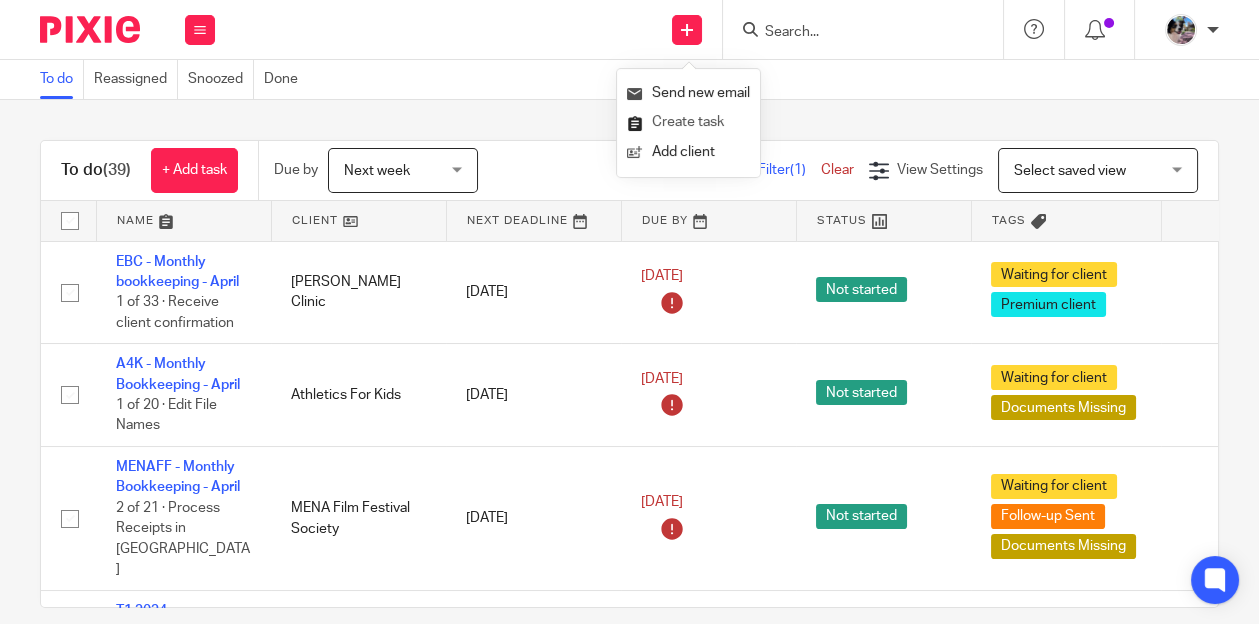 click on "Create task" at bounding box center (688, 122) 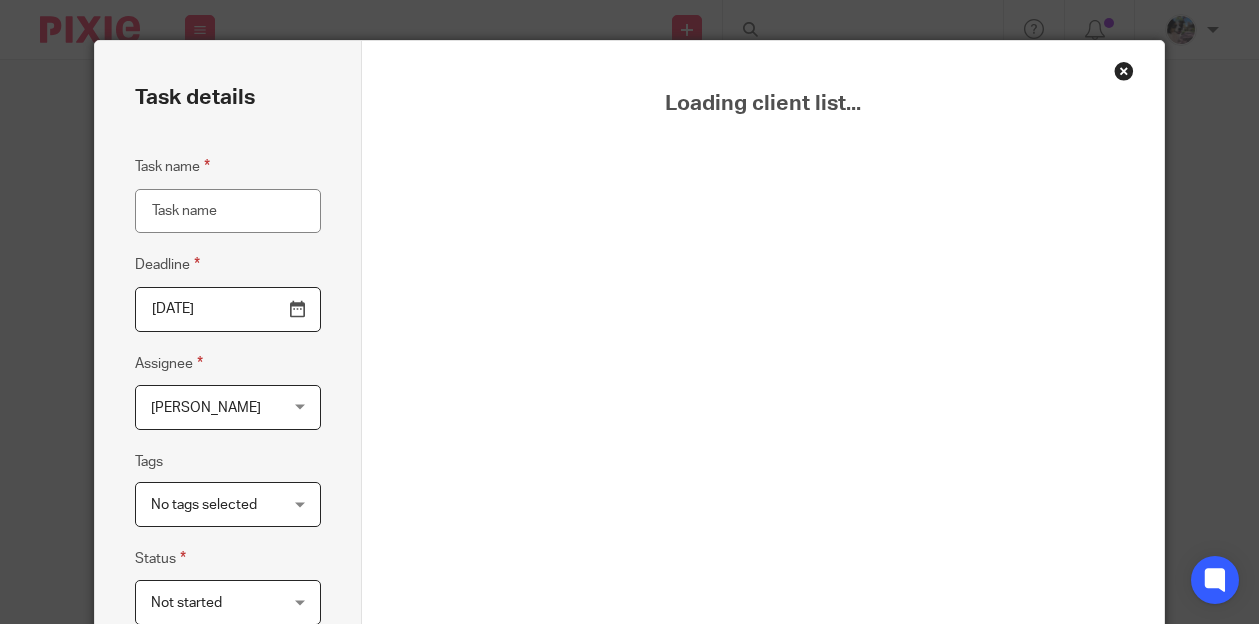 scroll, scrollTop: 0, scrollLeft: 0, axis: both 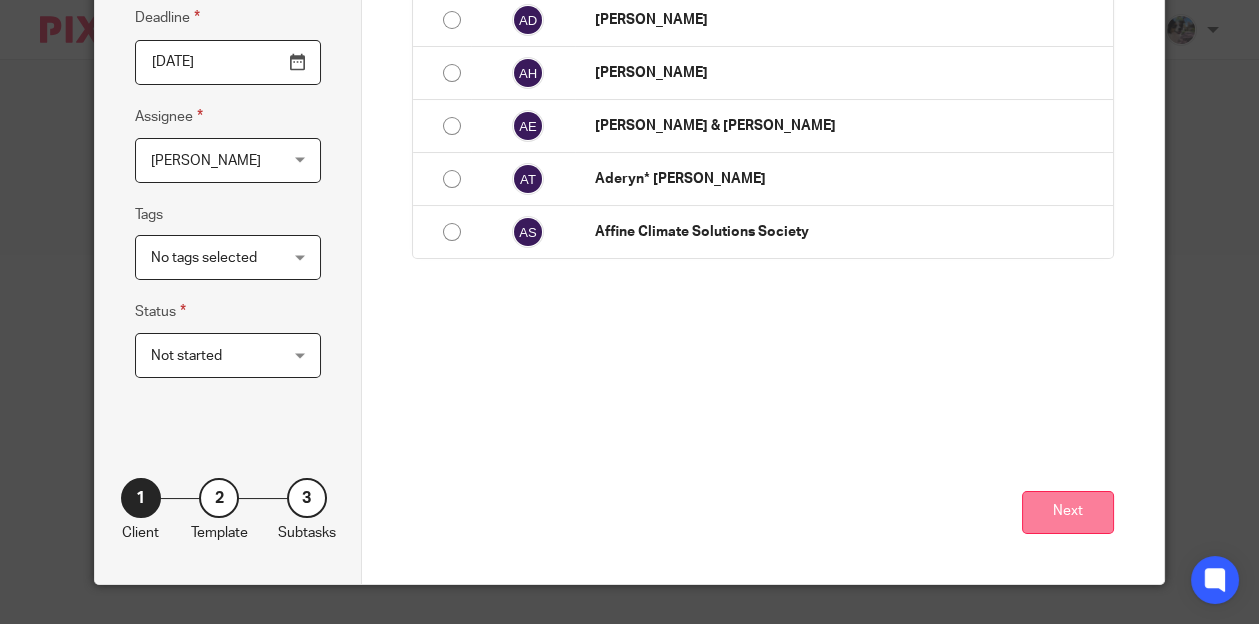 click on "Next" at bounding box center (1068, 512) 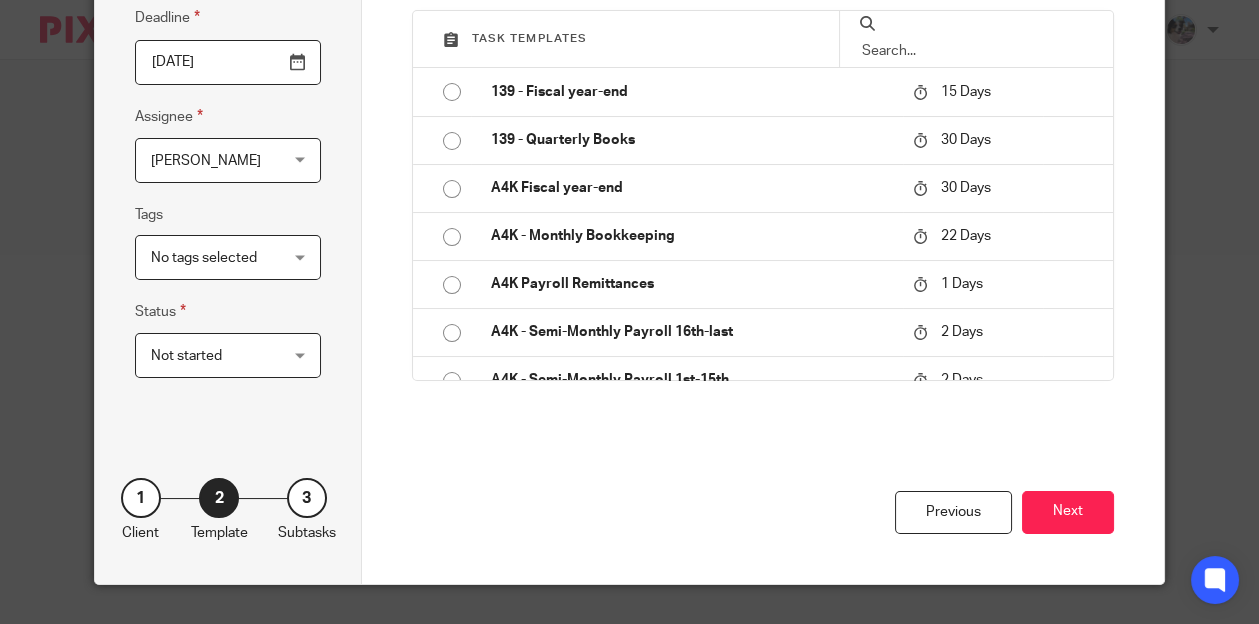 click at bounding box center (976, 51) 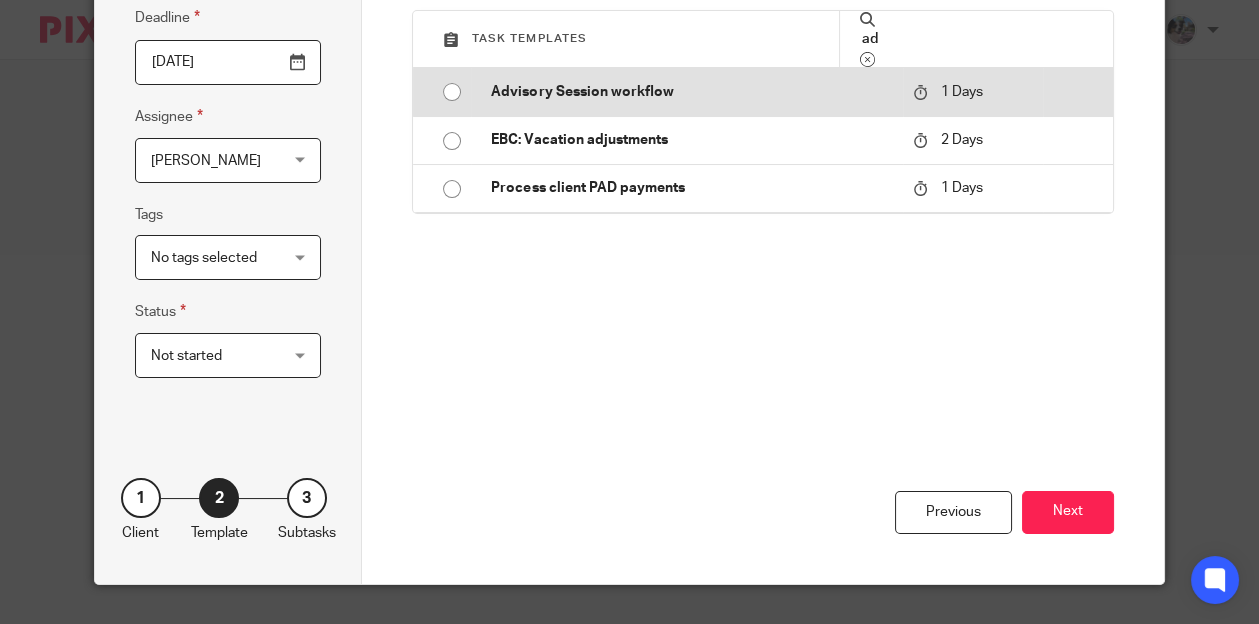 type on "ad" 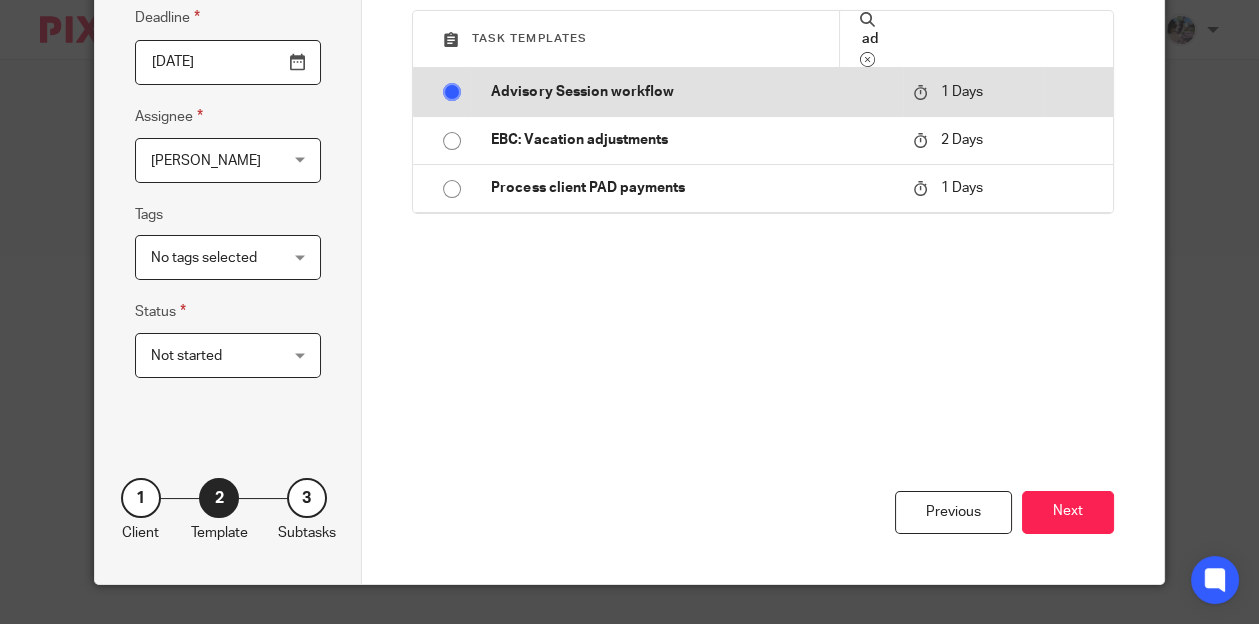 type on "Advisory Session workflow" 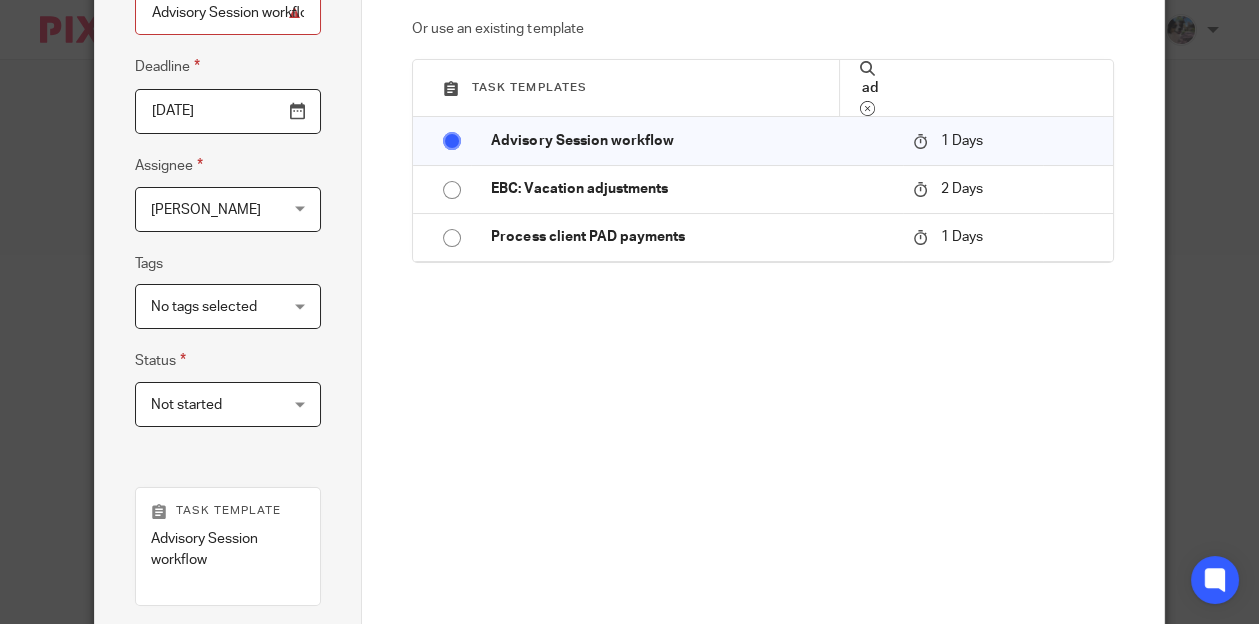 scroll, scrollTop: 185, scrollLeft: 0, axis: vertical 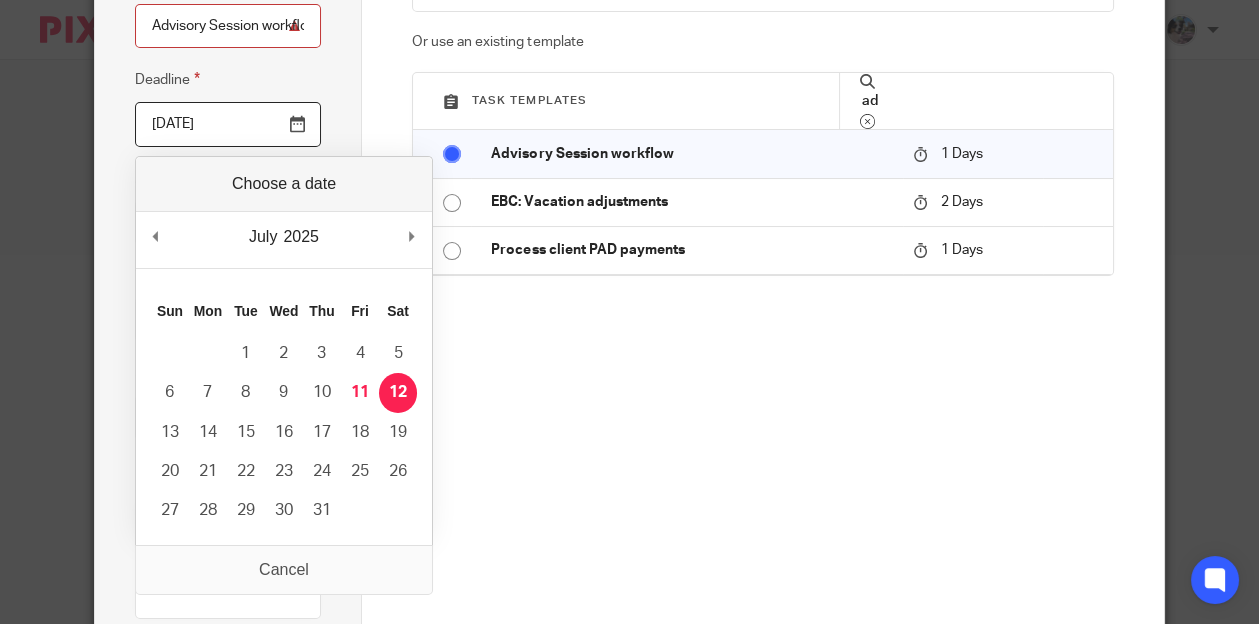 click on "2025-07-12" at bounding box center [228, 124] 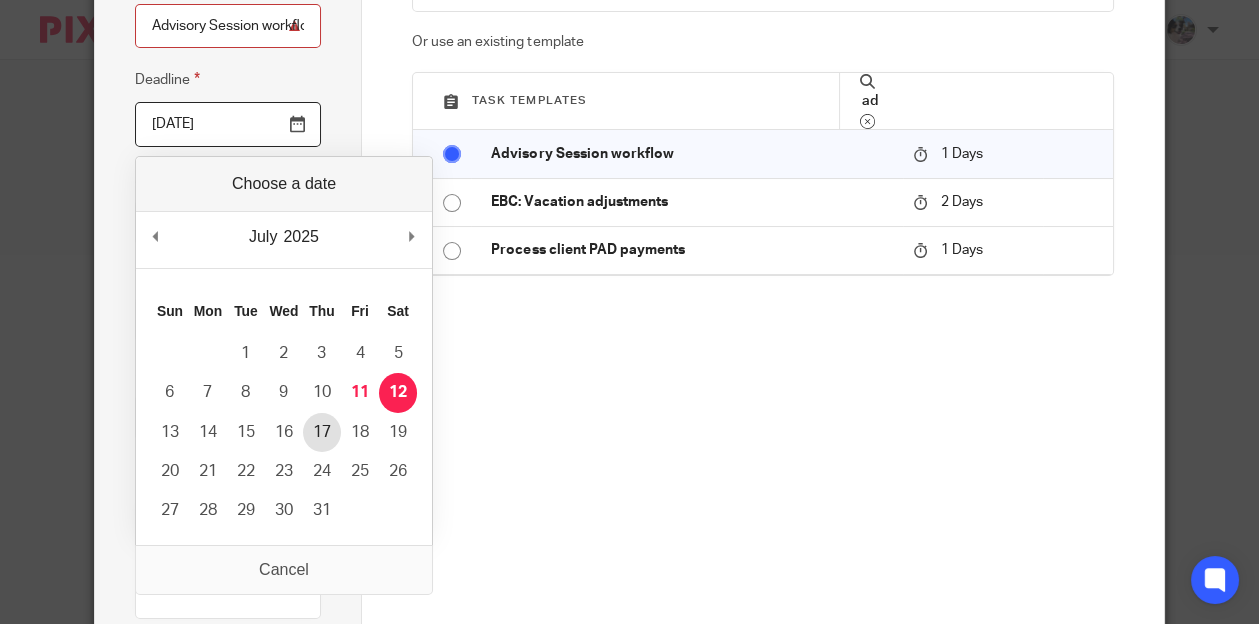 type on "2025-07-17" 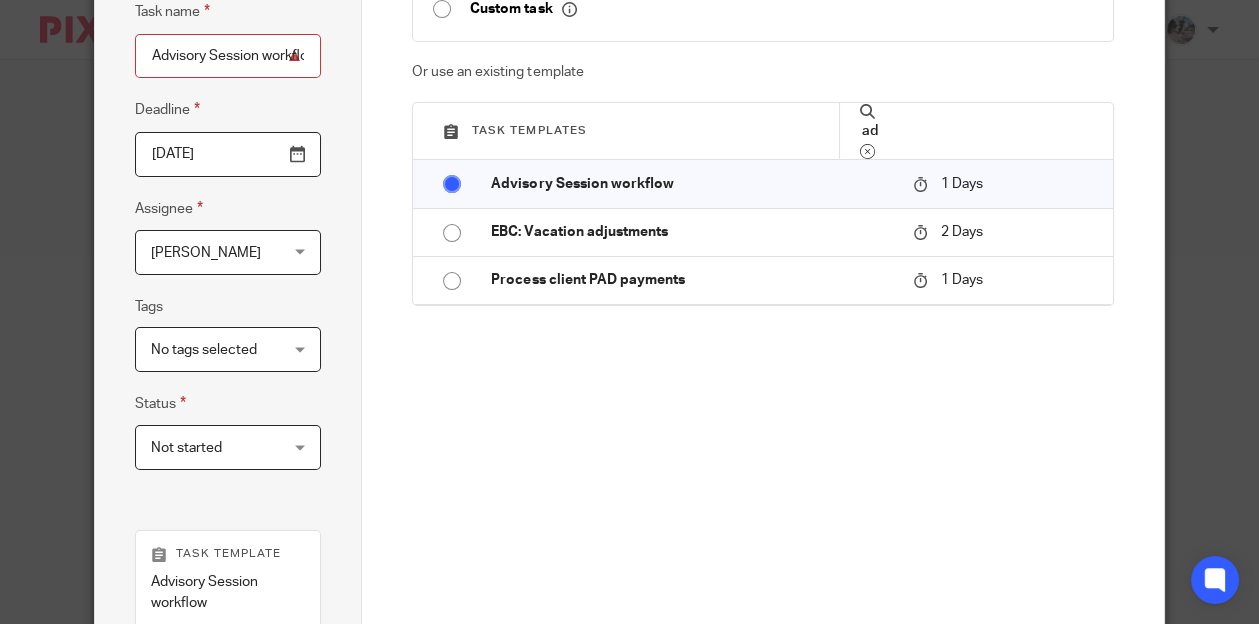 scroll, scrollTop: 145, scrollLeft: 0, axis: vertical 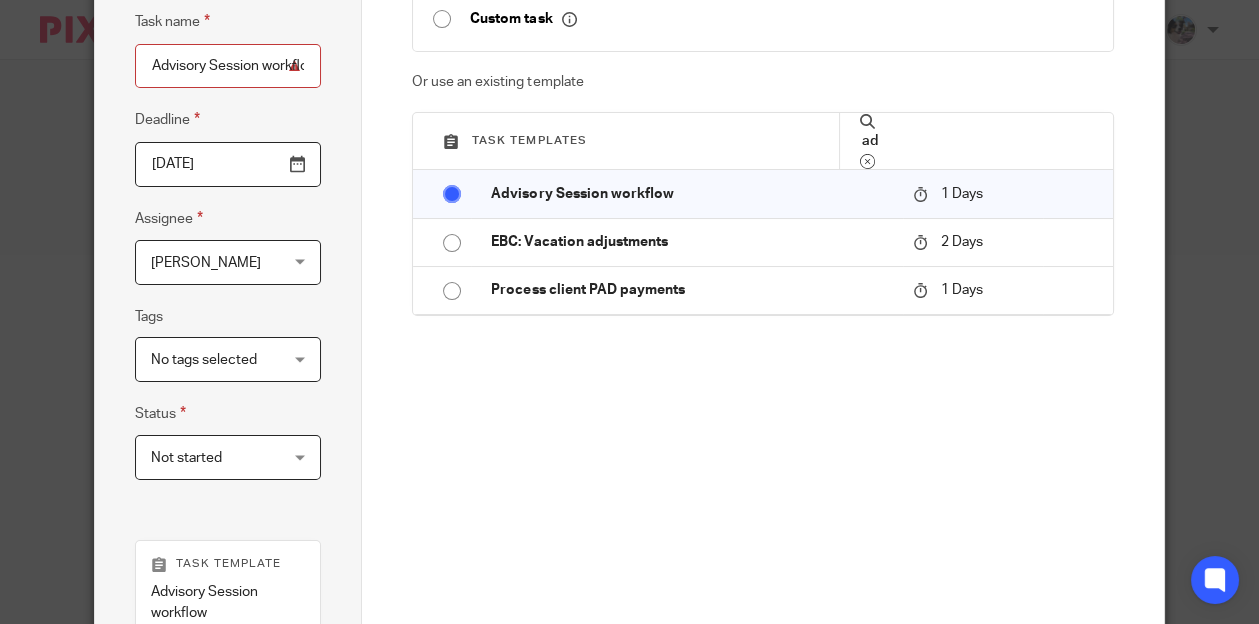 click on "Advisory Session workflow" at bounding box center [228, 66] 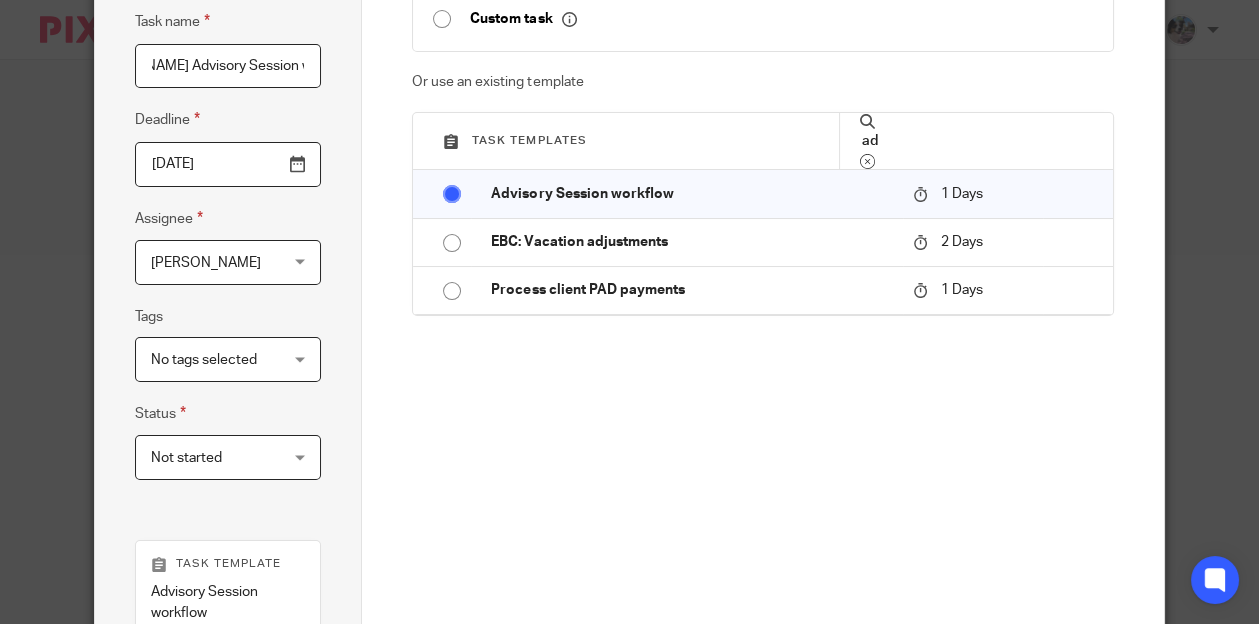scroll, scrollTop: 0, scrollLeft: 237, axis: horizontal 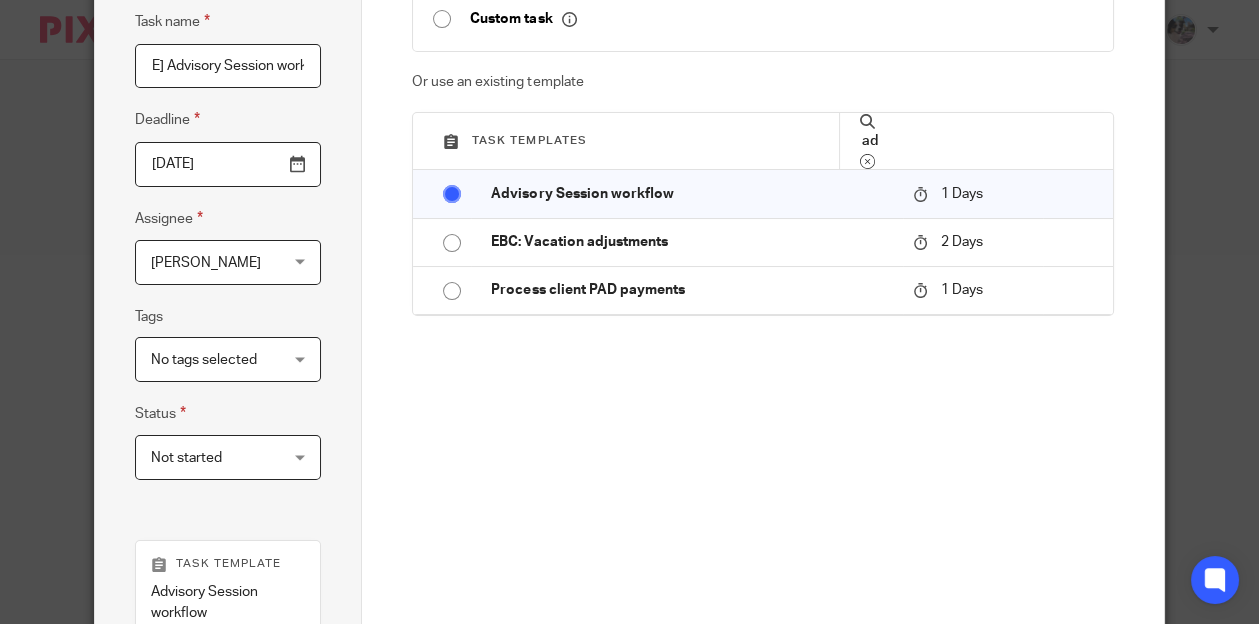click on "elika mojtabaei and Aryo Khakpour Advisory Session workflow" at bounding box center [228, 66] 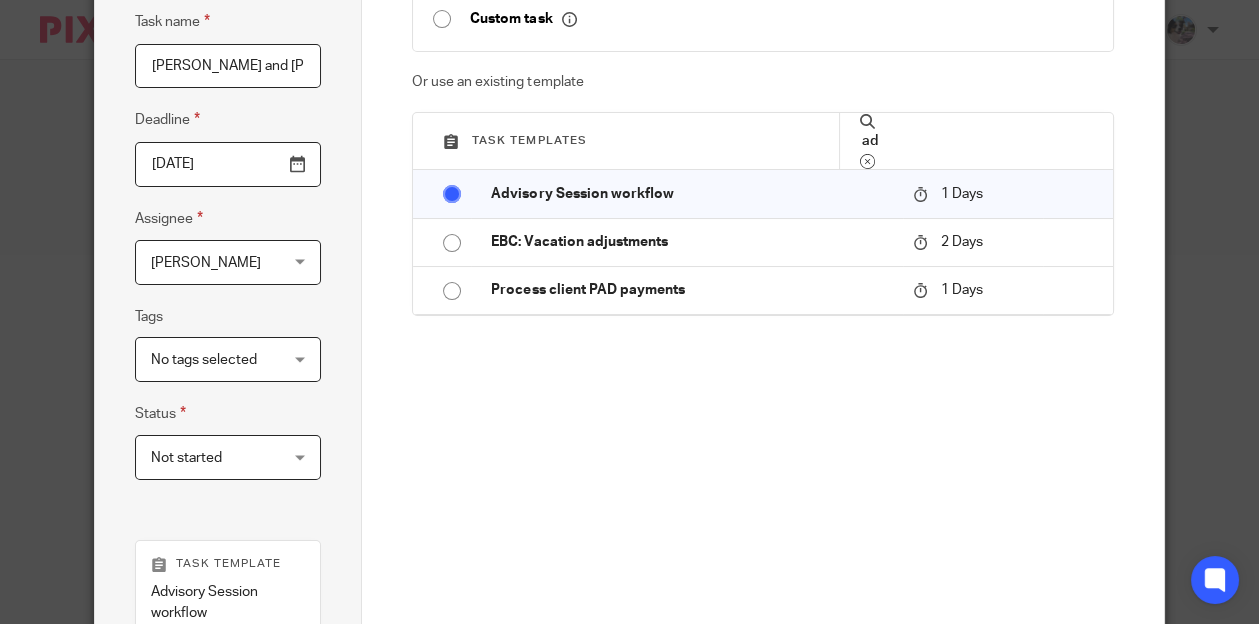 scroll, scrollTop: 0, scrollLeft: 237, axis: horizontal 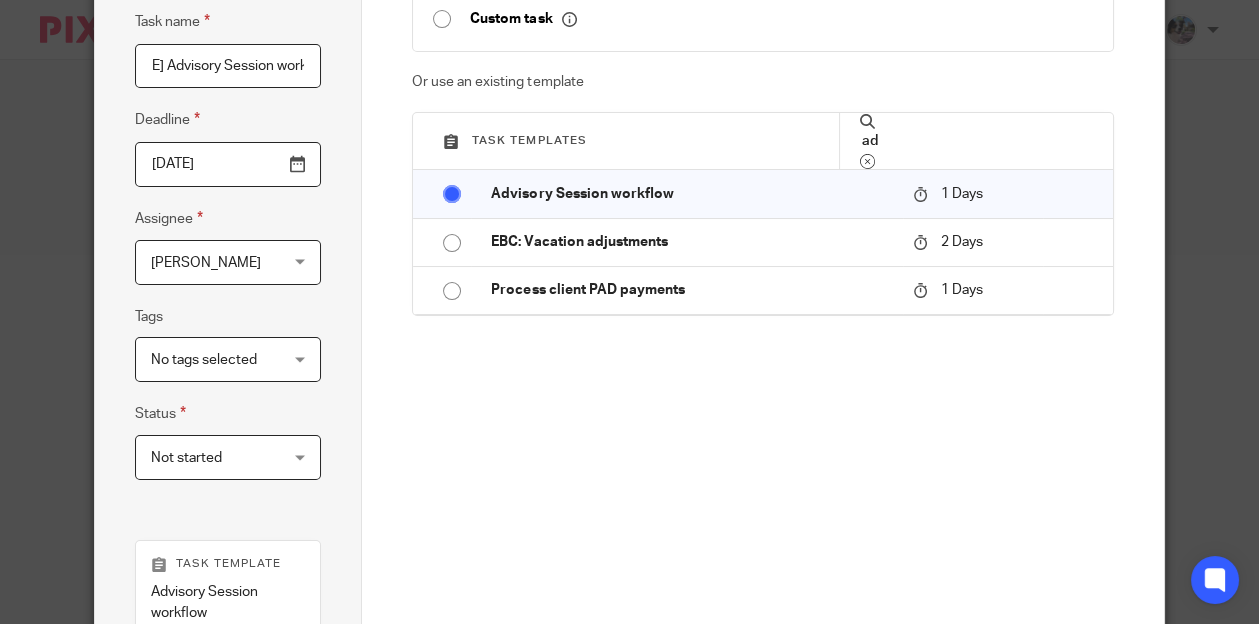 paste on "10:30 - Thursday, 17 July 2025" 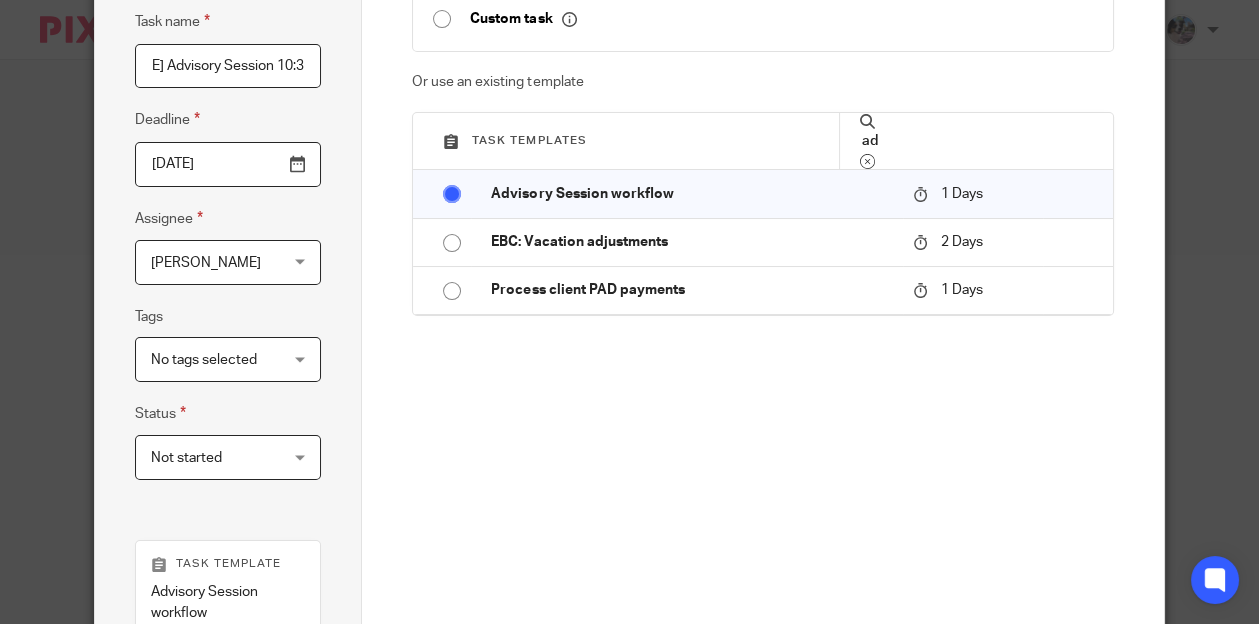 scroll, scrollTop: 0, scrollLeft: 373, axis: horizontal 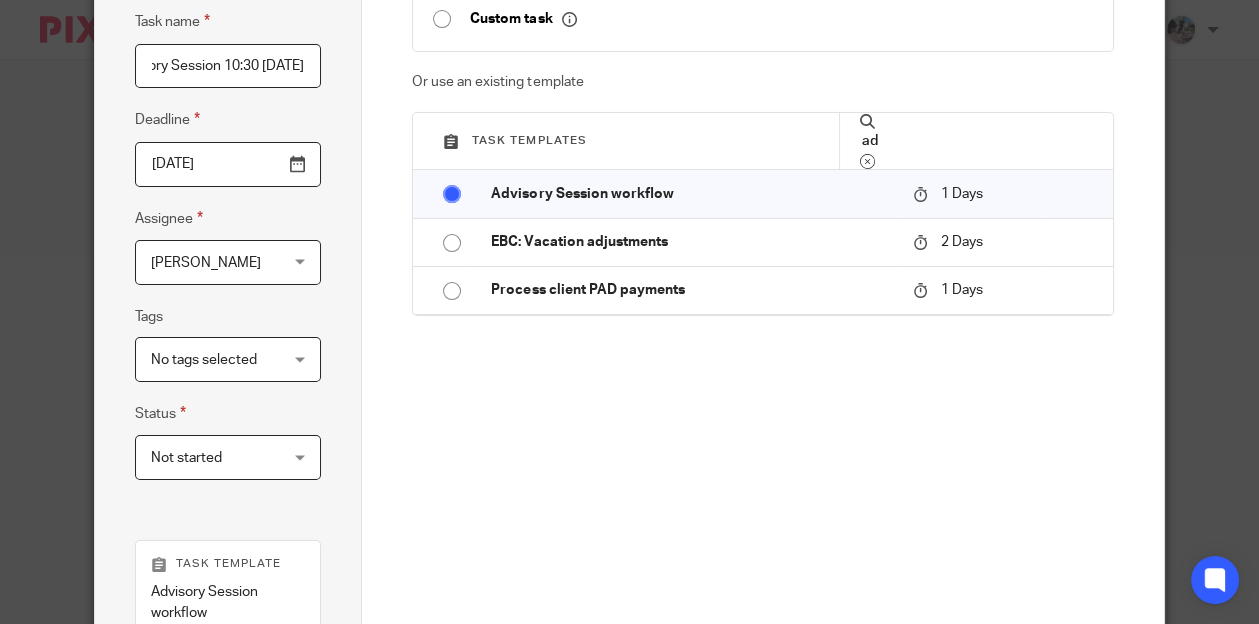 type on "elika mojtabaei and Aryo Khakpour Advisory Session 10:30 - Thursday, 17 July 2025" 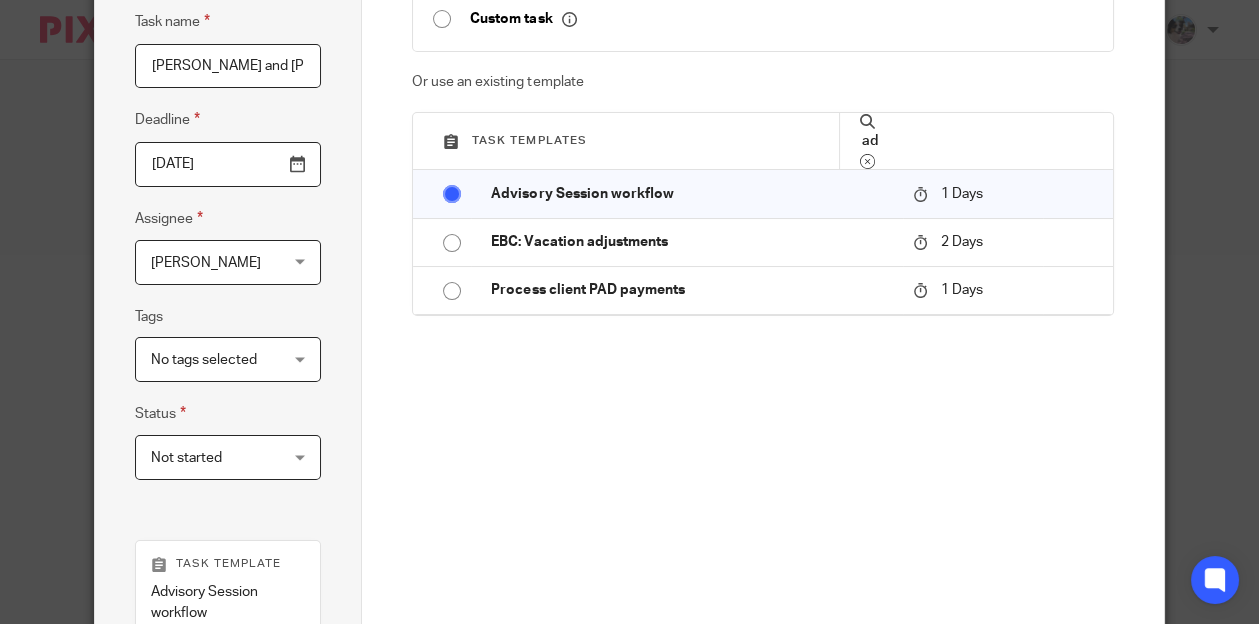 click on "[PERSON_NAME]" at bounding box center [218, 262] 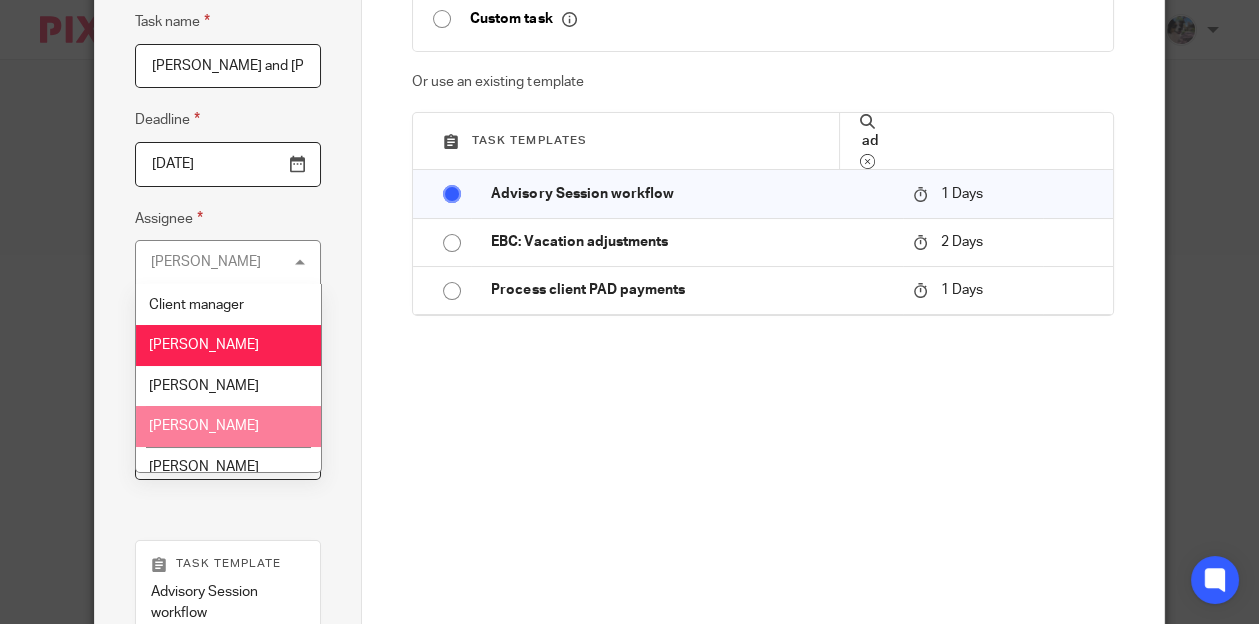 click on "Gillian Cofsky" at bounding box center (204, 426) 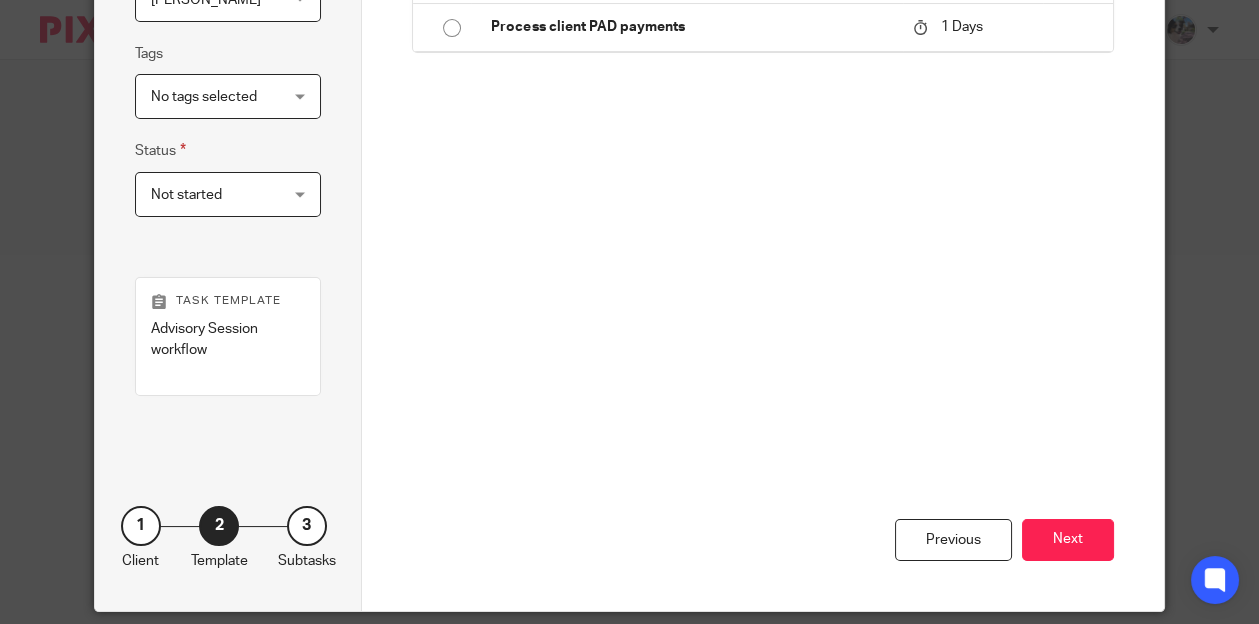 scroll, scrollTop: 435, scrollLeft: 0, axis: vertical 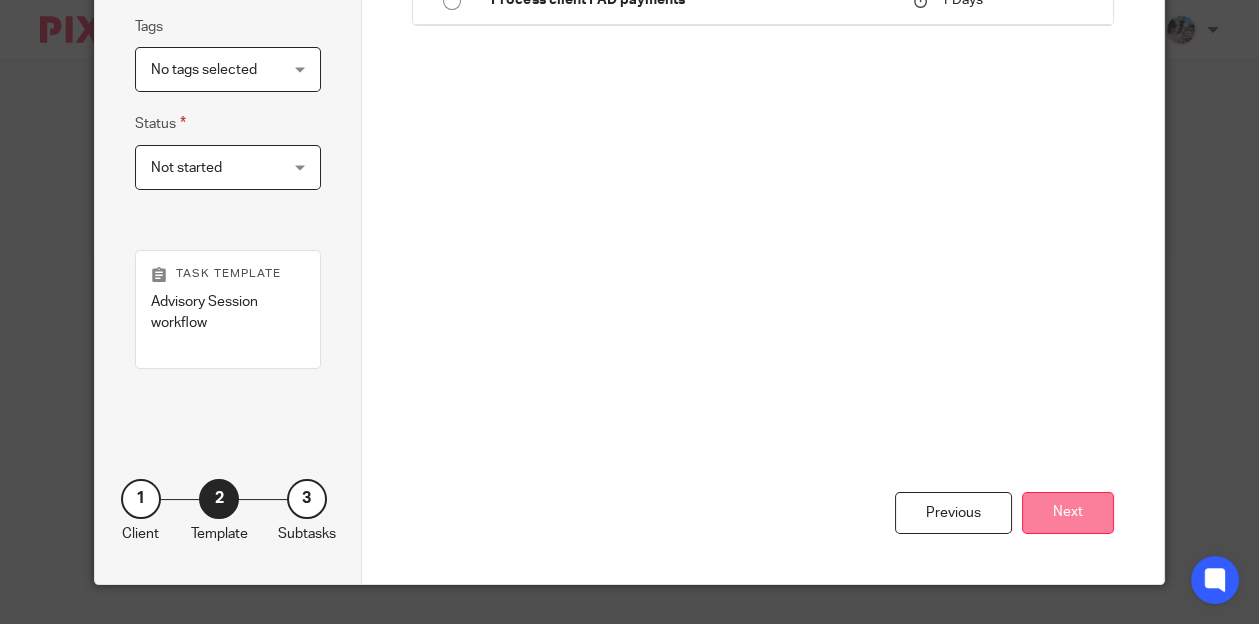 click on "Next" at bounding box center (1068, 513) 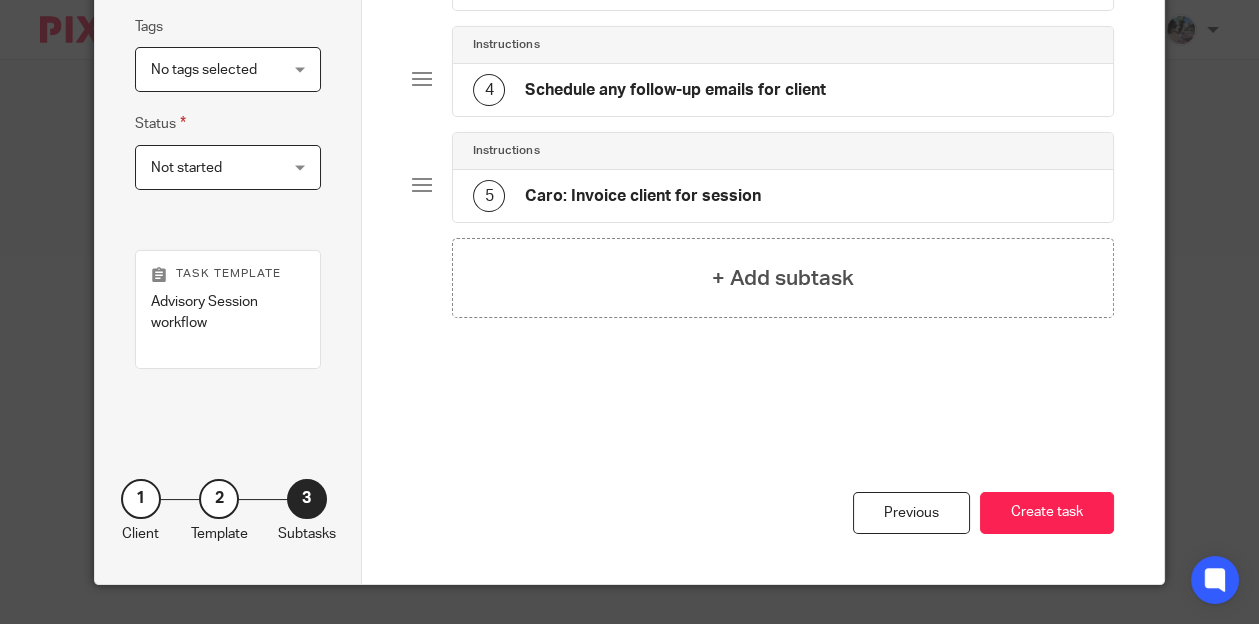 click on "5
Caro: Invoice client for session" at bounding box center (782, 196) 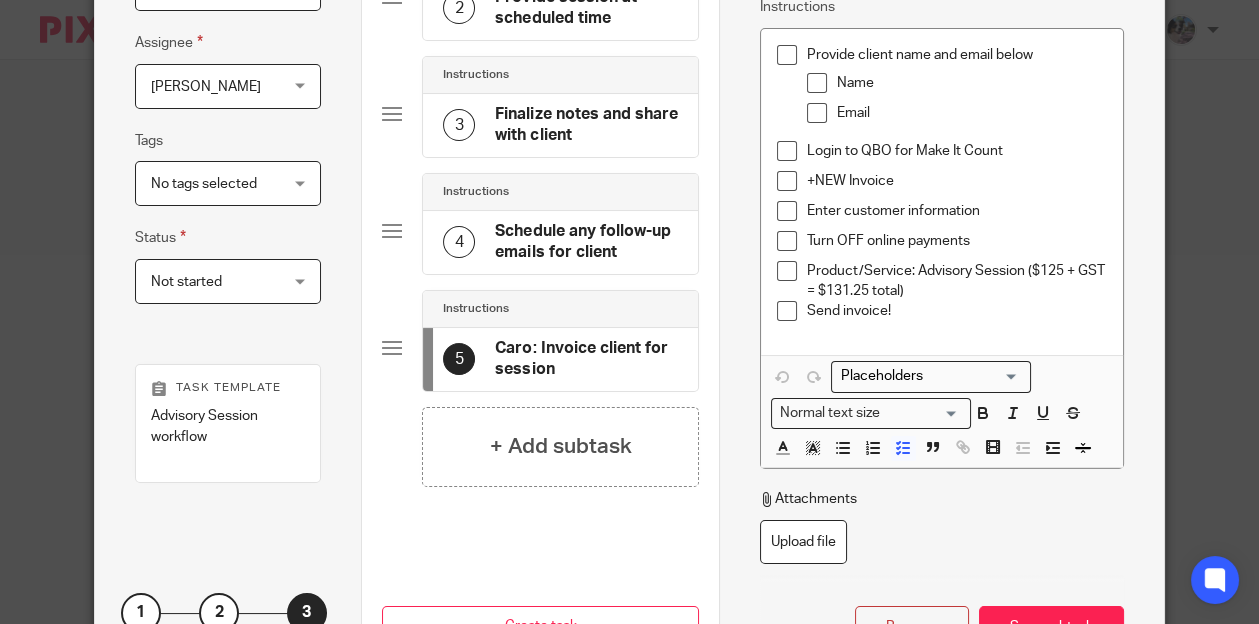 scroll, scrollTop: 310, scrollLeft: 0, axis: vertical 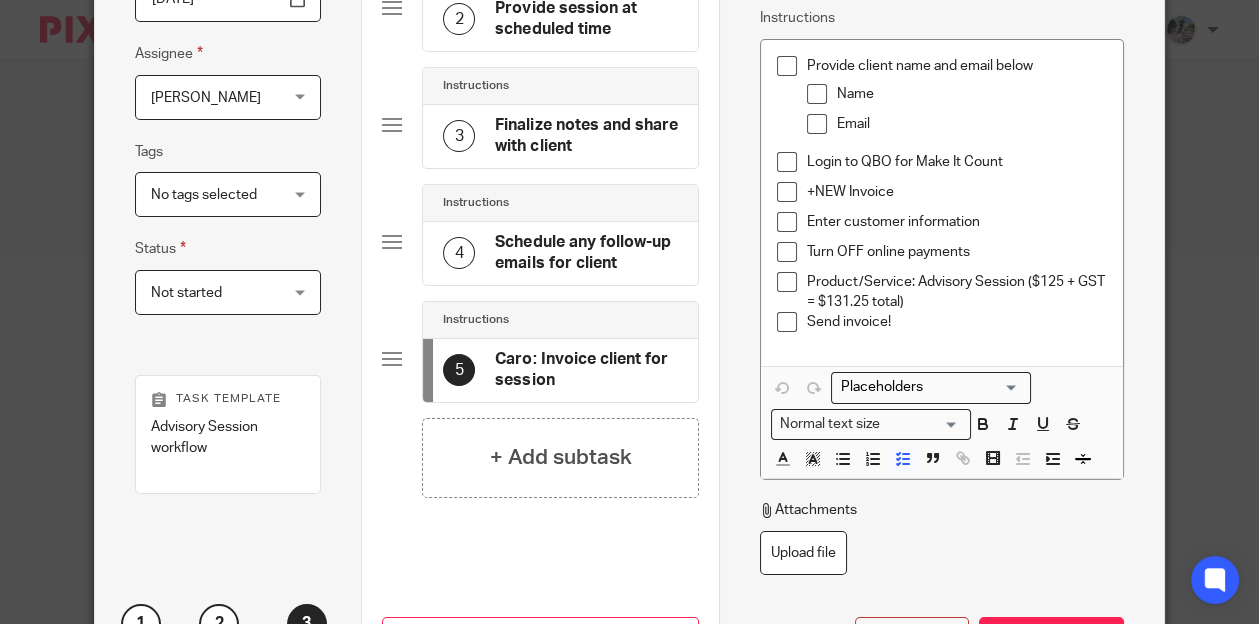 click on "Email" at bounding box center (972, 124) 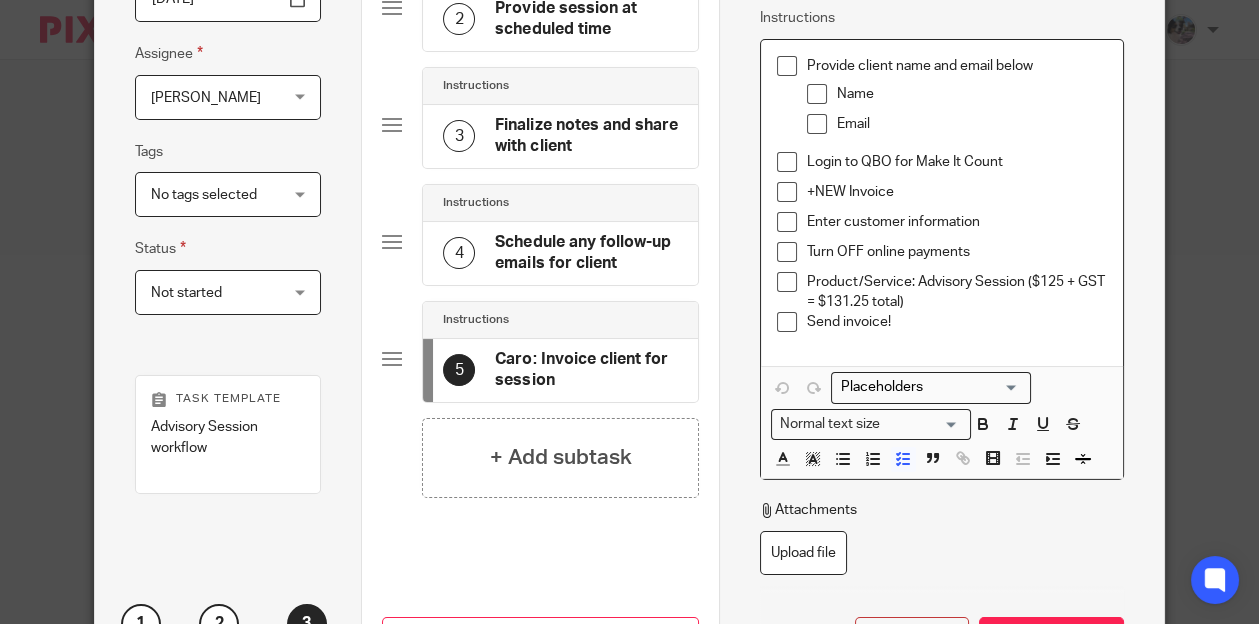 type 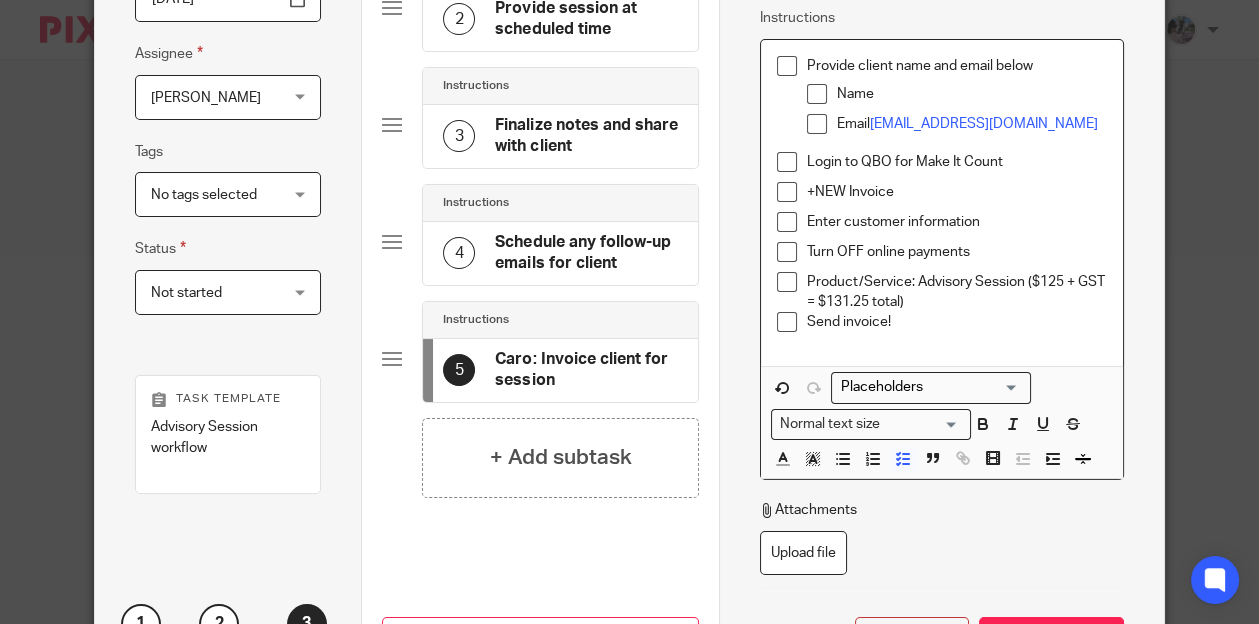 click on "Name" at bounding box center (972, 94) 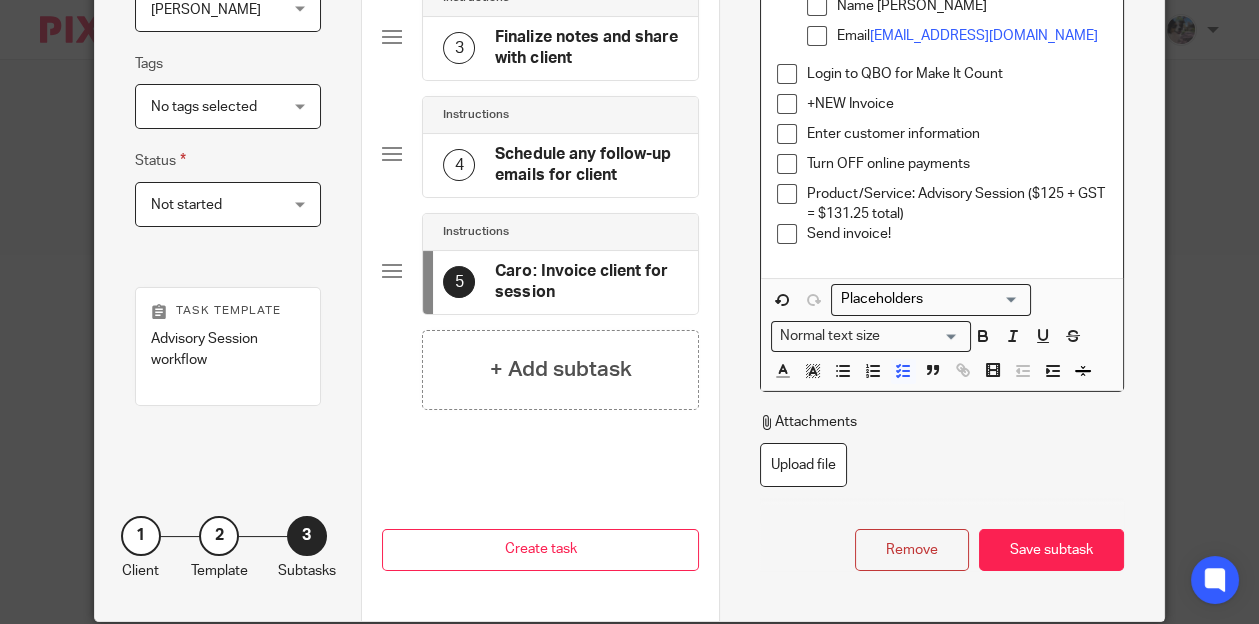 scroll, scrollTop: 425, scrollLeft: 0, axis: vertical 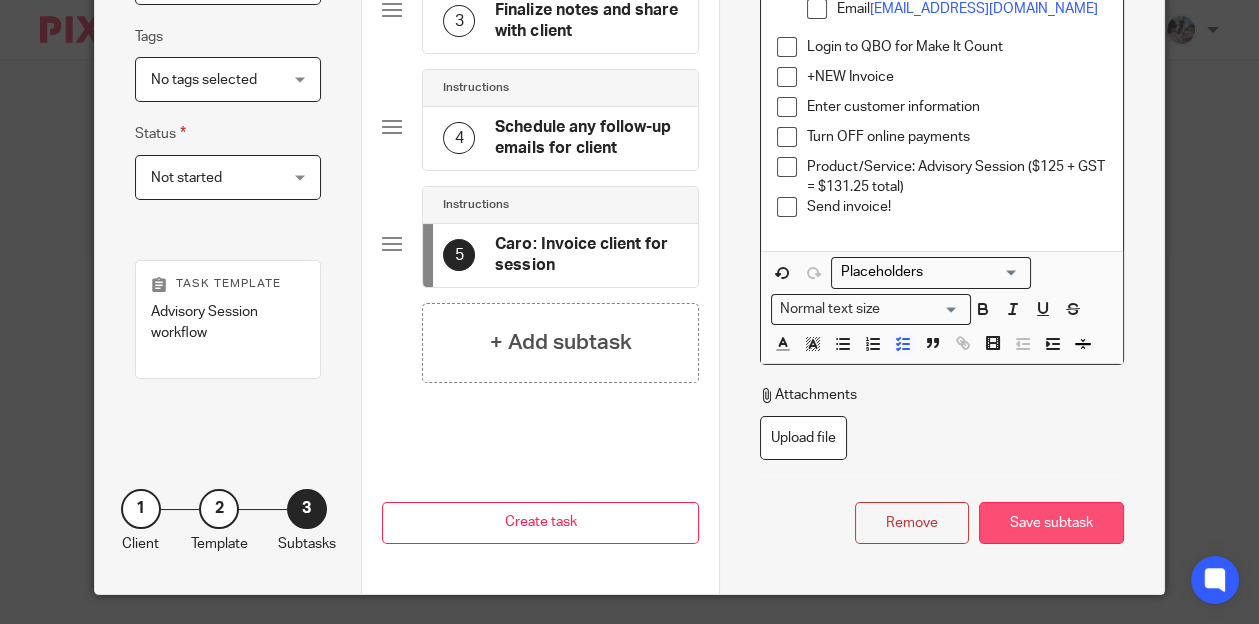 click on "Save subtask" at bounding box center [1051, 523] 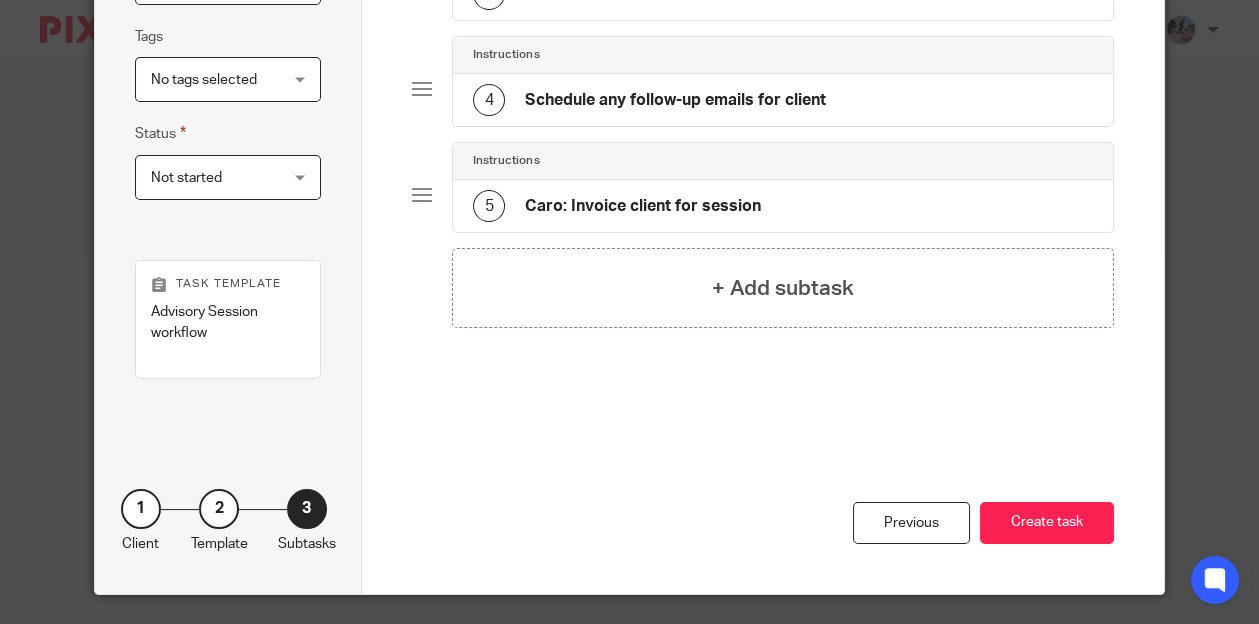 click on "Create task" at bounding box center [1047, 523] 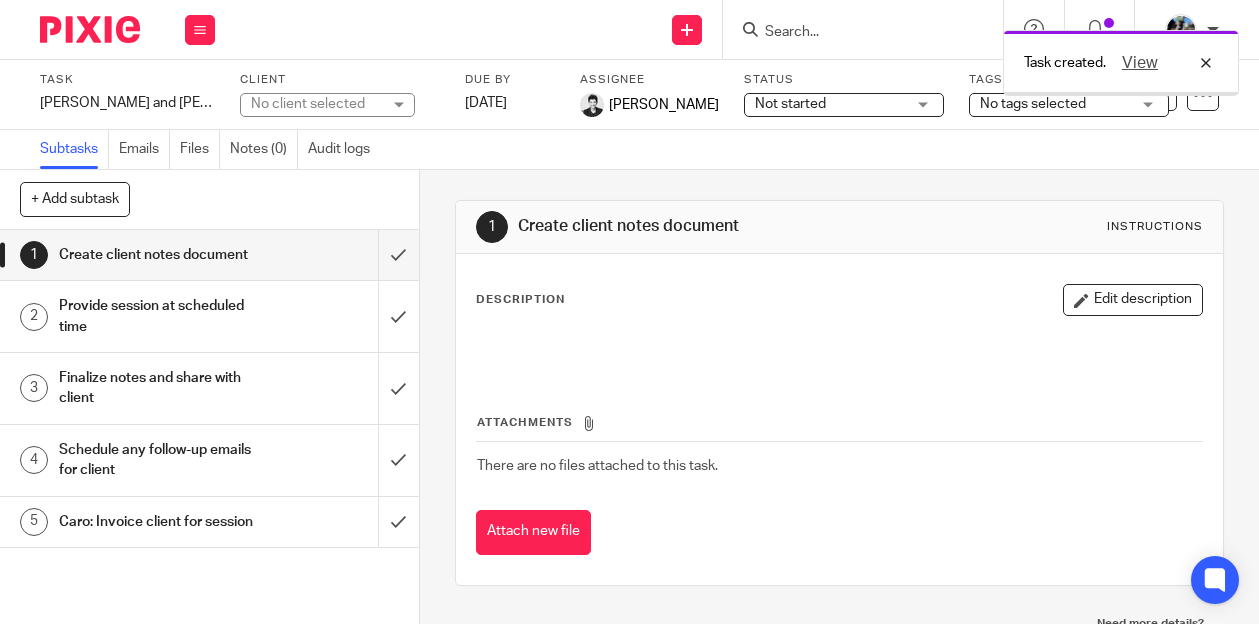 scroll, scrollTop: 0, scrollLeft: 0, axis: both 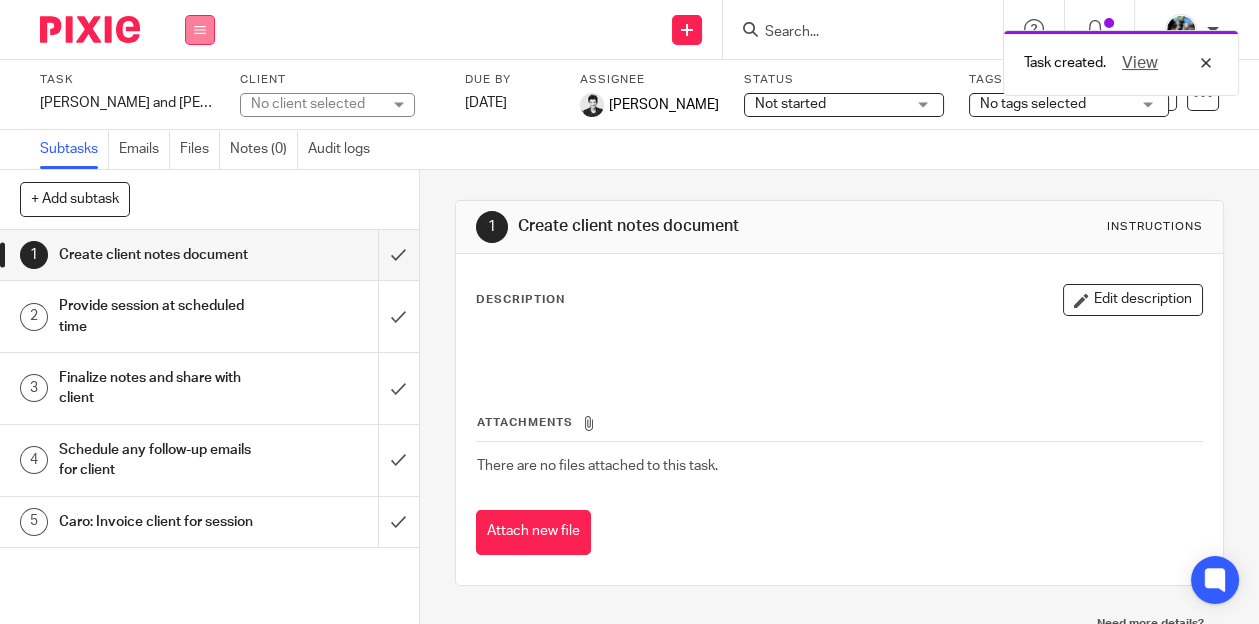 click at bounding box center [200, 30] 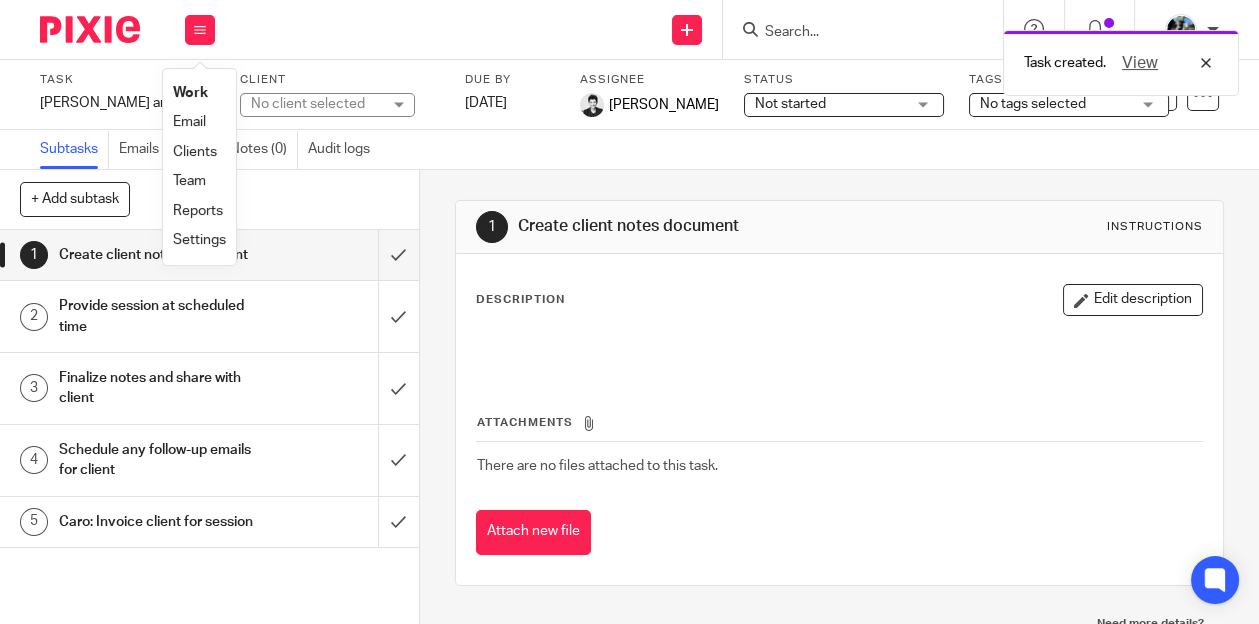 click on "Work" at bounding box center [190, 93] 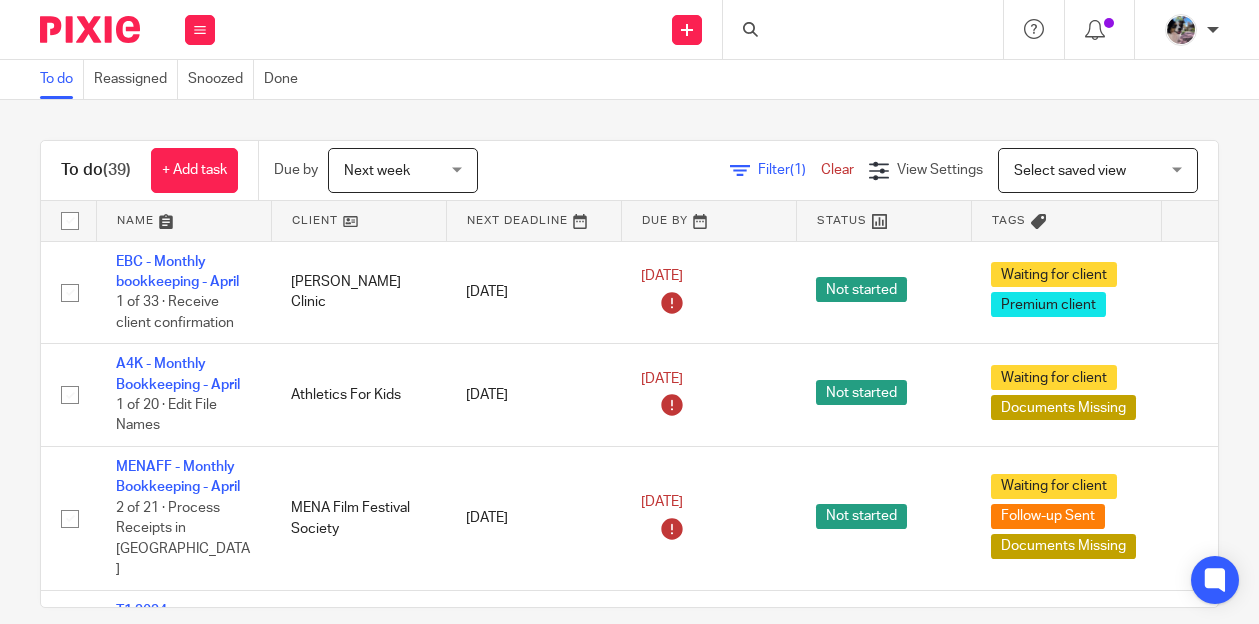 scroll, scrollTop: 0, scrollLeft: 0, axis: both 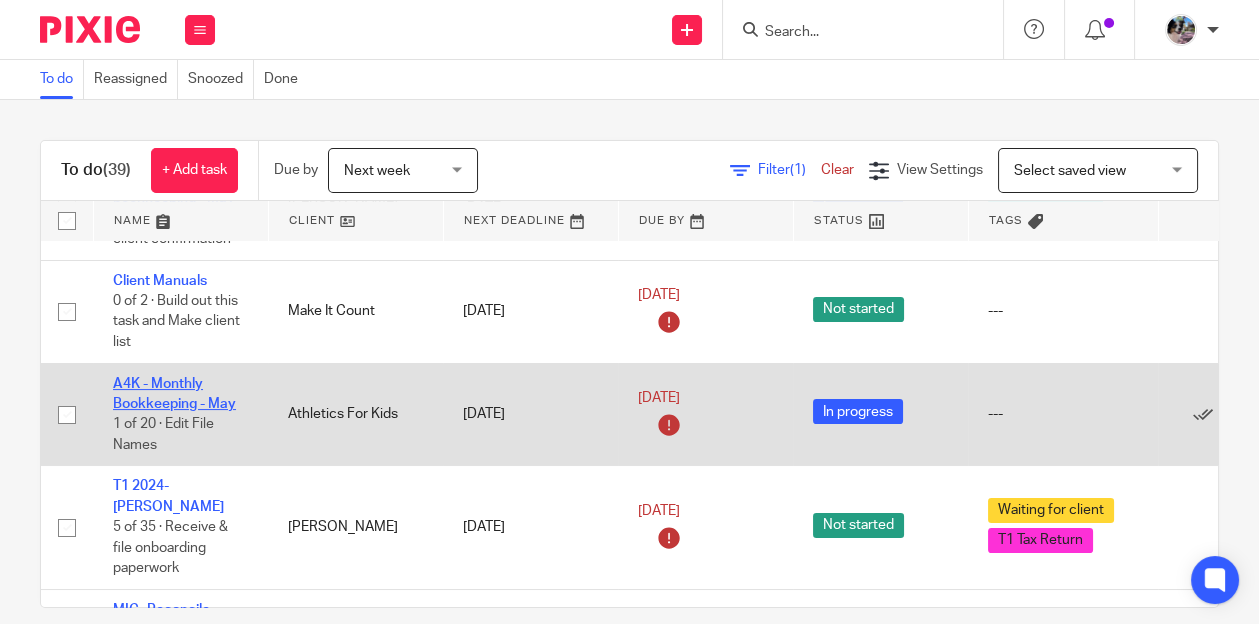 click on "A4K - Monthly Bookkeeping - May" at bounding box center (174, 394) 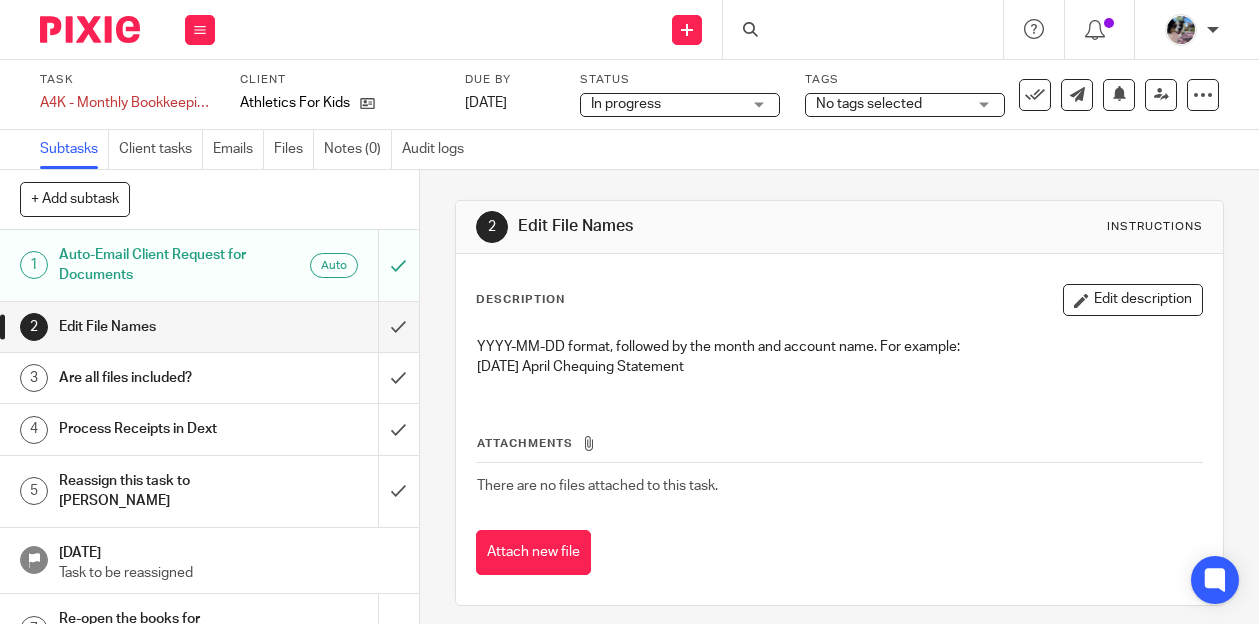 scroll, scrollTop: 0, scrollLeft: 0, axis: both 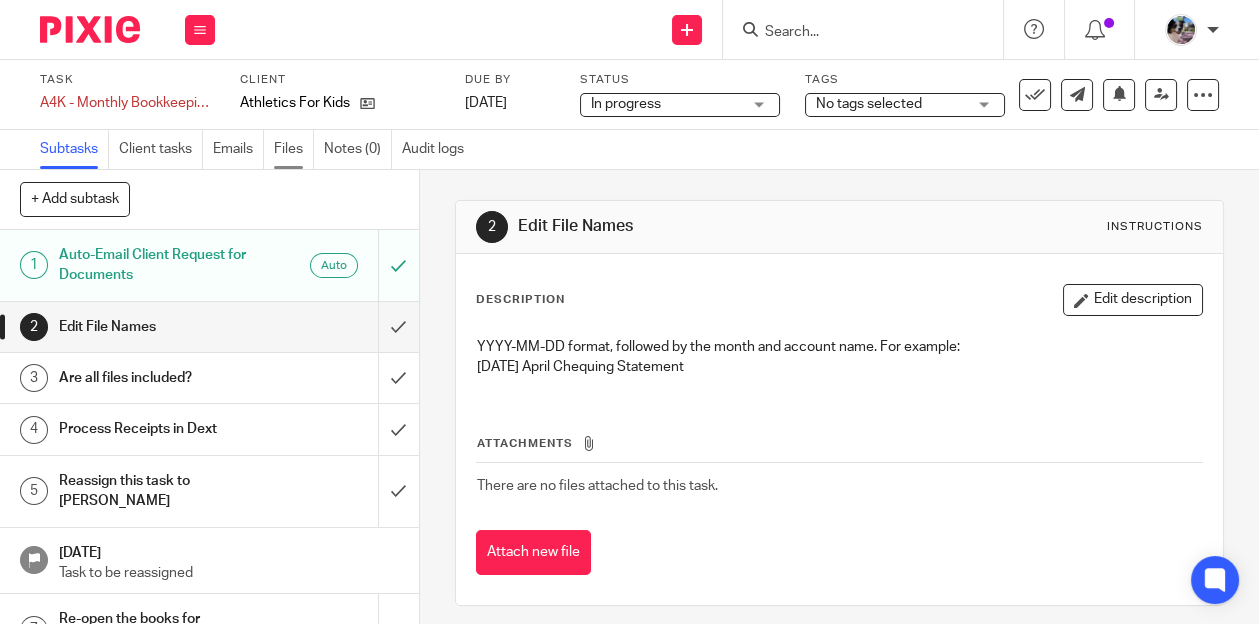 click on "Files" at bounding box center (294, 149) 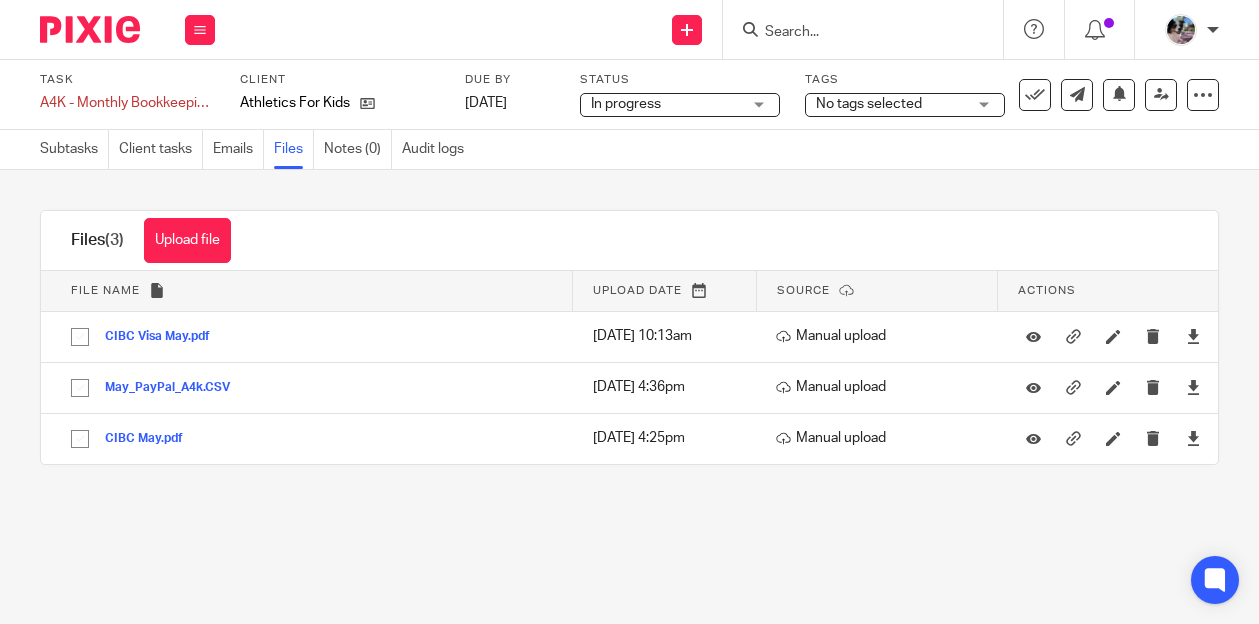 scroll, scrollTop: 0, scrollLeft: 0, axis: both 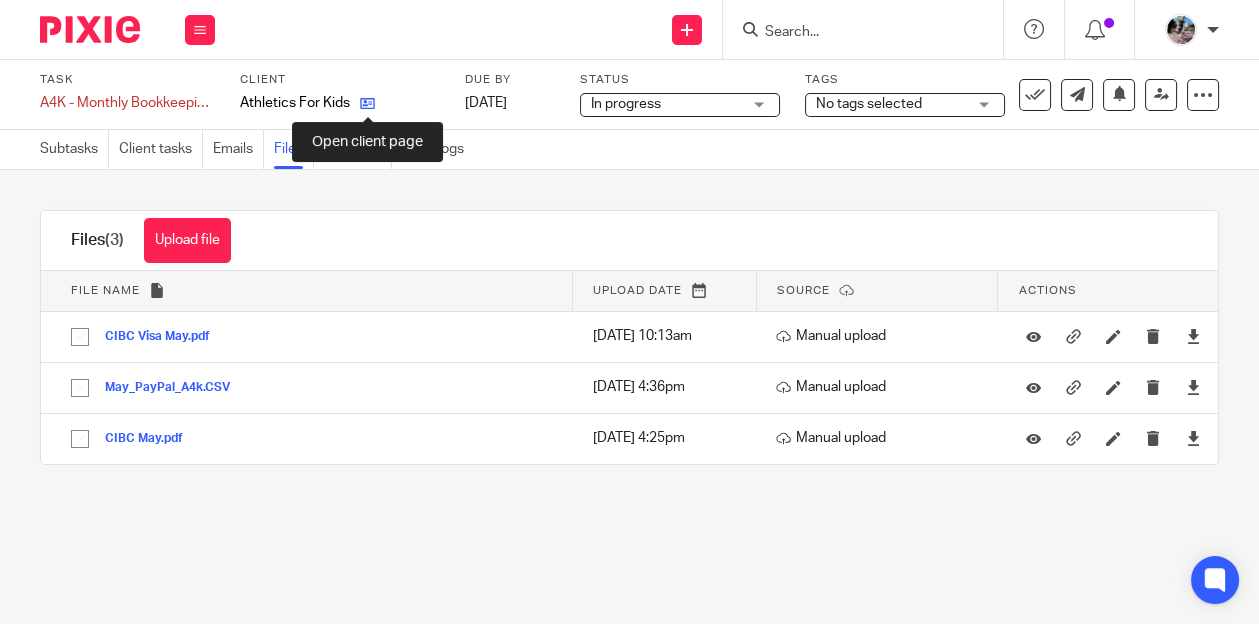 click at bounding box center [367, 103] 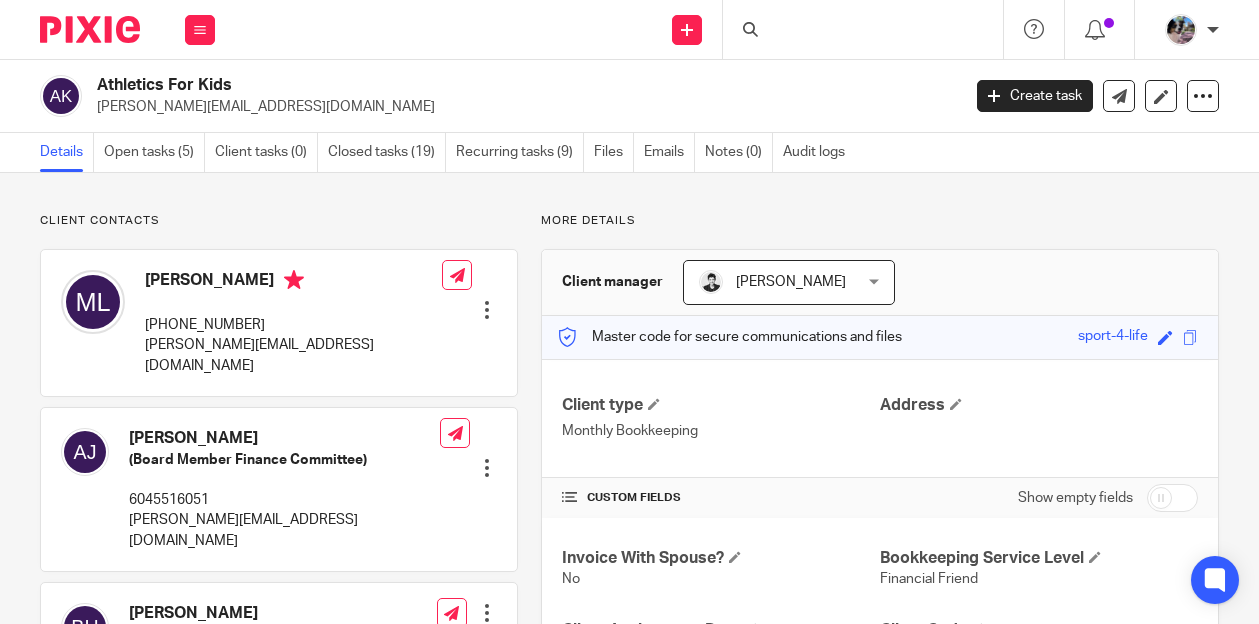 scroll, scrollTop: 0, scrollLeft: 0, axis: both 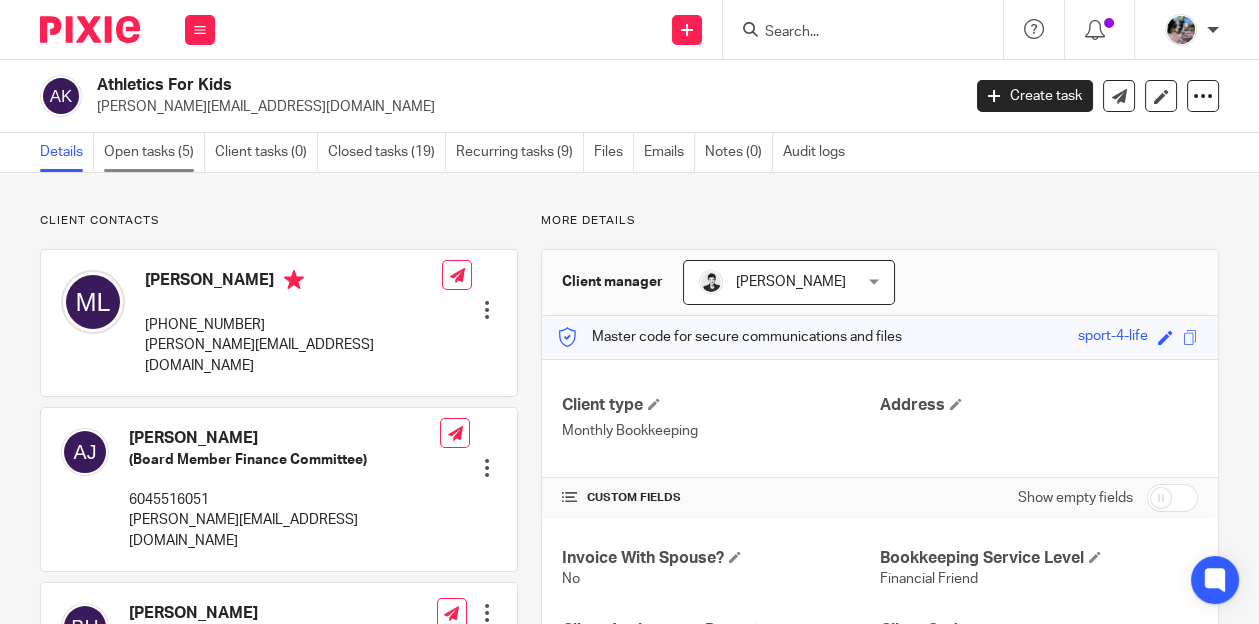 click on "Open tasks (5)" at bounding box center [154, 152] 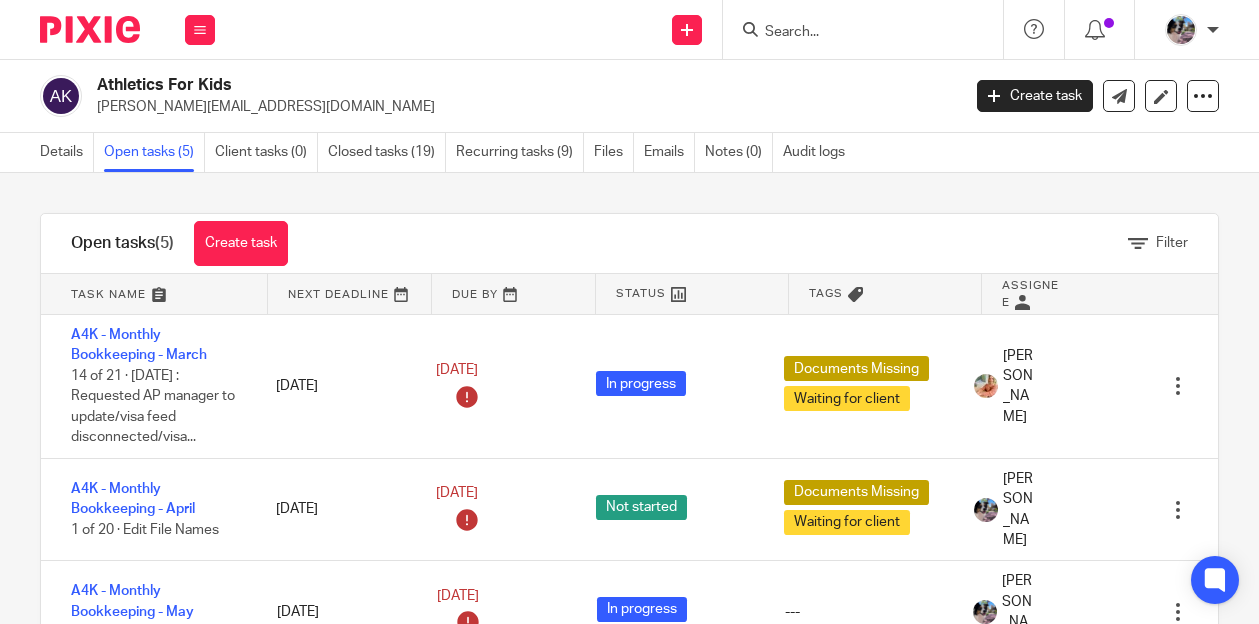 scroll, scrollTop: 0, scrollLeft: 0, axis: both 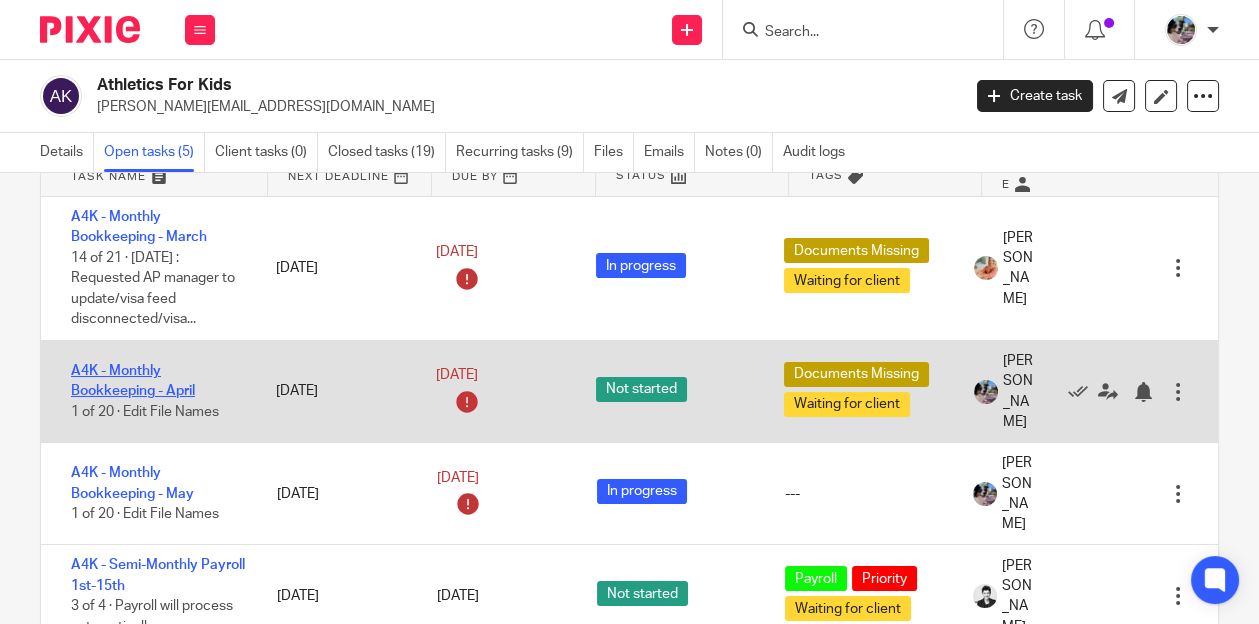 click on "A4K - Monthly Bookkeeping - April" at bounding box center (133, 381) 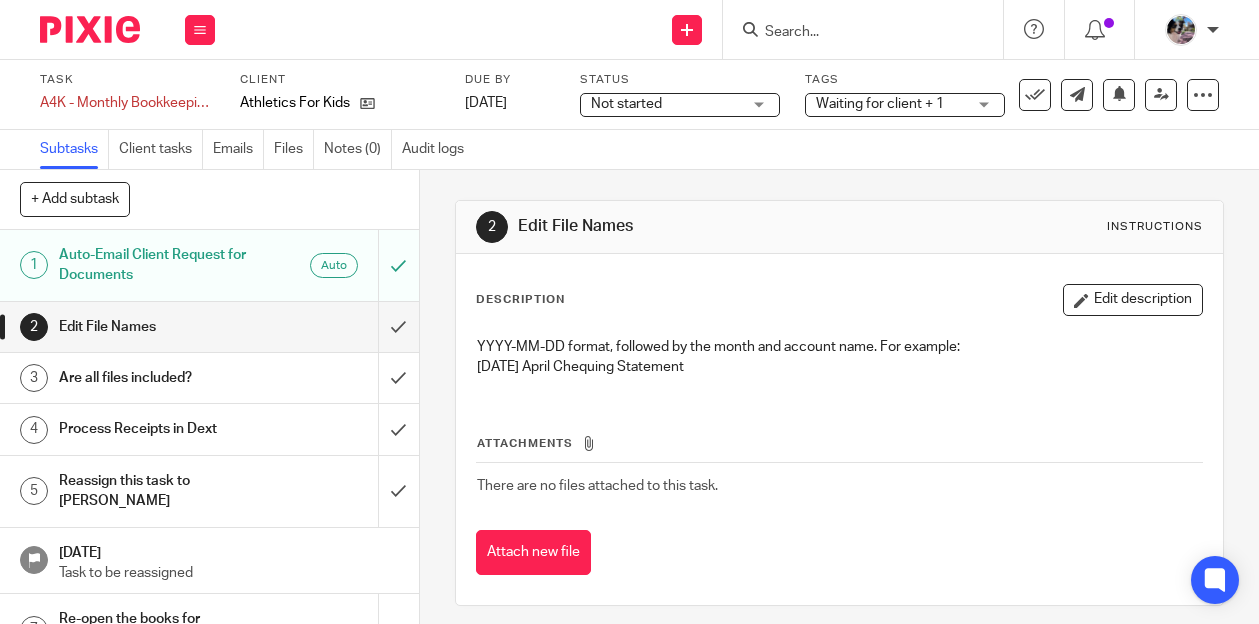 scroll, scrollTop: 0, scrollLeft: 0, axis: both 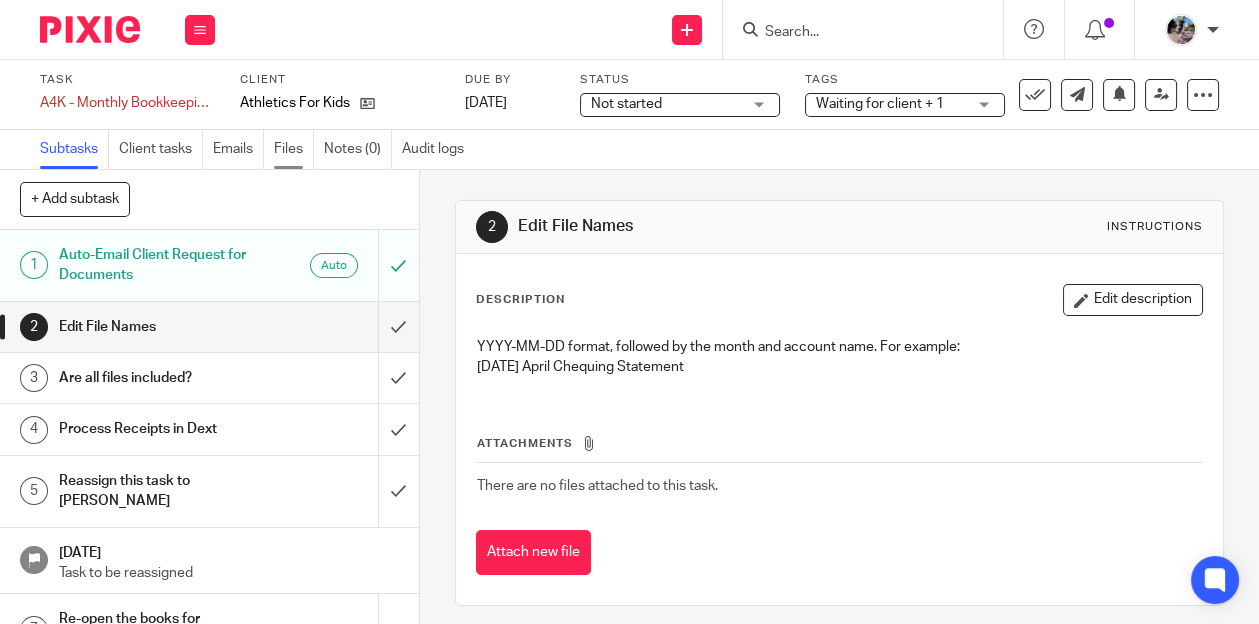 click on "Files" at bounding box center [294, 149] 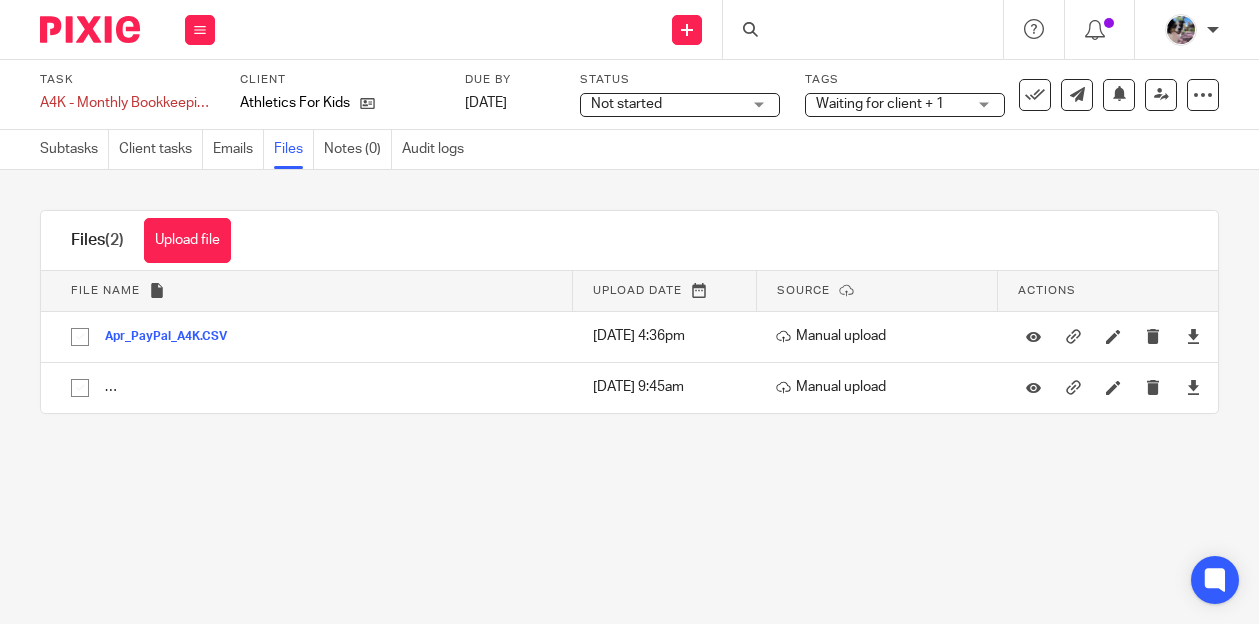 scroll, scrollTop: 0, scrollLeft: 0, axis: both 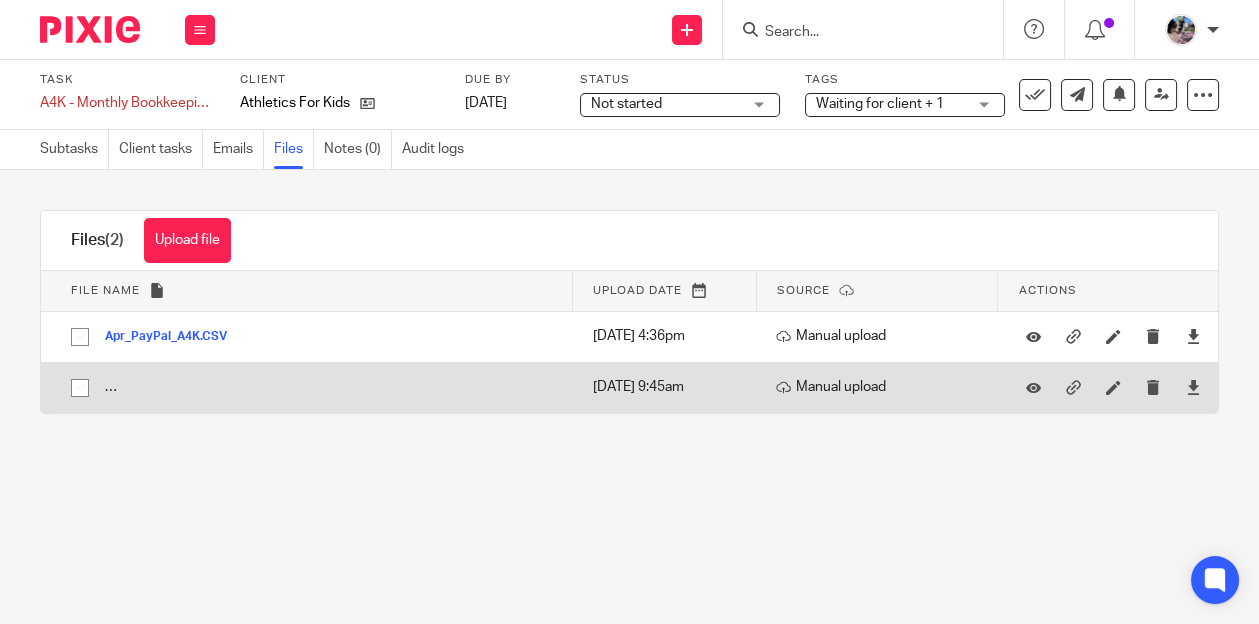 click on "Remittance Advice for ATHLETICS FOR KIDS FINANCIAL ASSISTANCE (BC) SOCIETY.pdf" at bounding box center (365, 388) 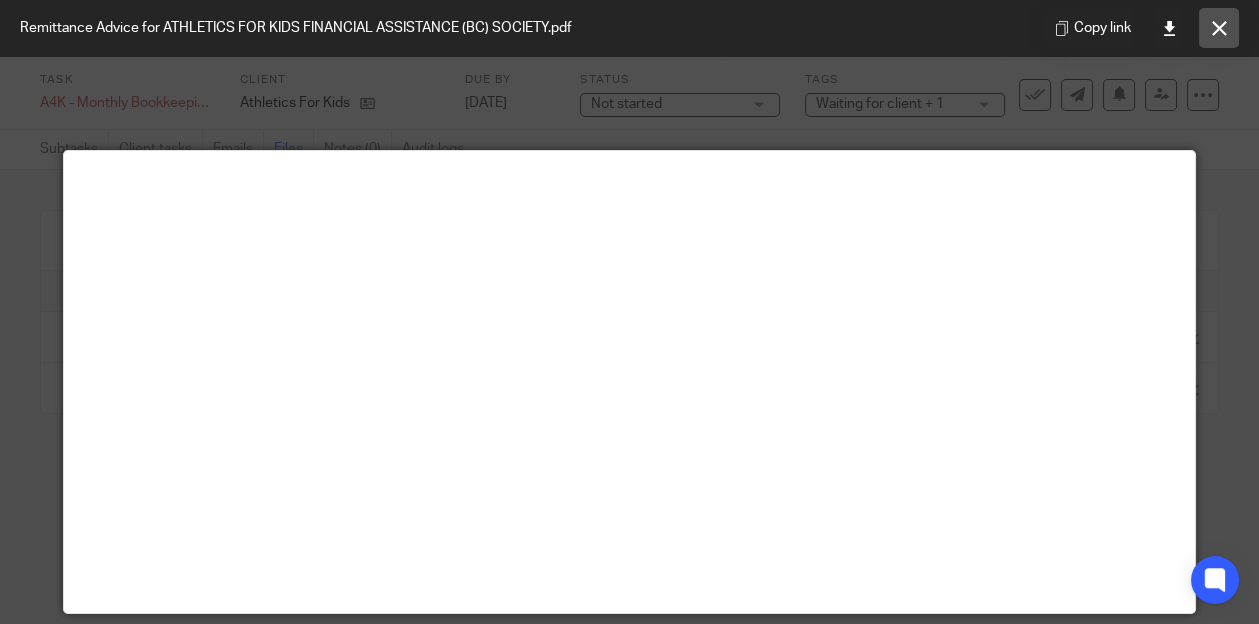 click at bounding box center [1219, 28] 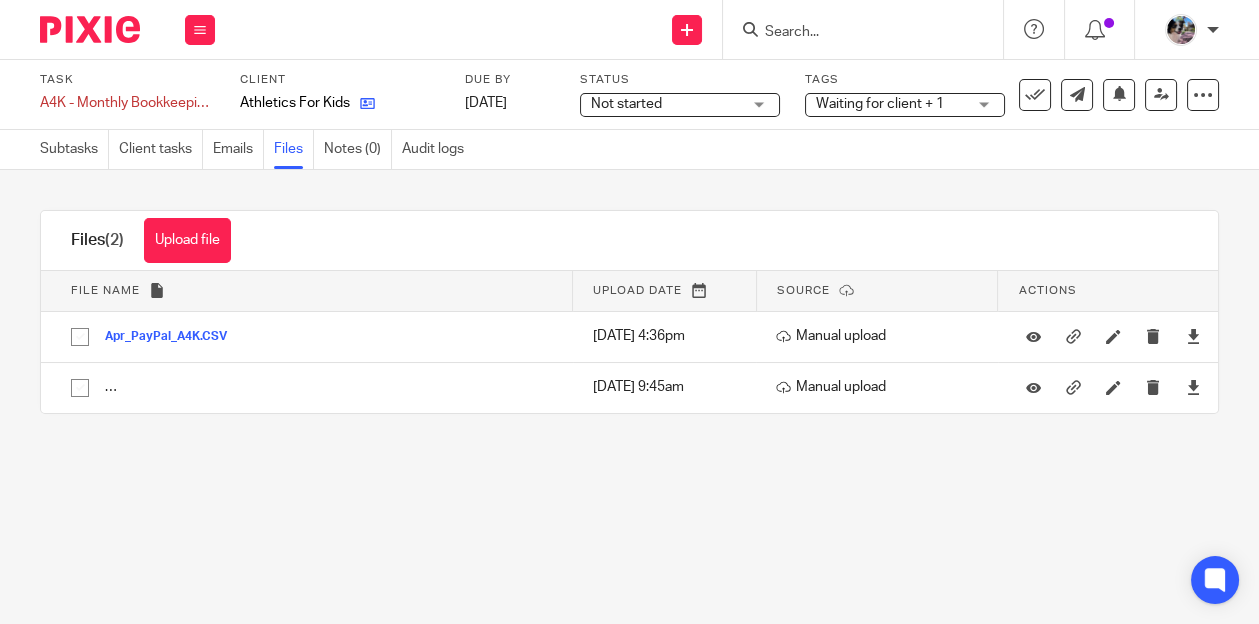 click at bounding box center (367, 103) 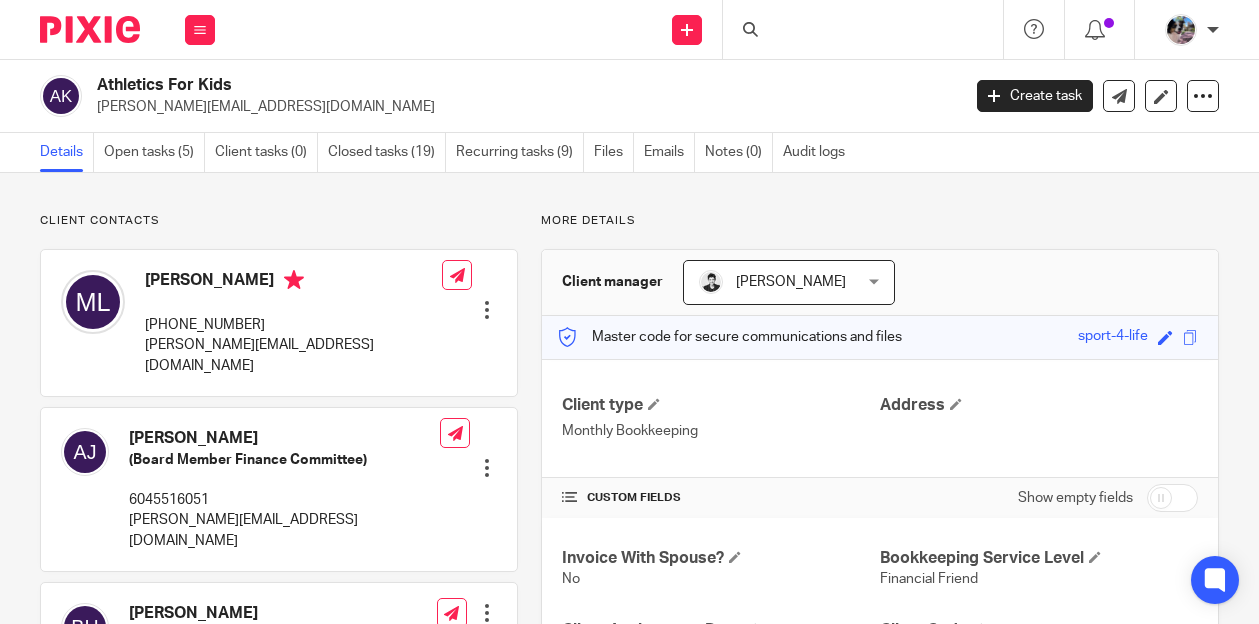 scroll, scrollTop: 0, scrollLeft: 0, axis: both 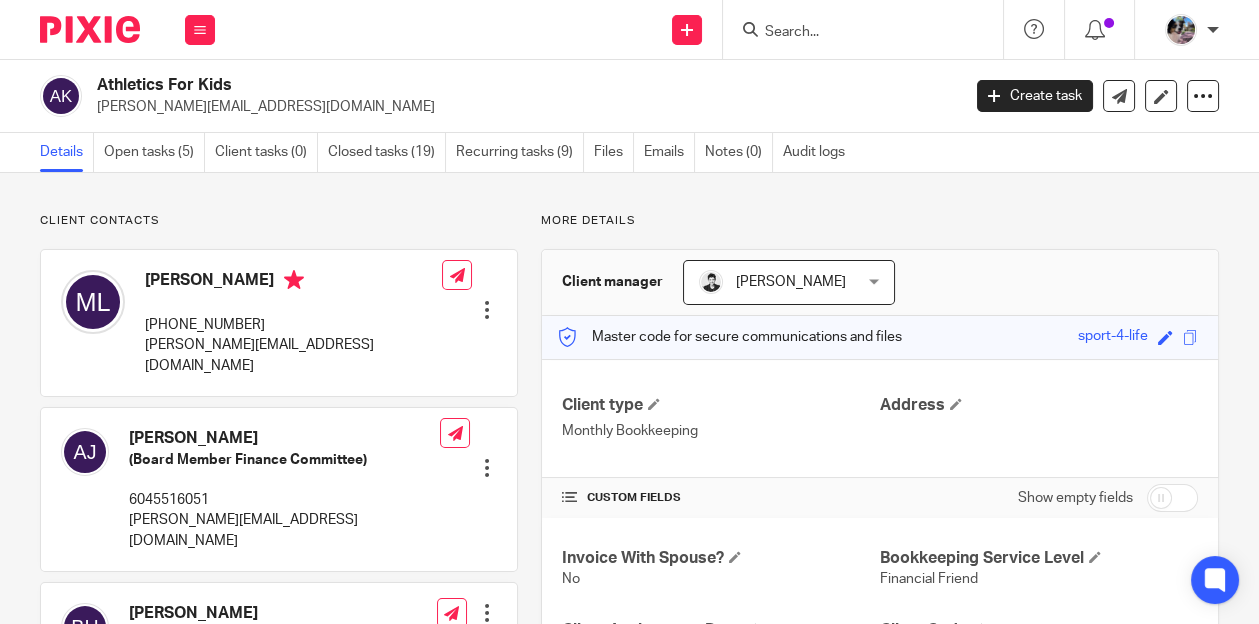click at bounding box center [853, 33] 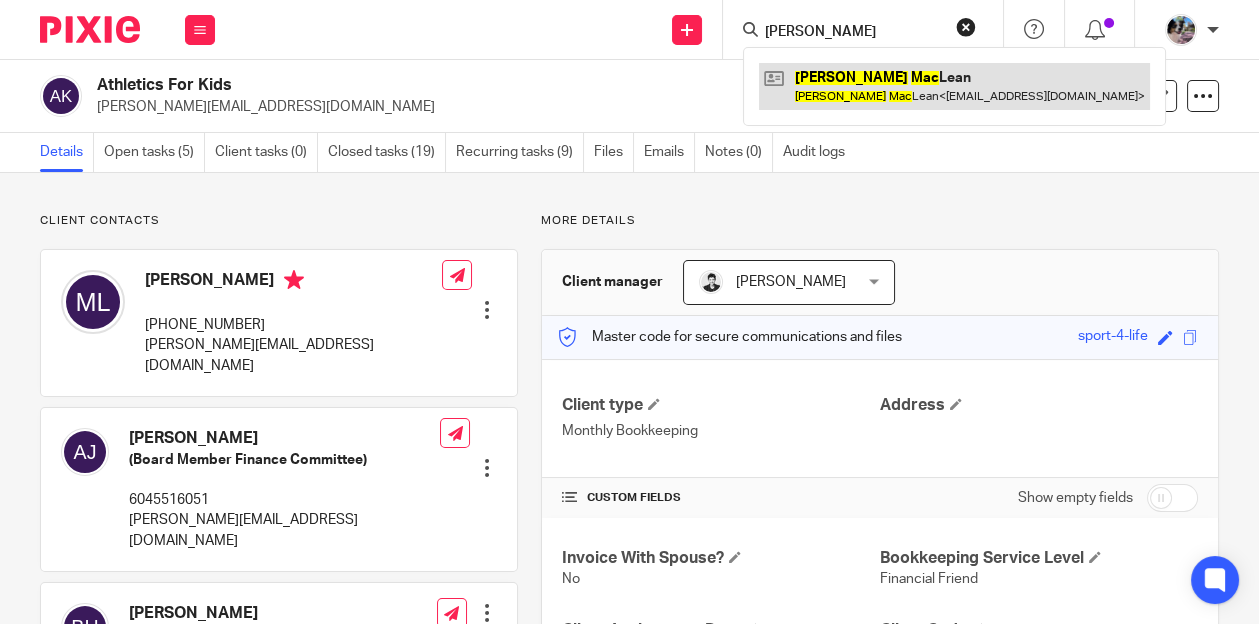 type on "[PERSON_NAME]" 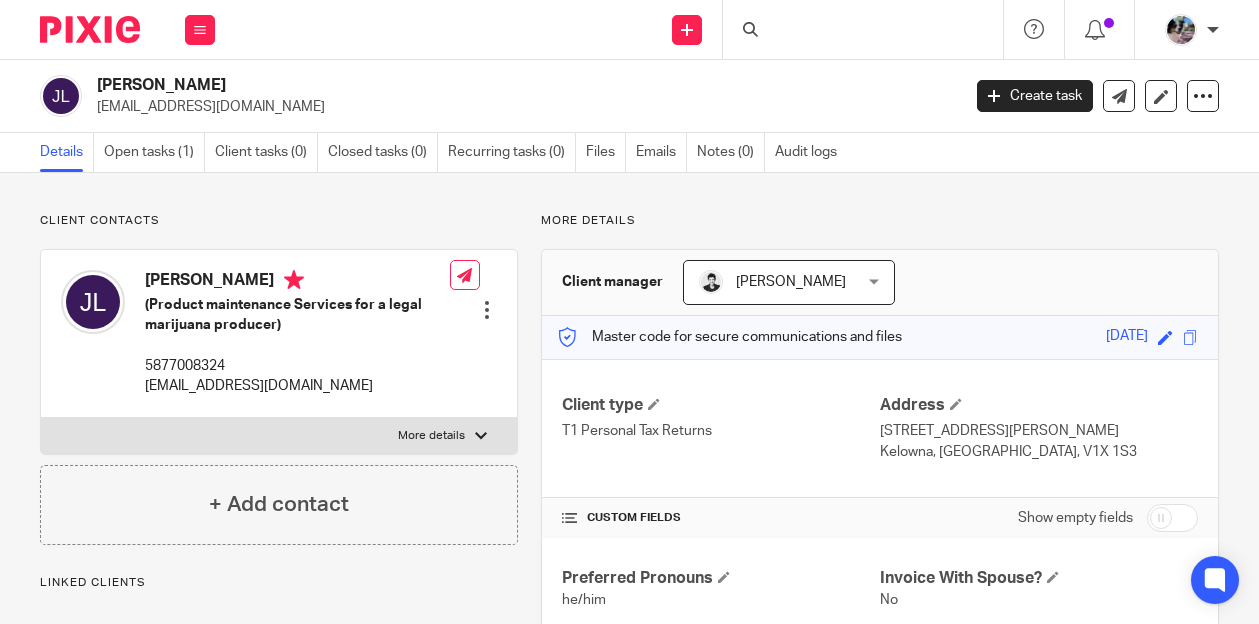 scroll, scrollTop: 0, scrollLeft: 0, axis: both 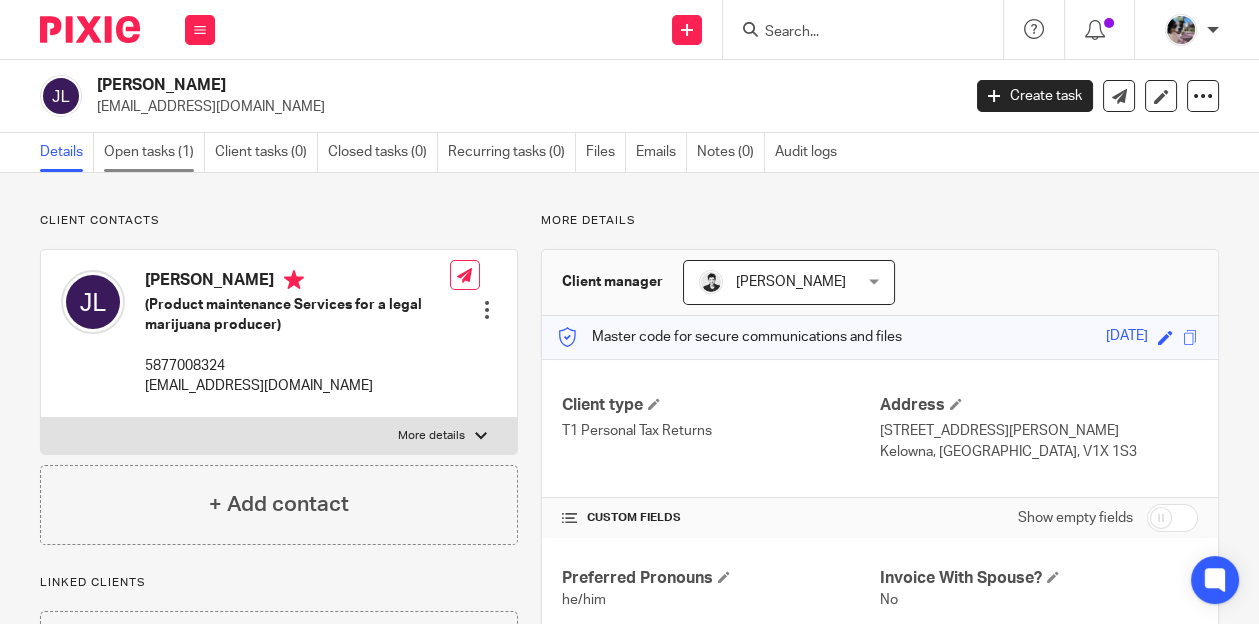 click on "Open tasks (1)" at bounding box center (154, 152) 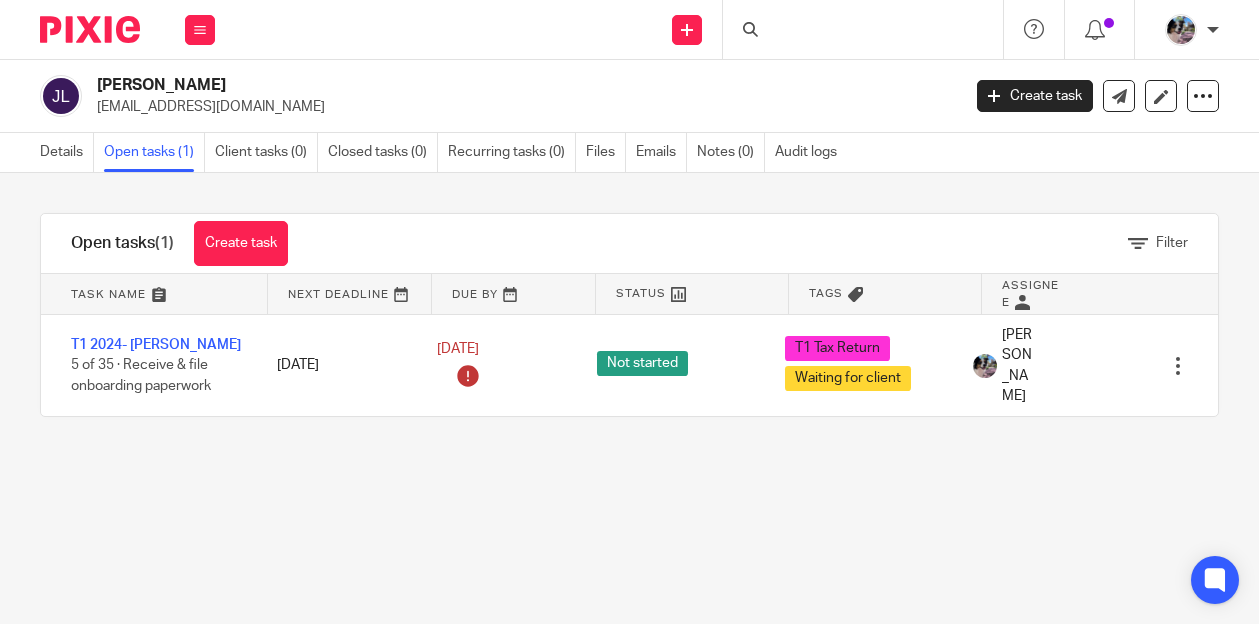 scroll, scrollTop: 0, scrollLeft: 0, axis: both 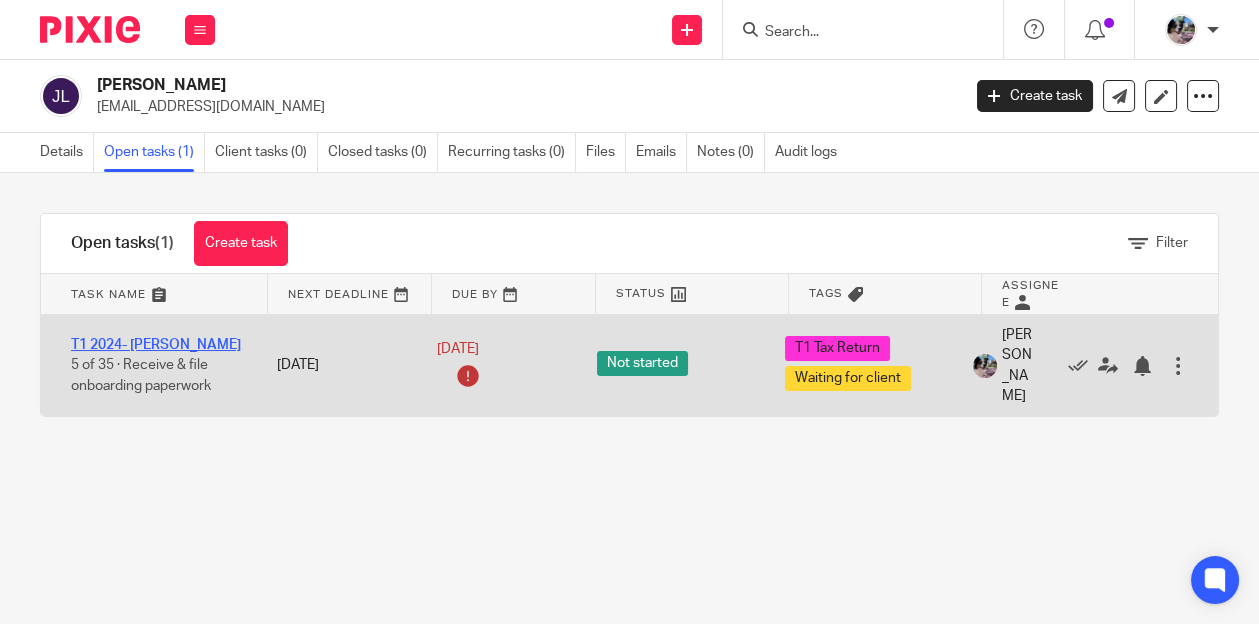 click on "T1 2024- [PERSON_NAME]" at bounding box center (156, 345) 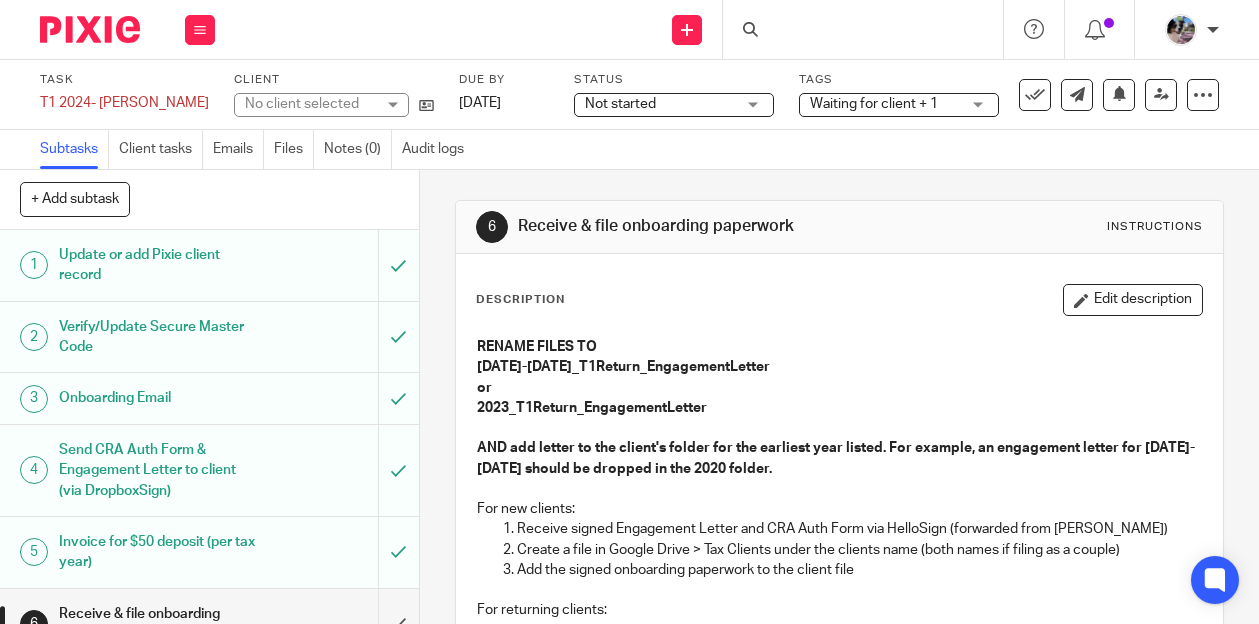 scroll, scrollTop: 0, scrollLeft: 0, axis: both 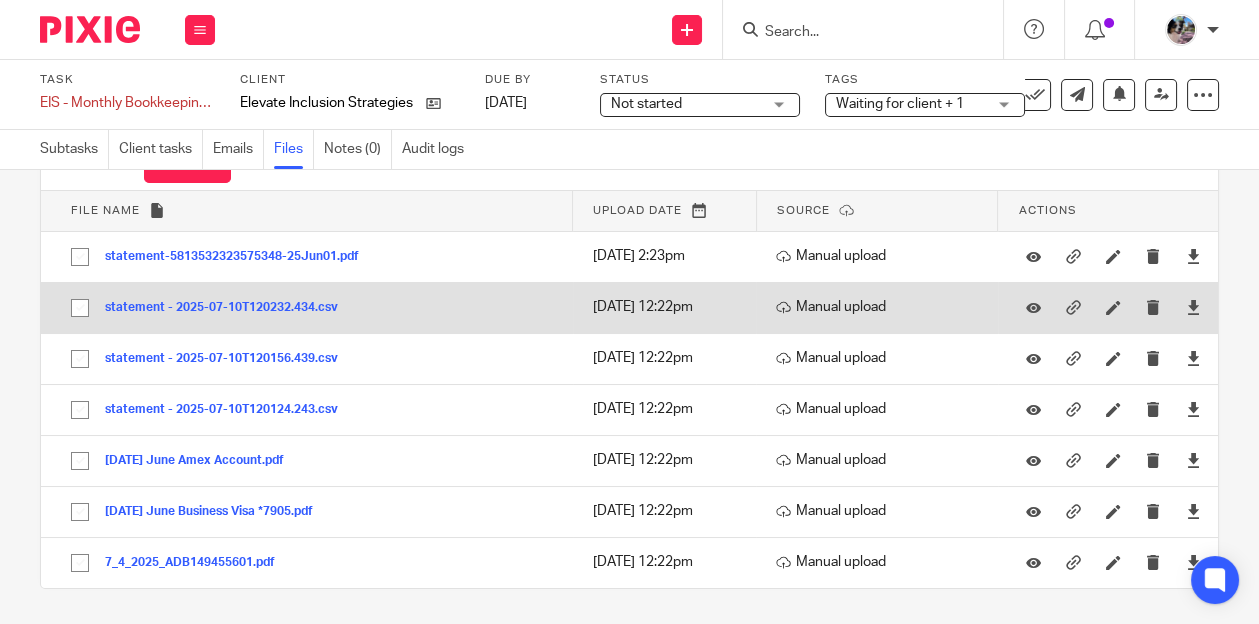 click on "statement - 2025-07-10T120232.434.csv" at bounding box center (229, 308) 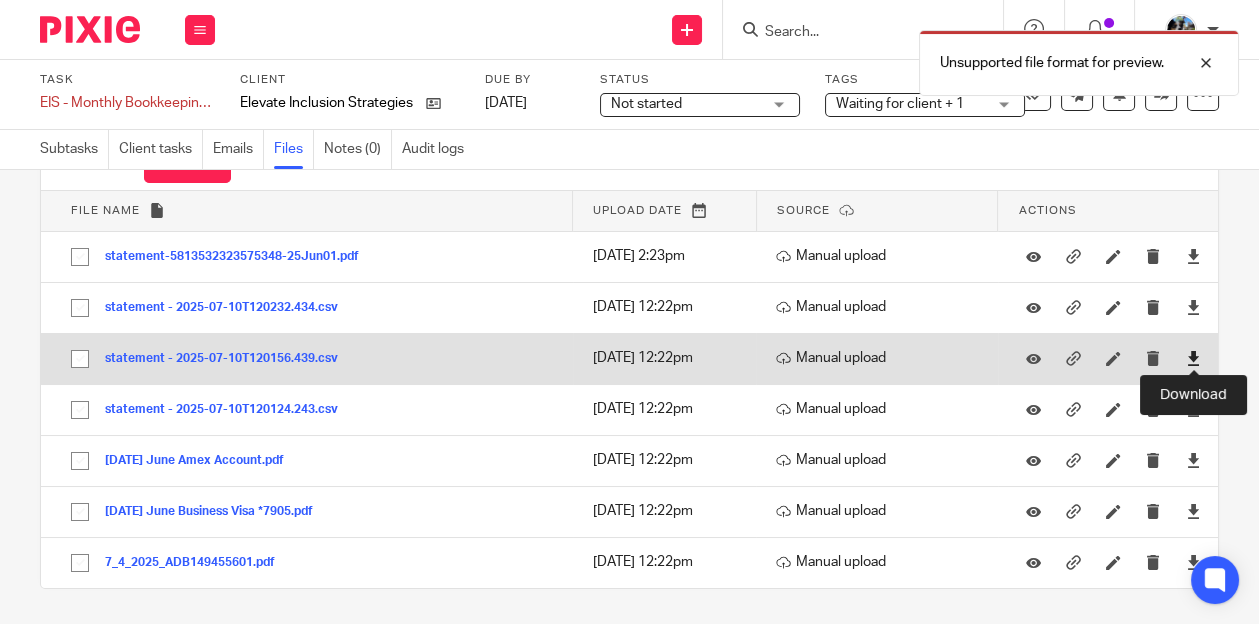 click at bounding box center (1193, 358) 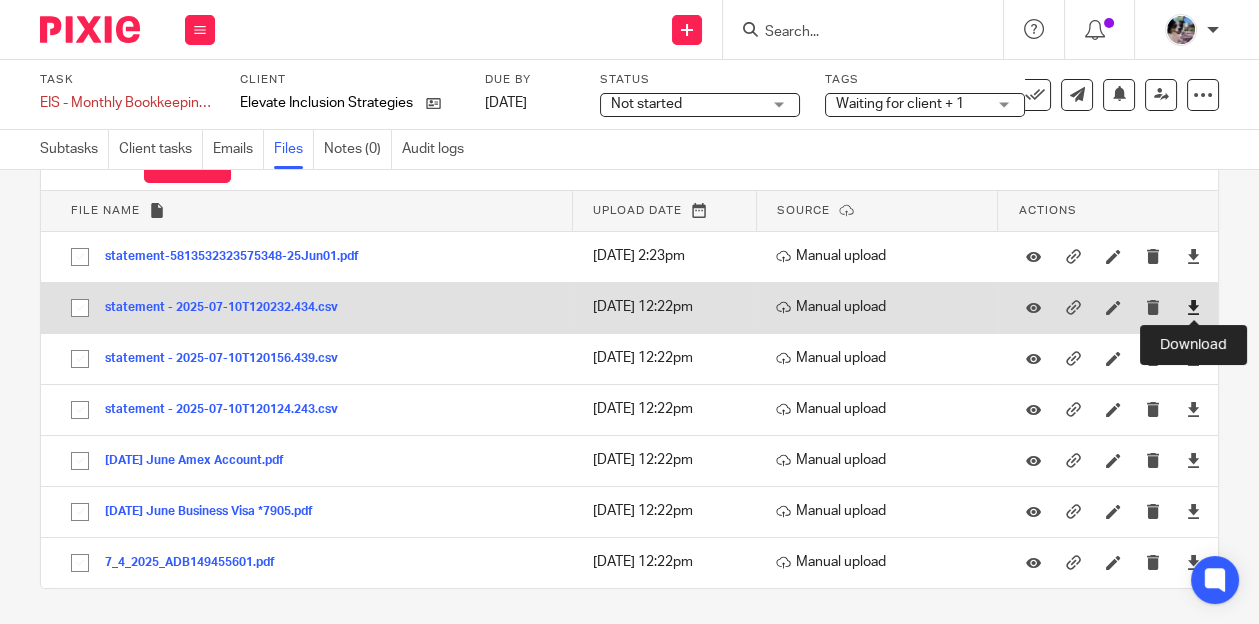 click at bounding box center [1193, 307] 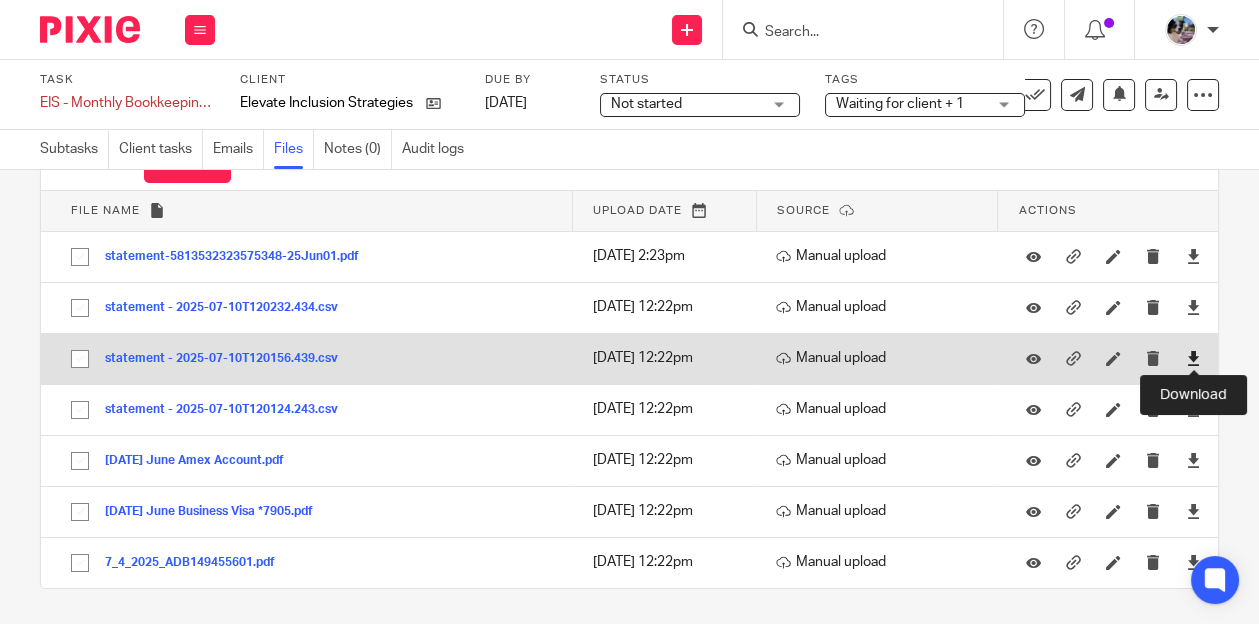 click at bounding box center (1193, 358) 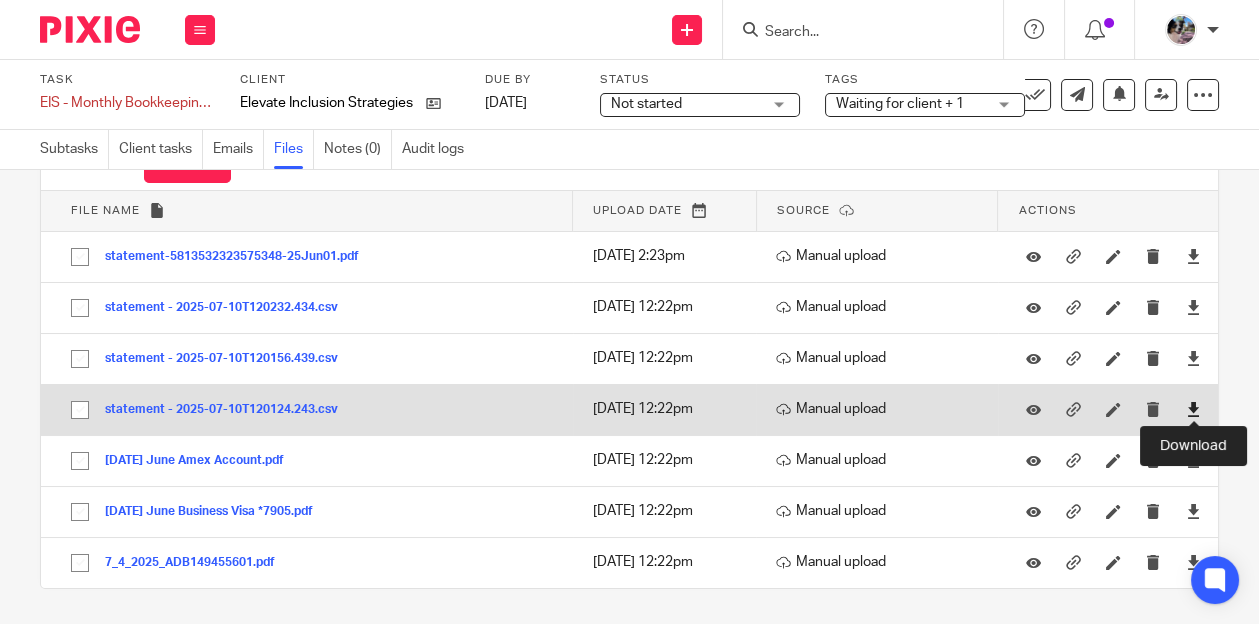 click at bounding box center [1193, 409] 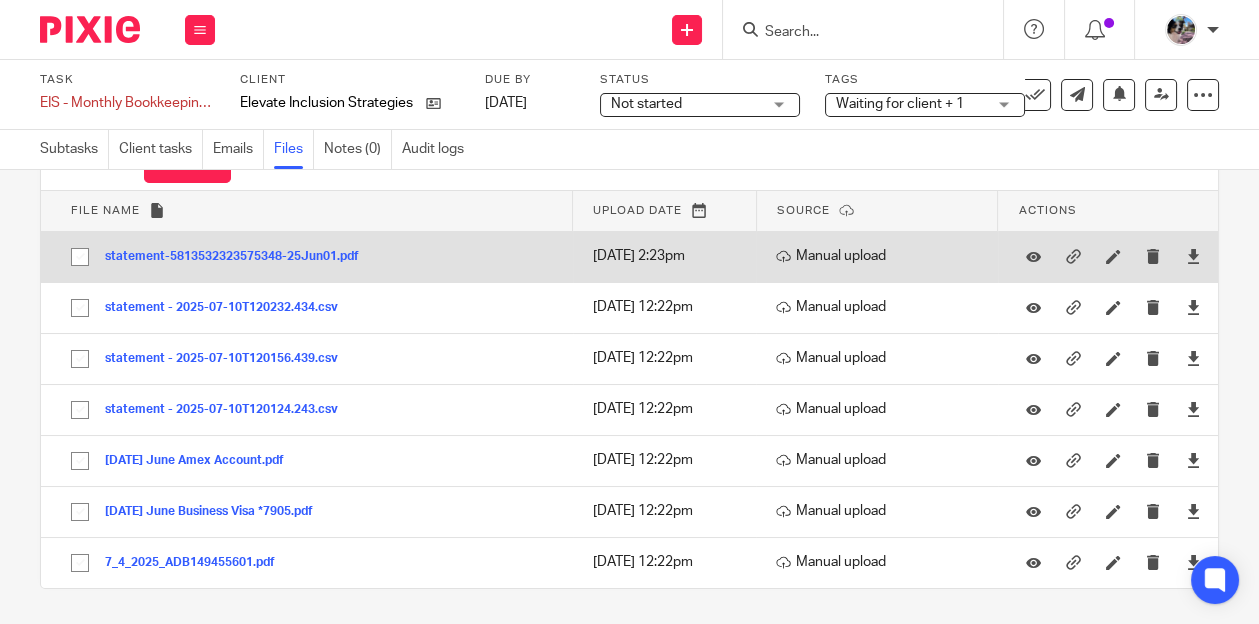 click on "statement-5813532323575348-25Jun01.pdf" at bounding box center [239, 257] 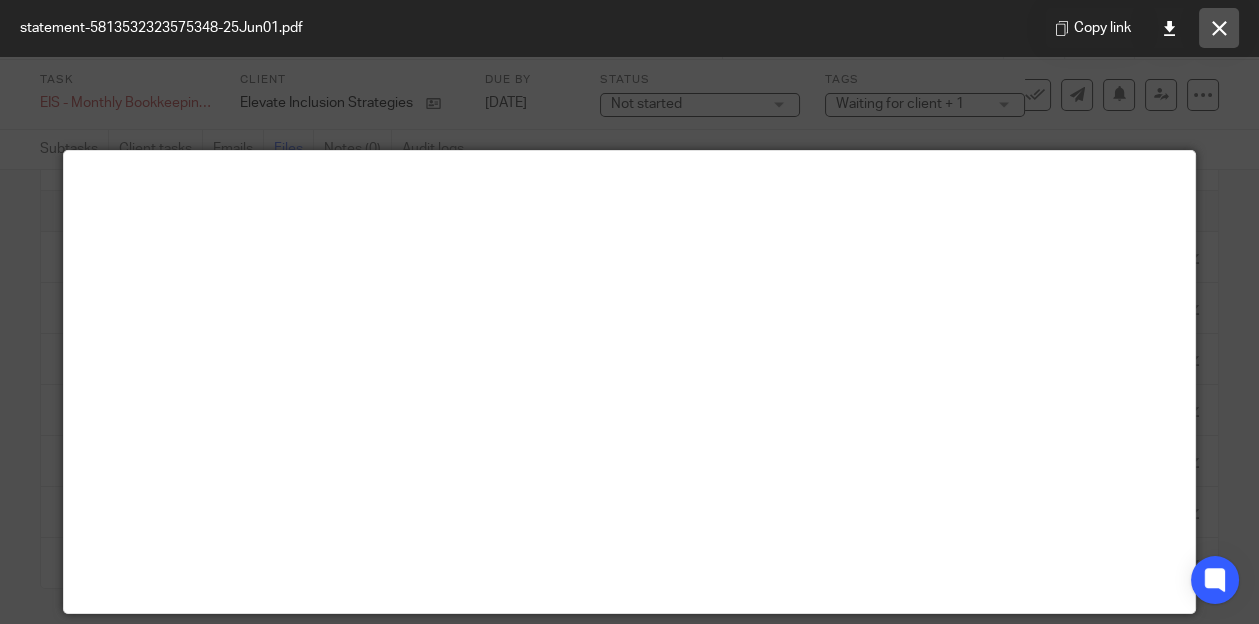 click at bounding box center (1219, 28) 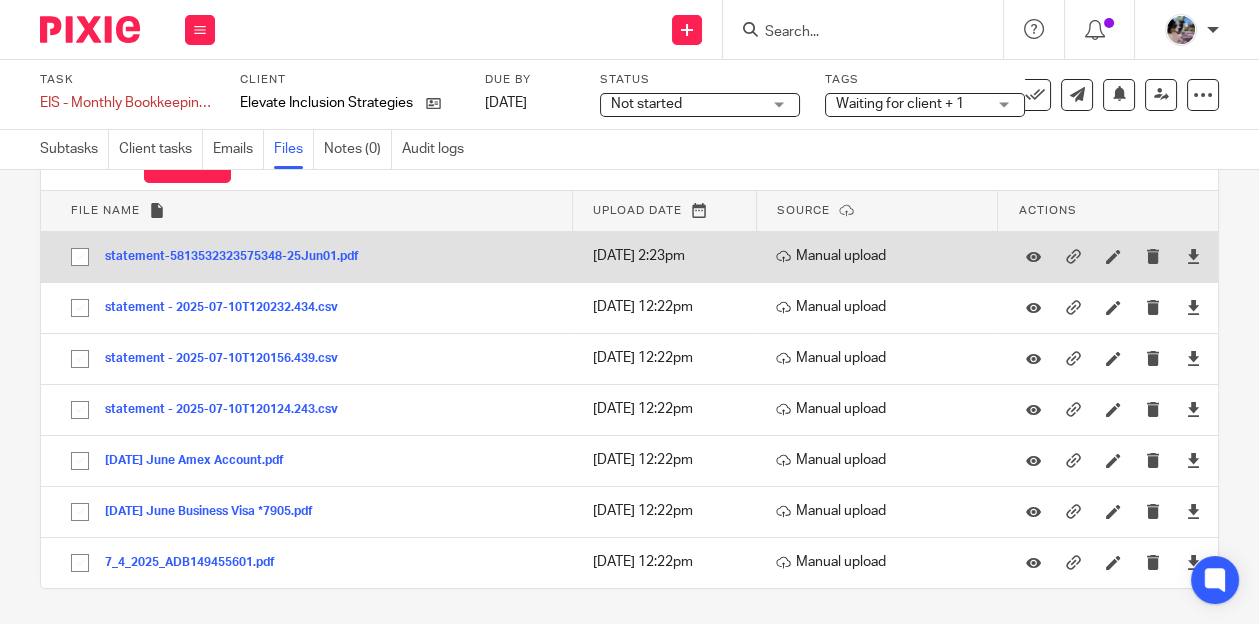 click at bounding box center [1113, 257] 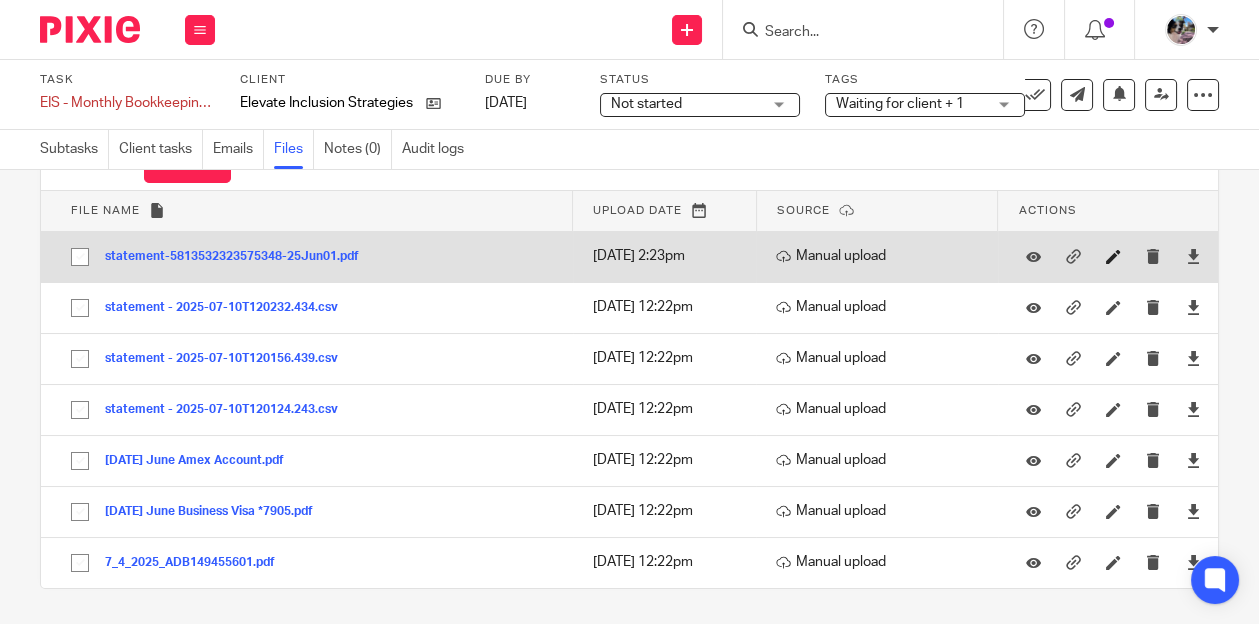 click at bounding box center (1113, 256) 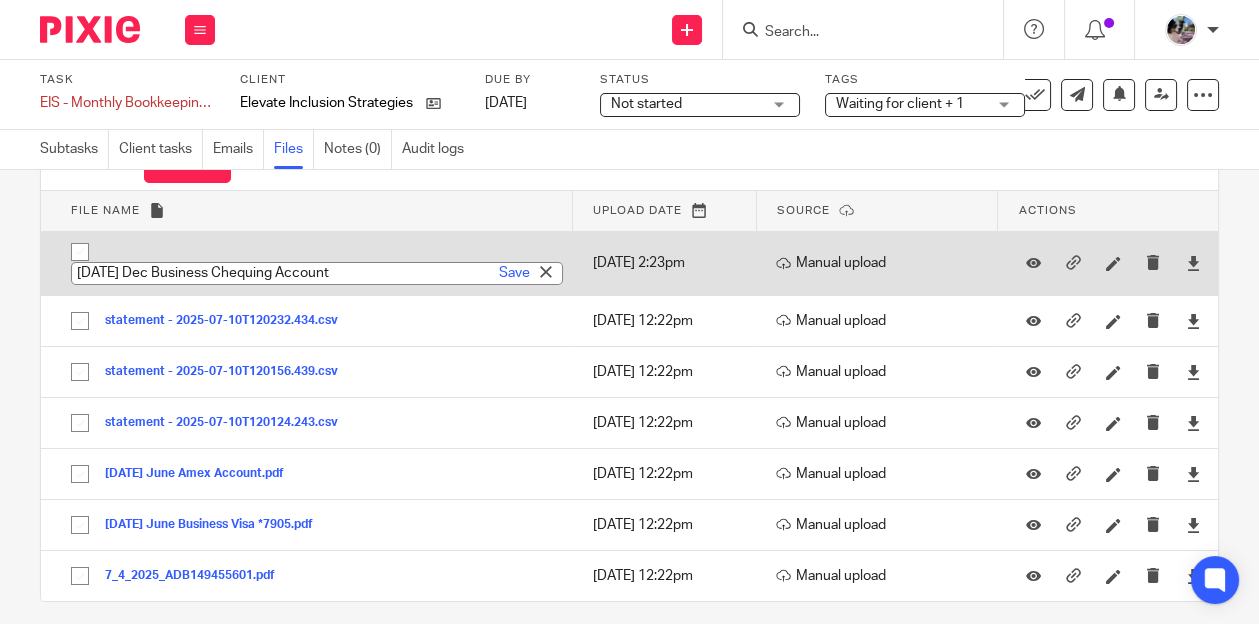 click on "2023-12-31 Dec Business Chequing Account" at bounding box center [317, 273] 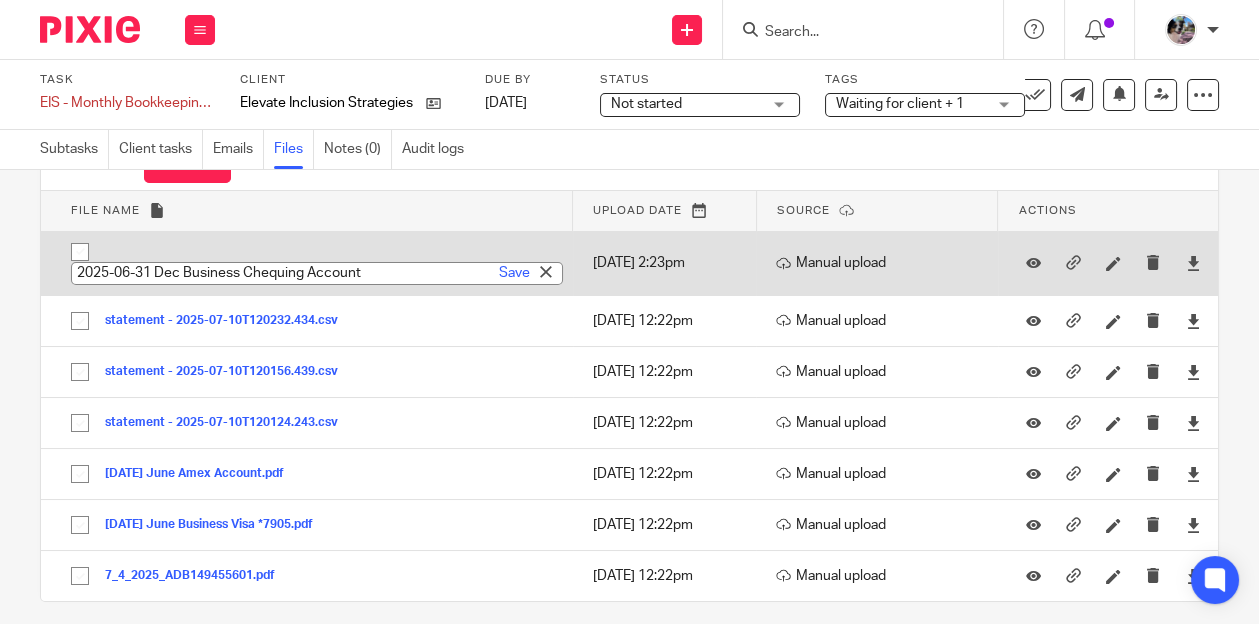 click on "2025-06-31 Dec Business Chequing Account" at bounding box center (317, 273) 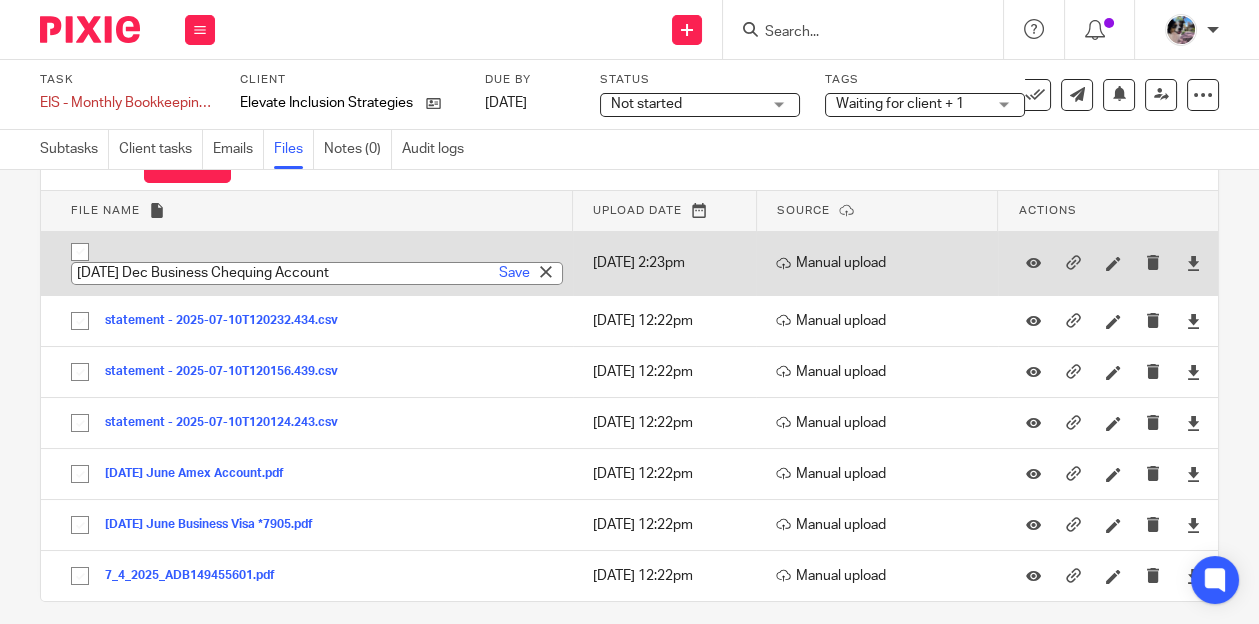 click on "2025-06-30 Dec Business Chequing Account" at bounding box center [317, 273] 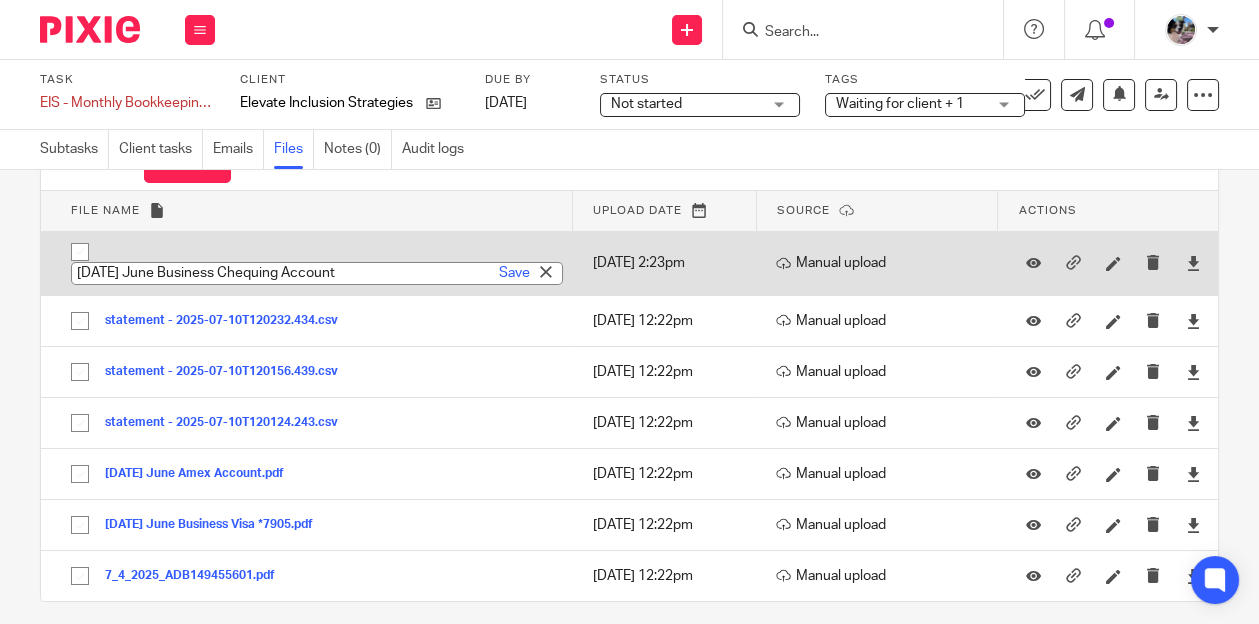 type on "2025-06-30 June Business Chequing Account" 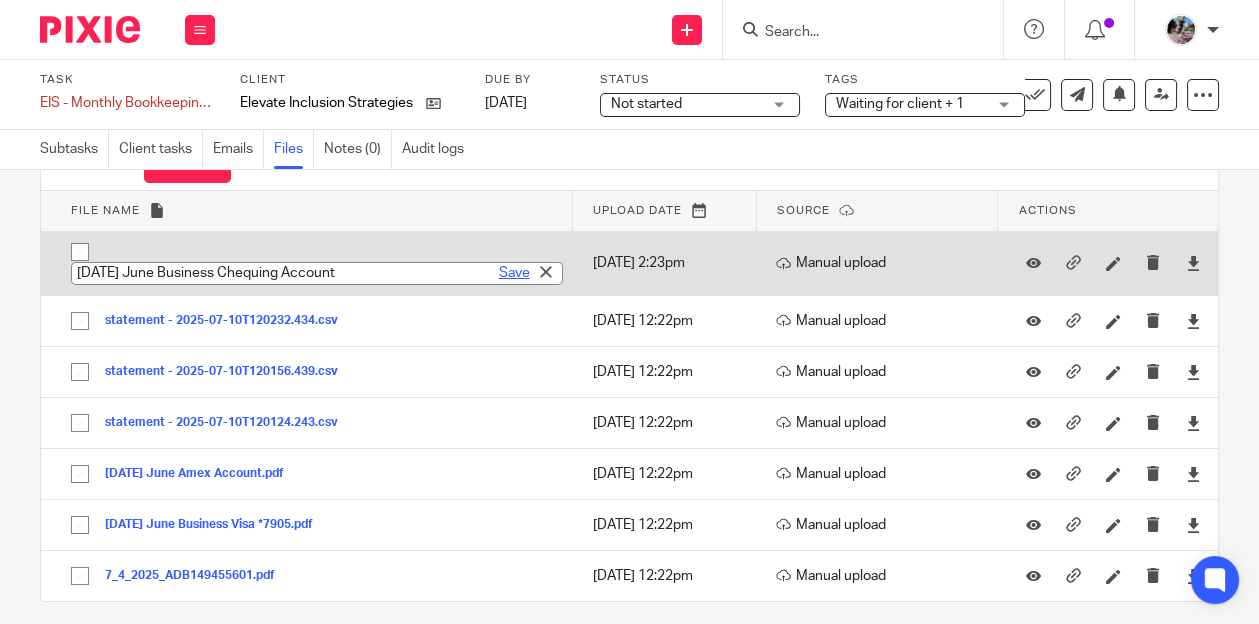 click on "Save" at bounding box center (514, 273) 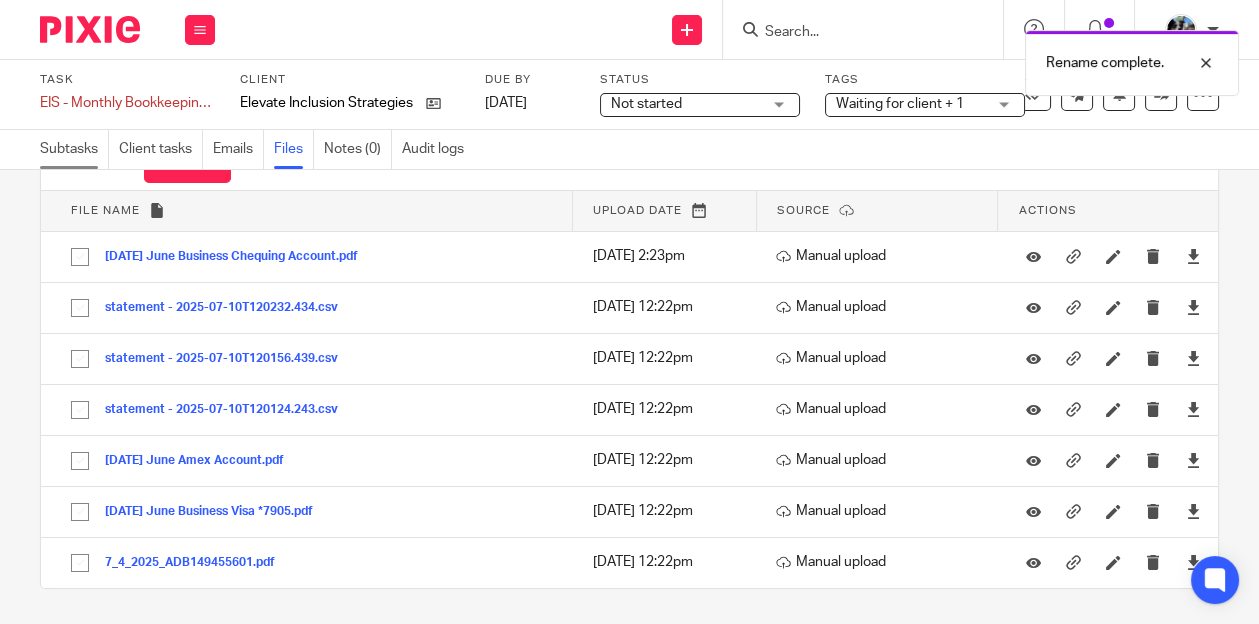 click on "Subtasks" at bounding box center [74, 149] 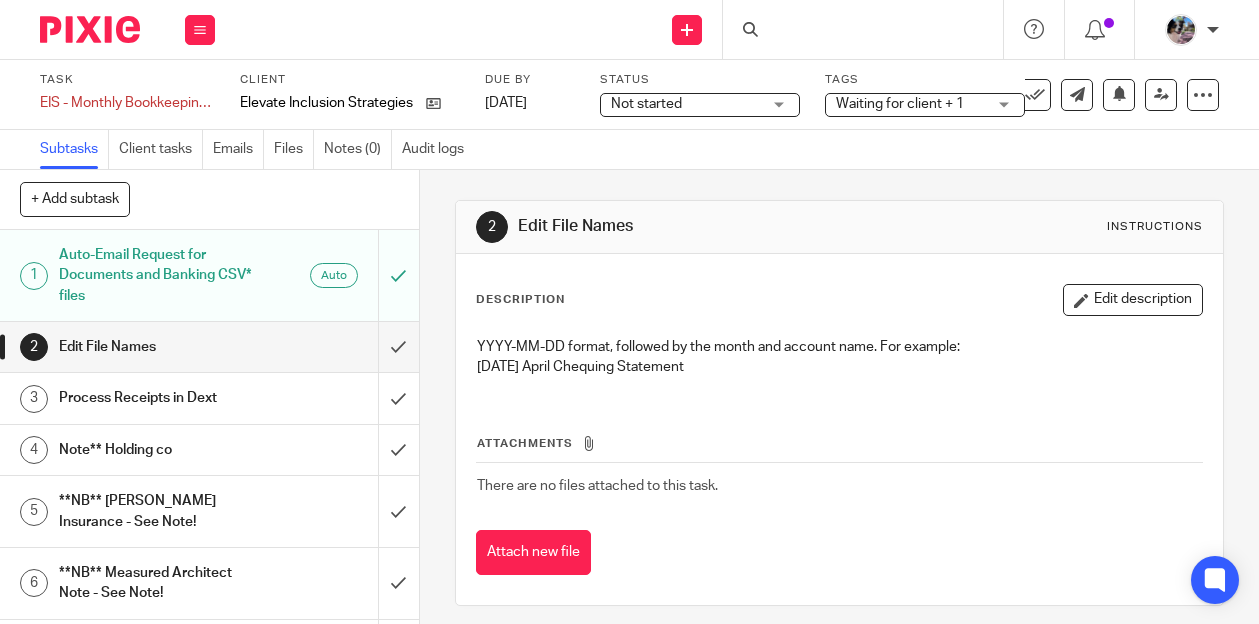 scroll, scrollTop: 0, scrollLeft: 0, axis: both 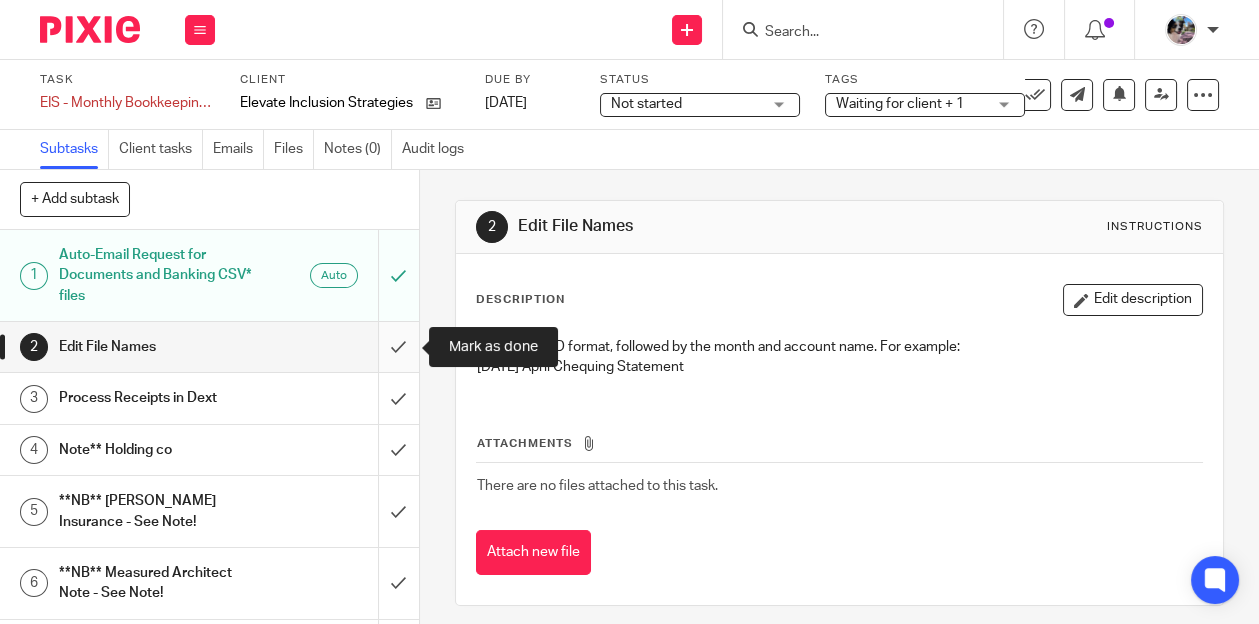 click at bounding box center (209, 347) 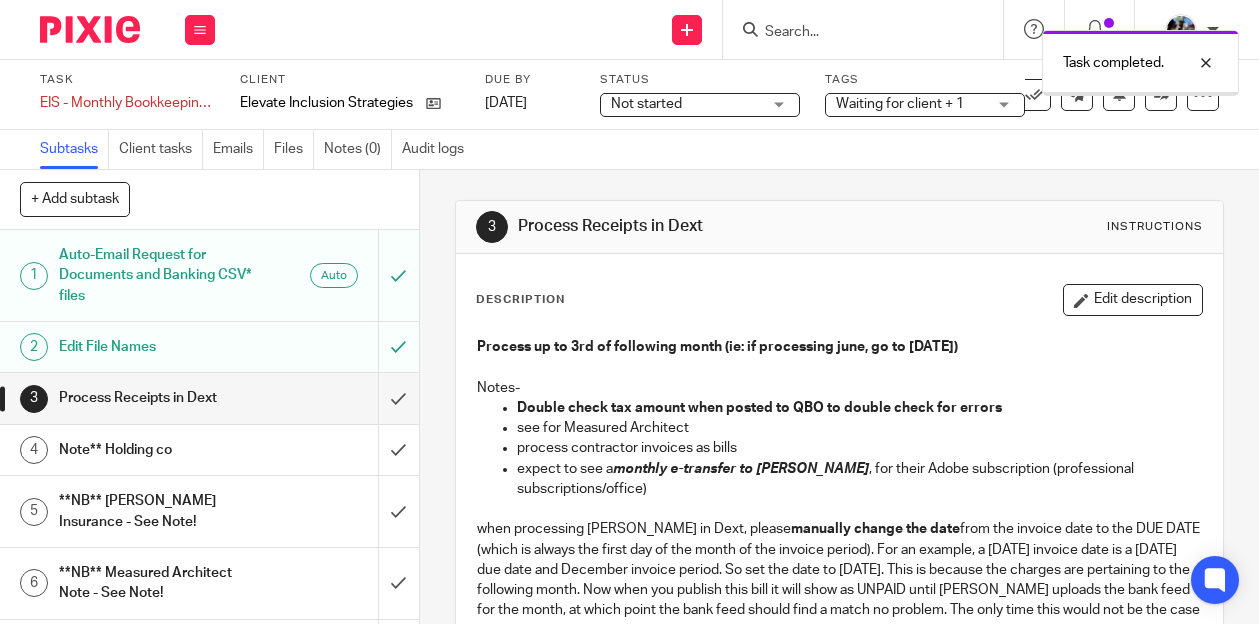 scroll, scrollTop: 0, scrollLeft: 0, axis: both 